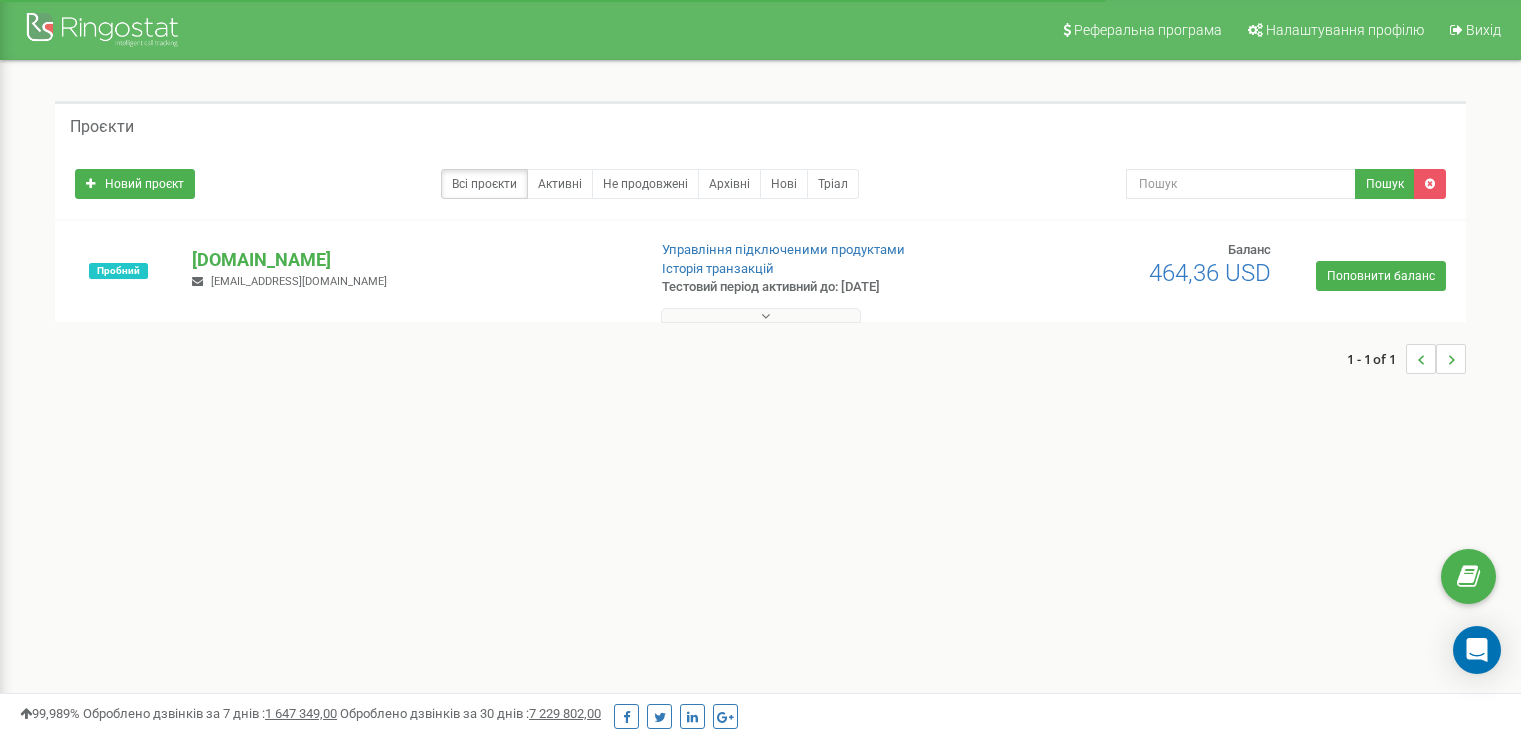 scroll, scrollTop: 0, scrollLeft: 0, axis: both 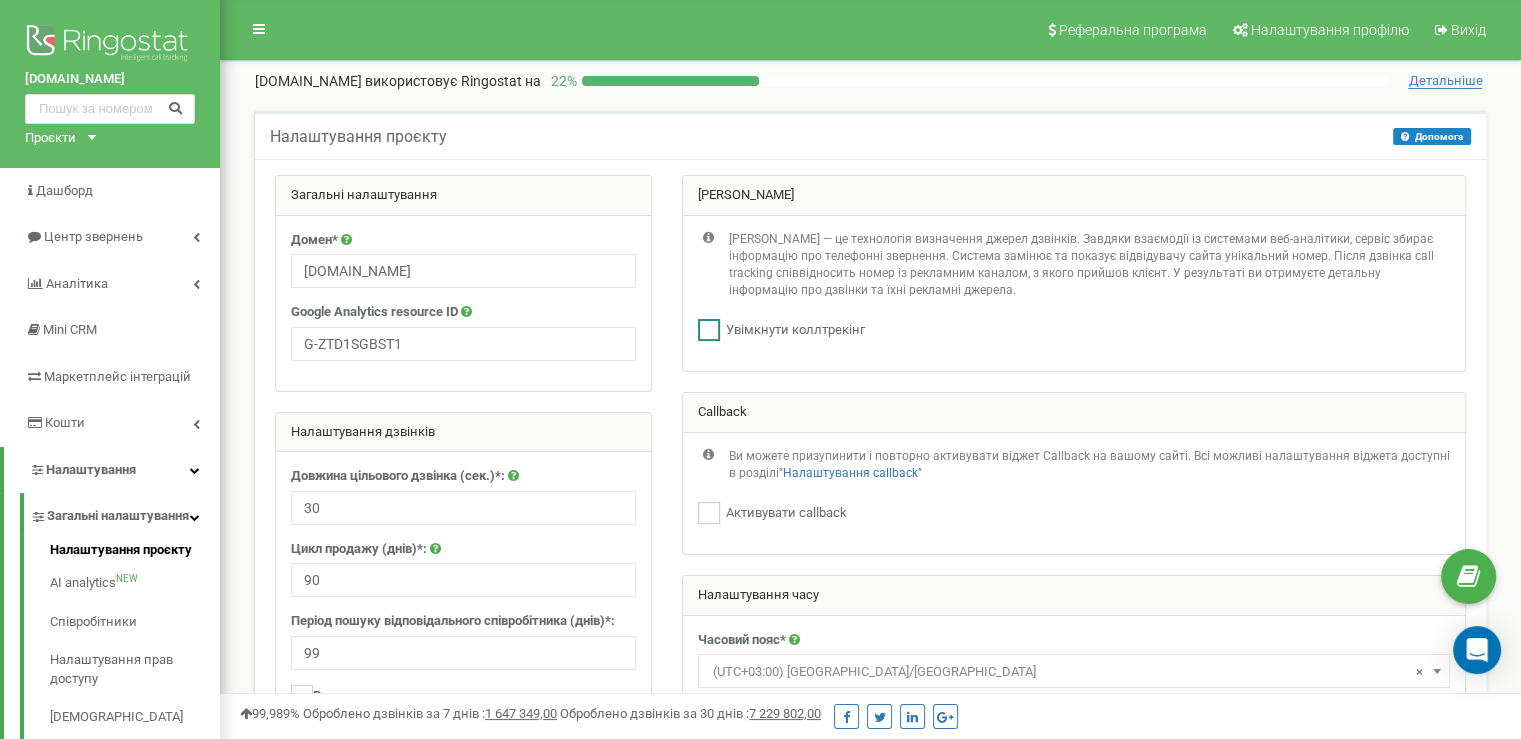 click at bounding box center [709, 330] 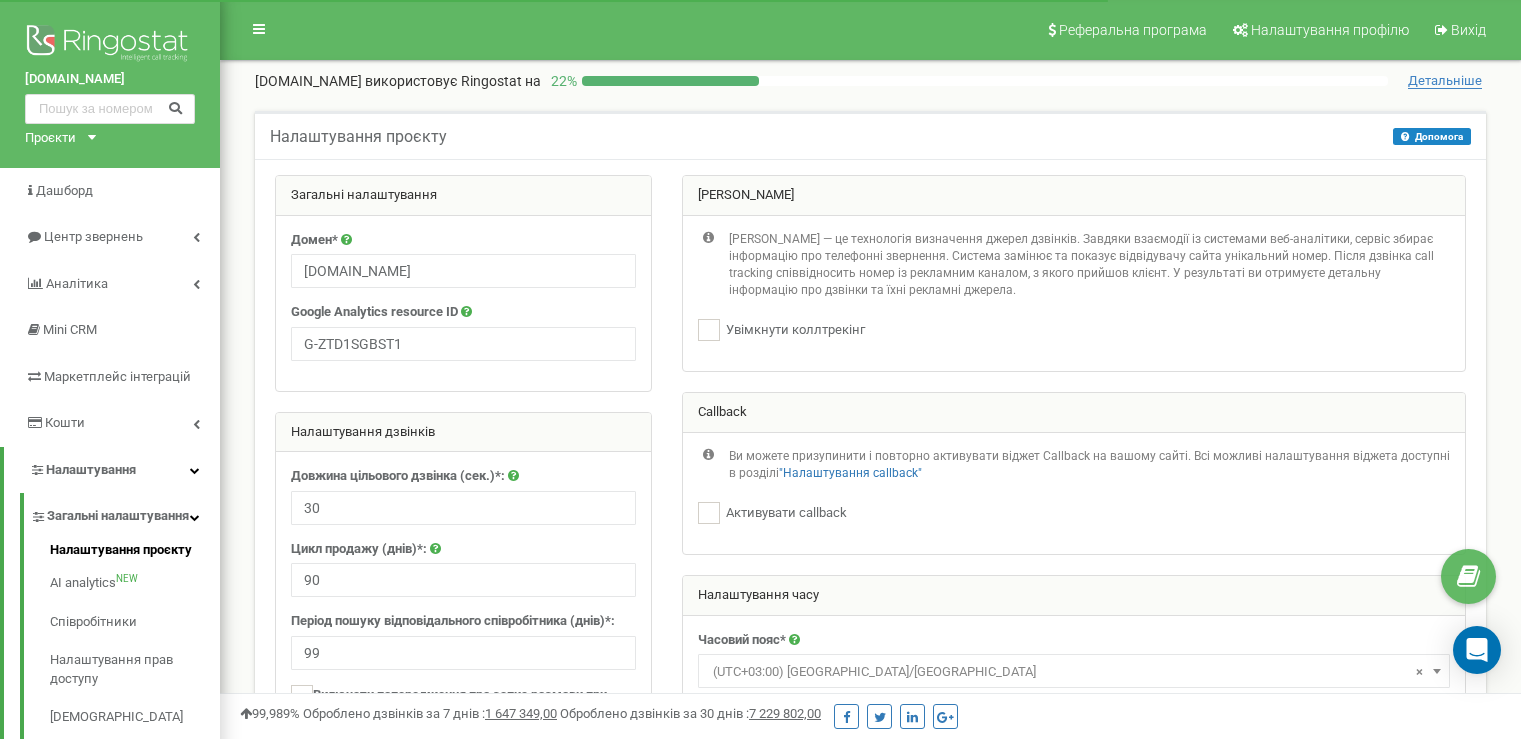 scroll, scrollTop: 0, scrollLeft: 0, axis: both 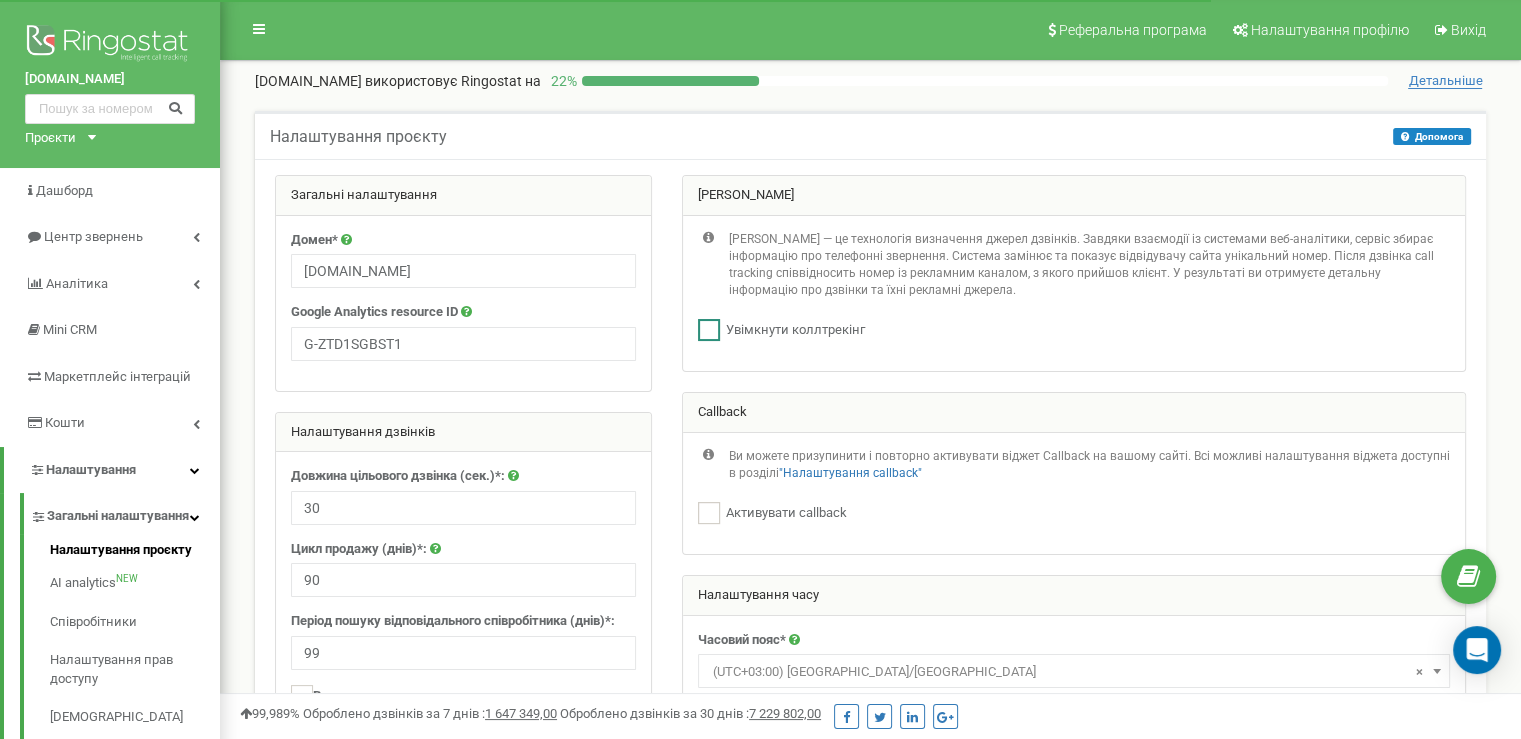 click at bounding box center [709, 330] 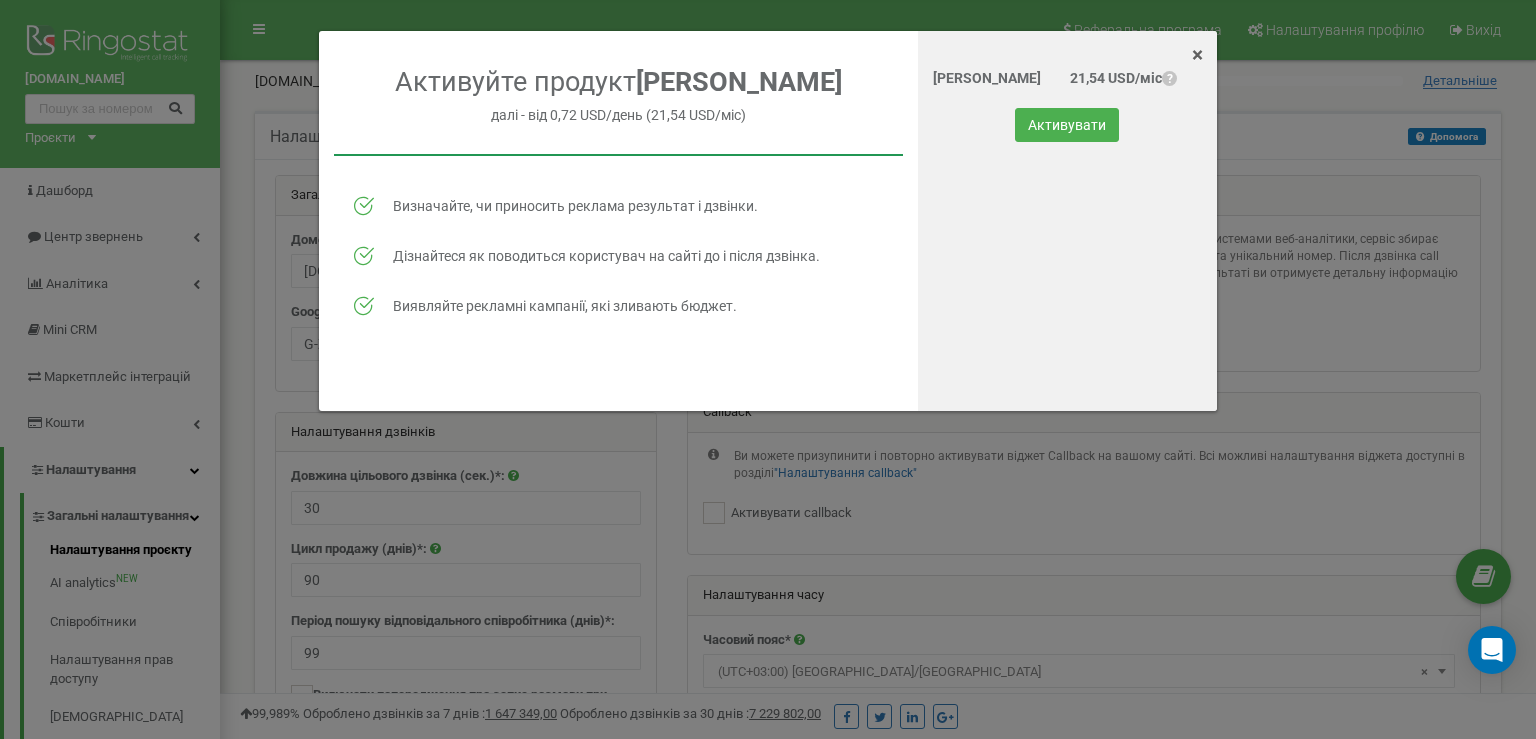 click on "Колтрекінг
21,54 USD/міс  ?
Активувати" at bounding box center (1067, 238) 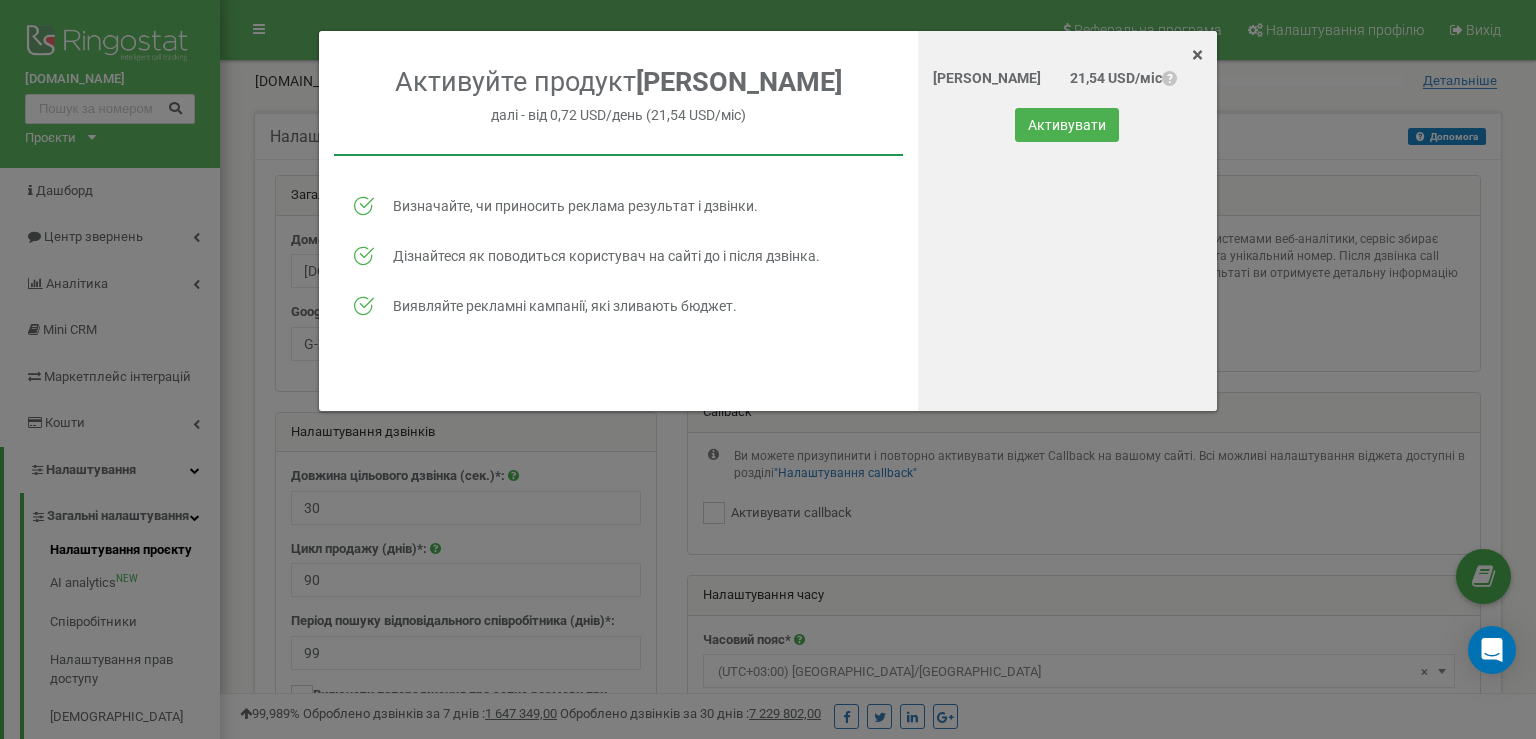 click on "× Close" at bounding box center (1067, 48) 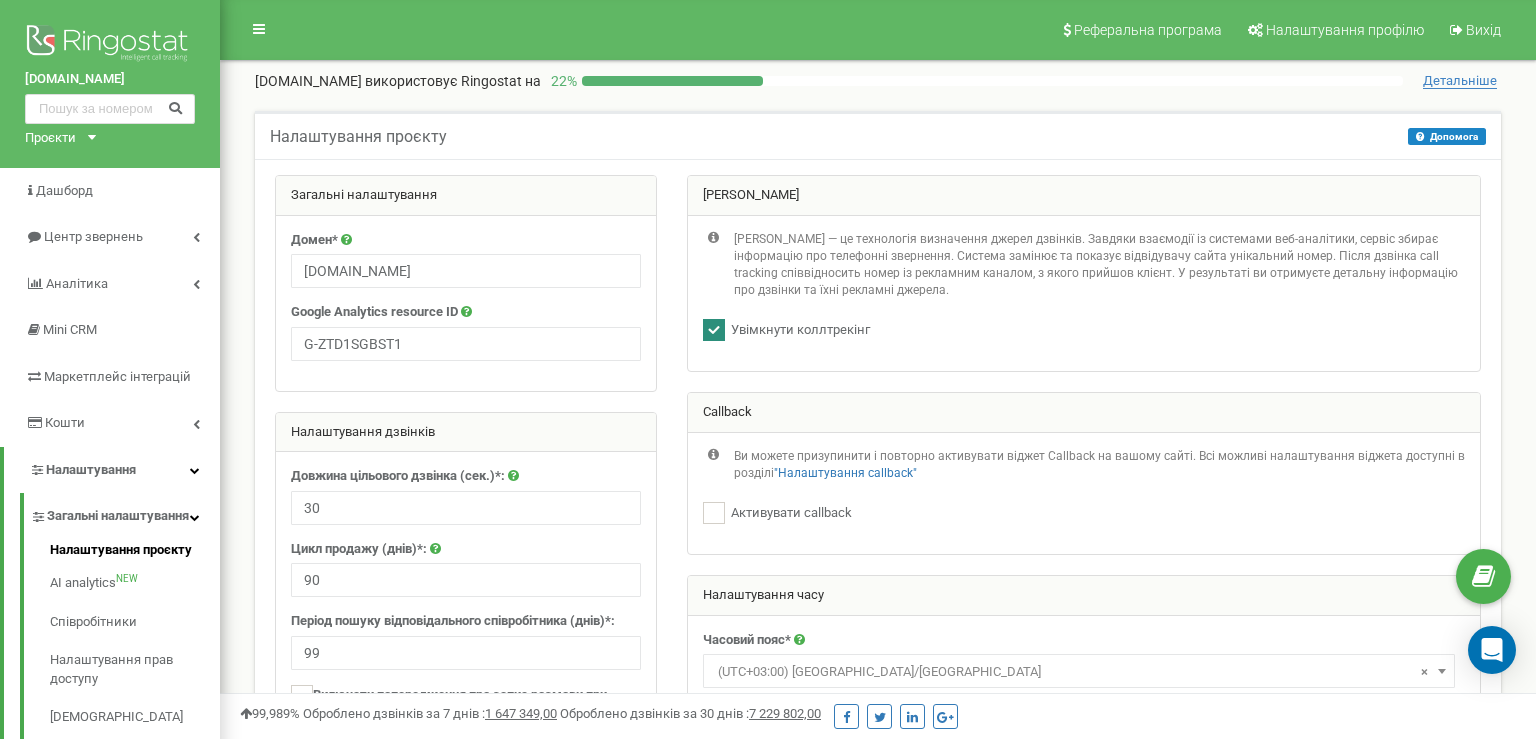 checkbox on "false" 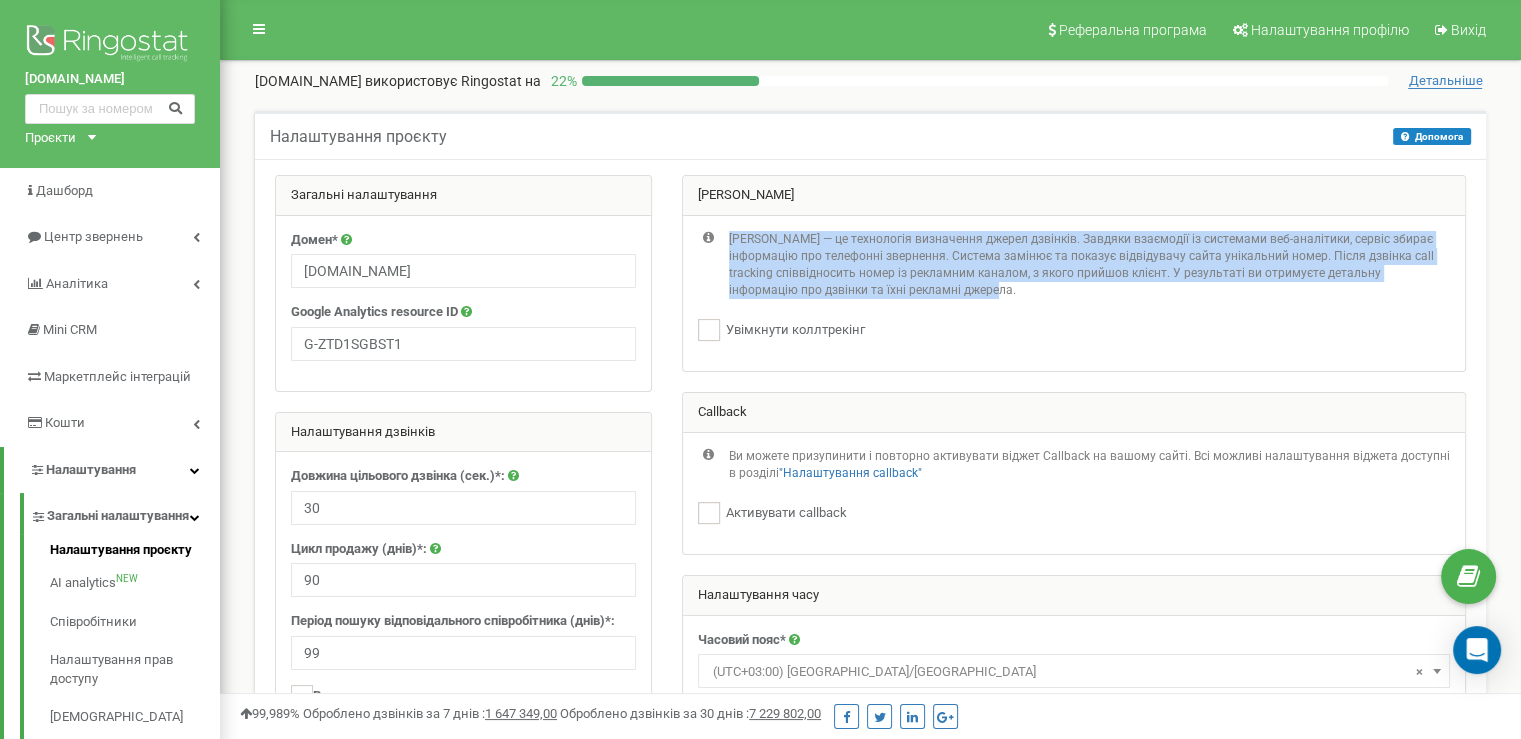 drag, startPoint x: 1024, startPoint y: 291, endPoint x: 727, endPoint y: 231, distance: 303 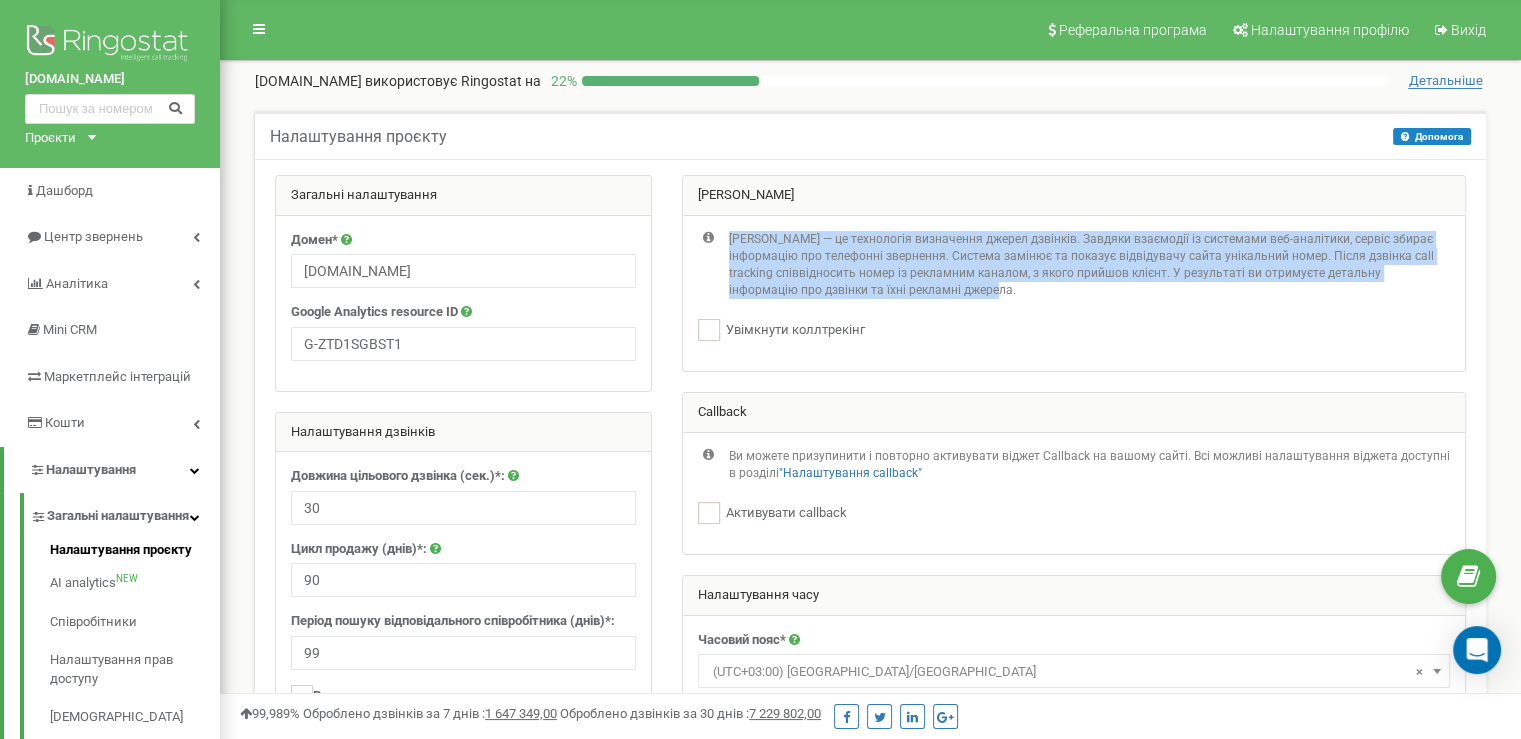click on "Колтрекінг — це технологія визначення джерел дзвінків. Завдяки взаємодії із системами веб-аналітики, сервіс збирає інформацію про телефонні звернення. Система замінює та показує відвідувачу сайта унікальний номер. Після дзвінка call tracking співвідносить номер із рекламним каналом, з якого прийшов клієнт. У результаті ви отримуєте детальну інформацію про дзвінки та їхні рекламні джерела." at bounding box center [1074, 275] 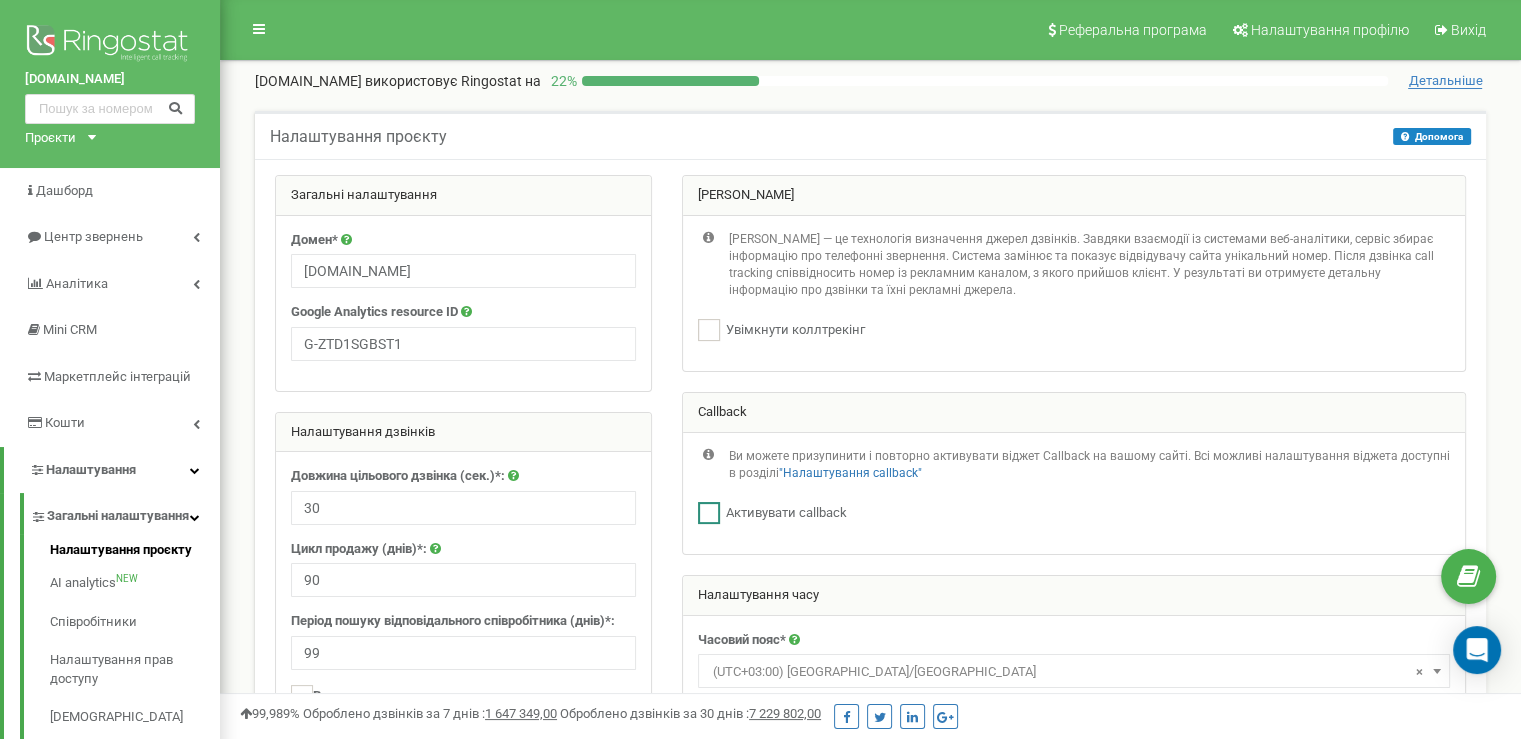 click at bounding box center (709, 513) 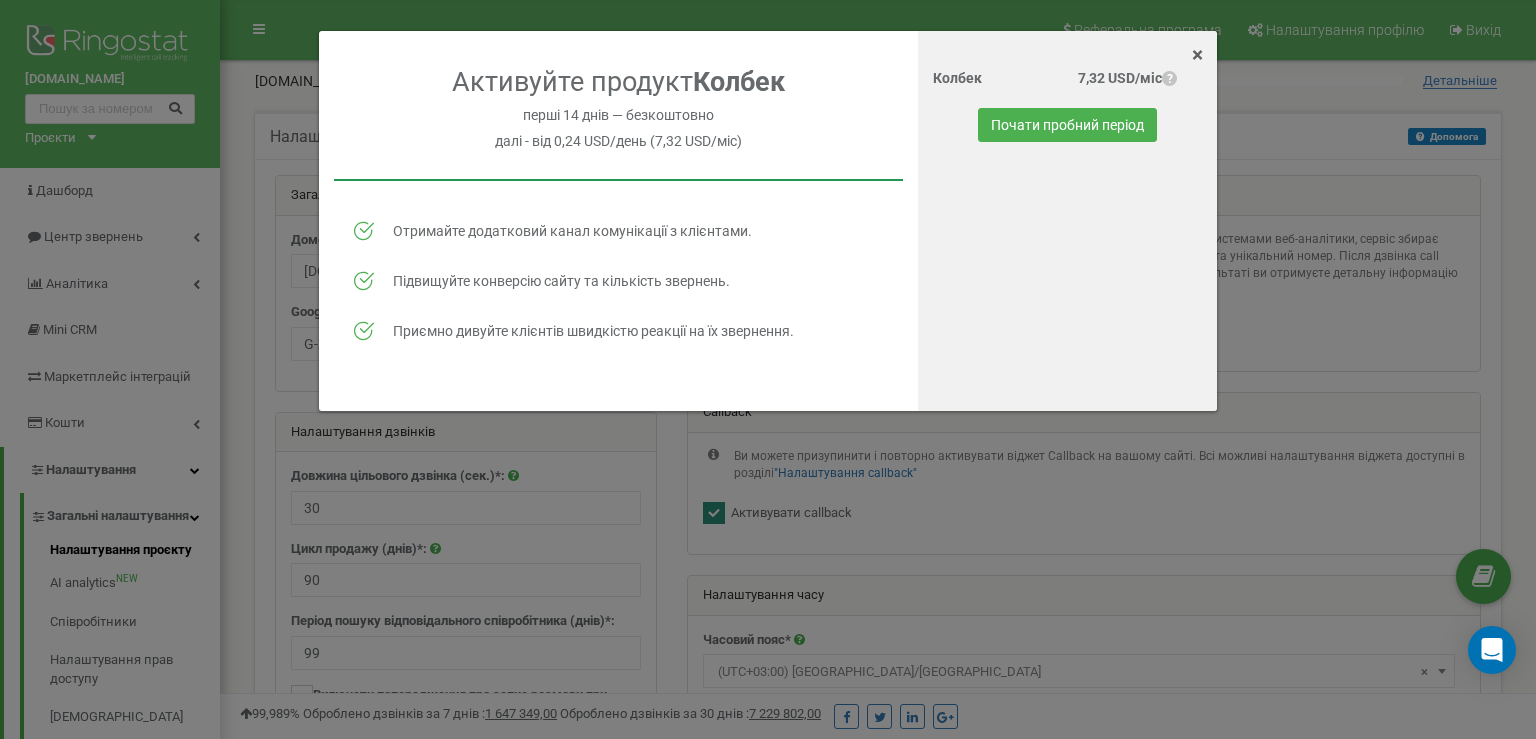 click on "Колбек
7,32 USD/міс  ?
Почати пробний період" at bounding box center [1067, 238] 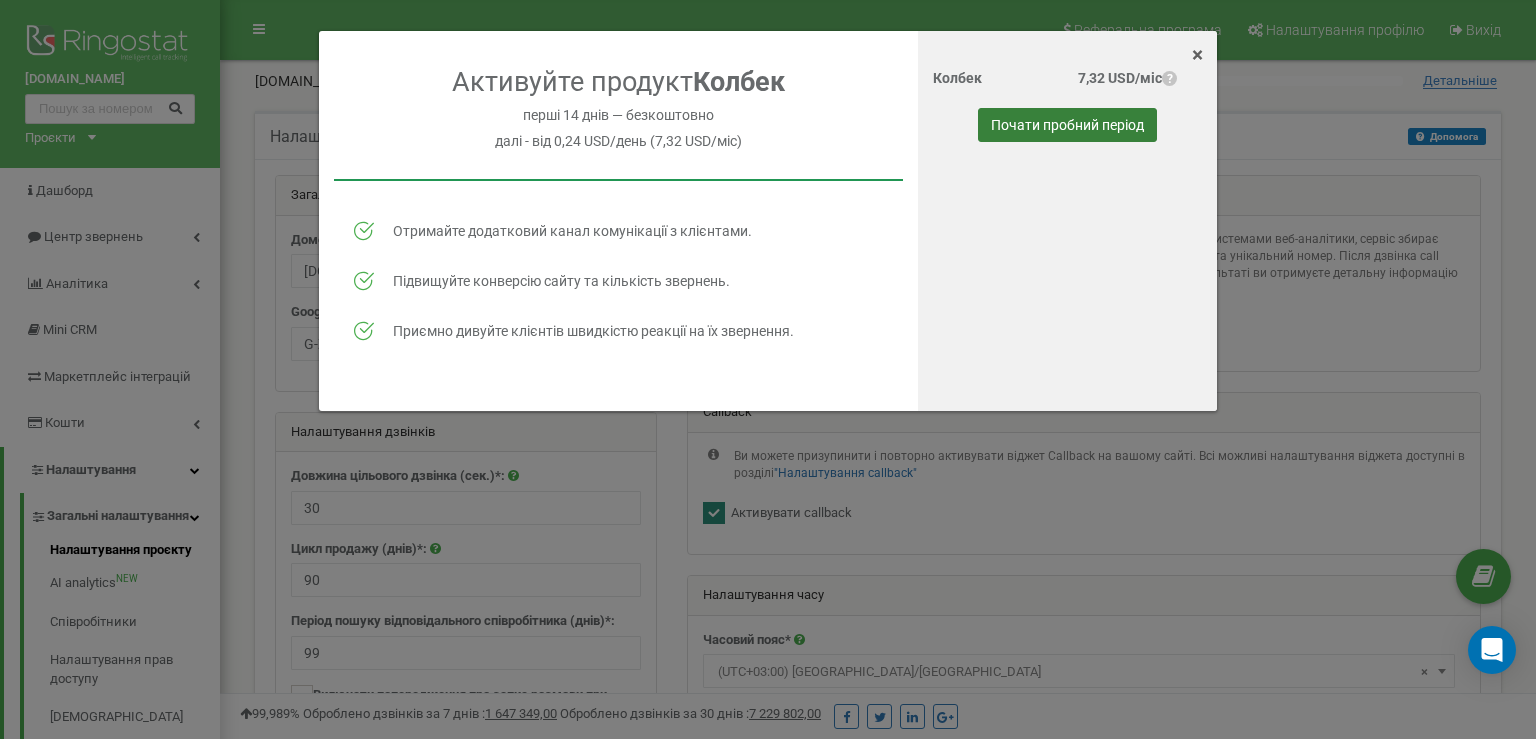 click on "Почати пробний період" at bounding box center (1067, 125) 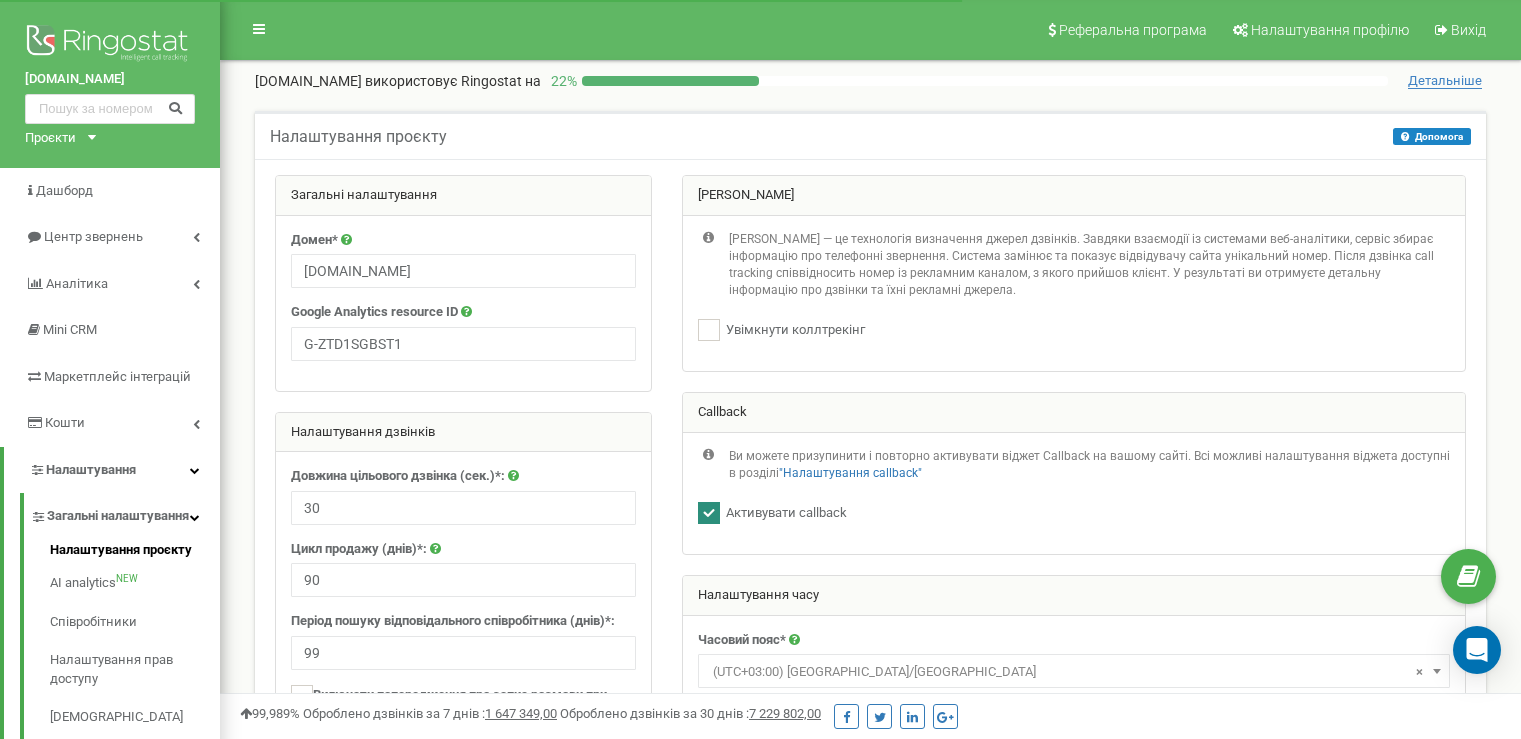 scroll, scrollTop: 0, scrollLeft: 0, axis: both 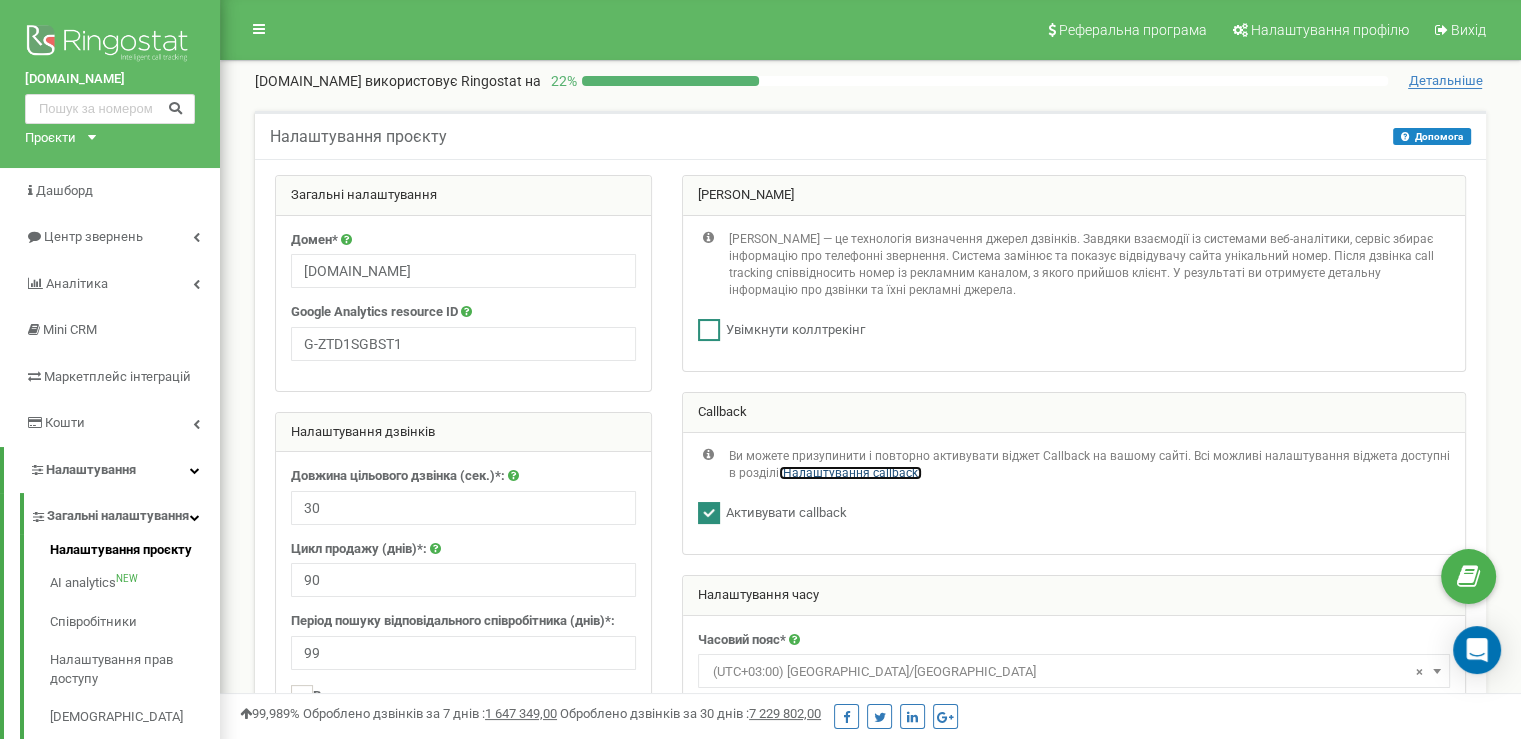 click at bounding box center (709, 330) 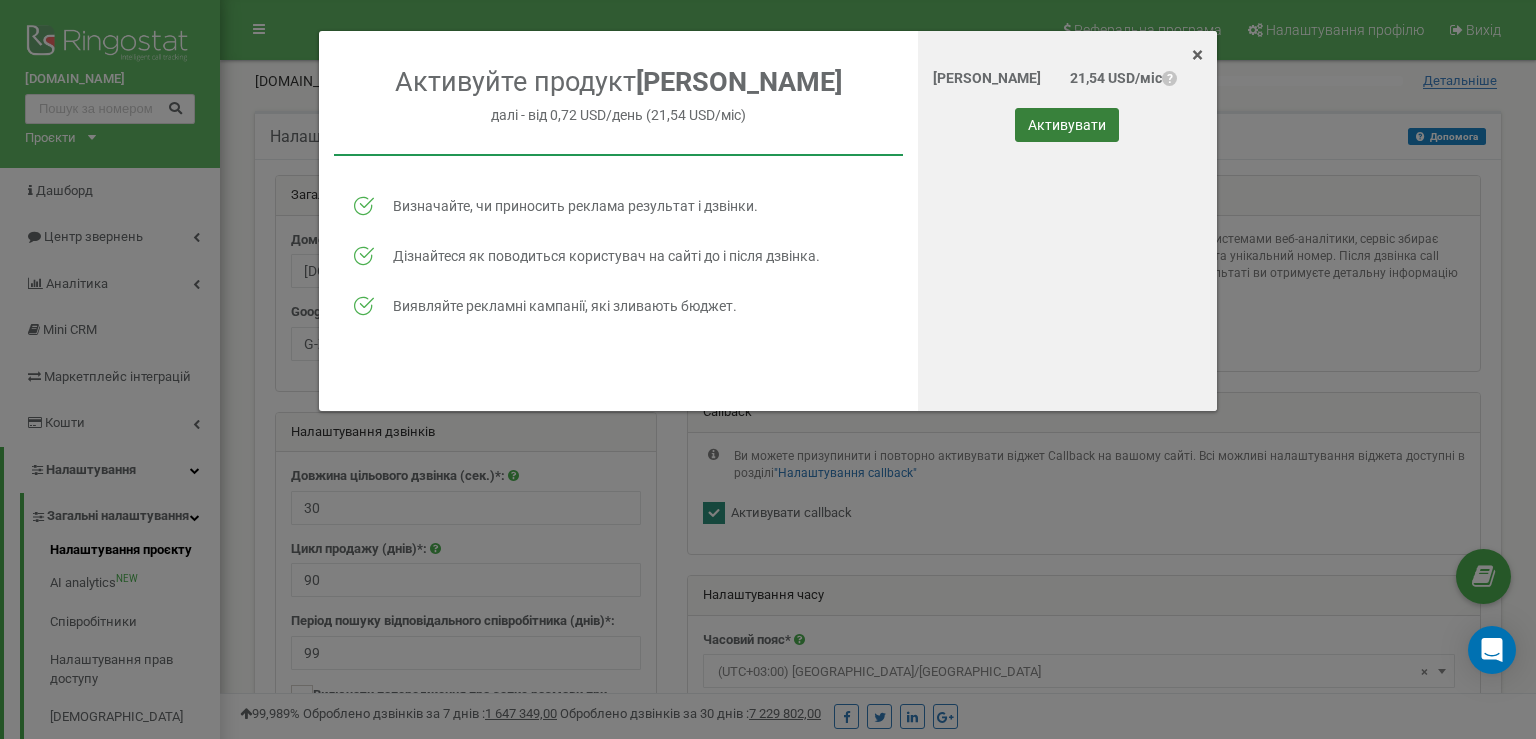 click on "Активувати" at bounding box center (1067, 125) 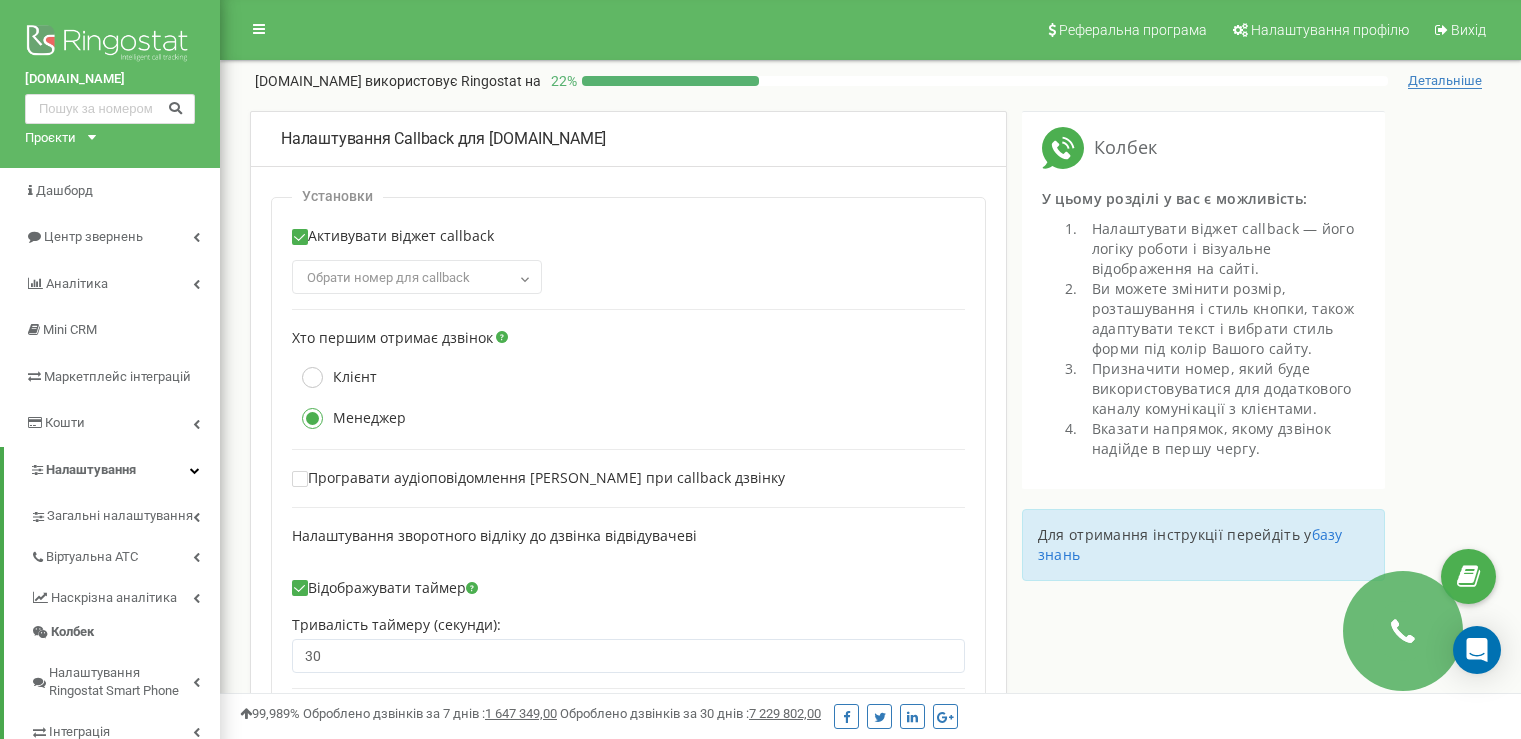 scroll, scrollTop: 0, scrollLeft: 0, axis: both 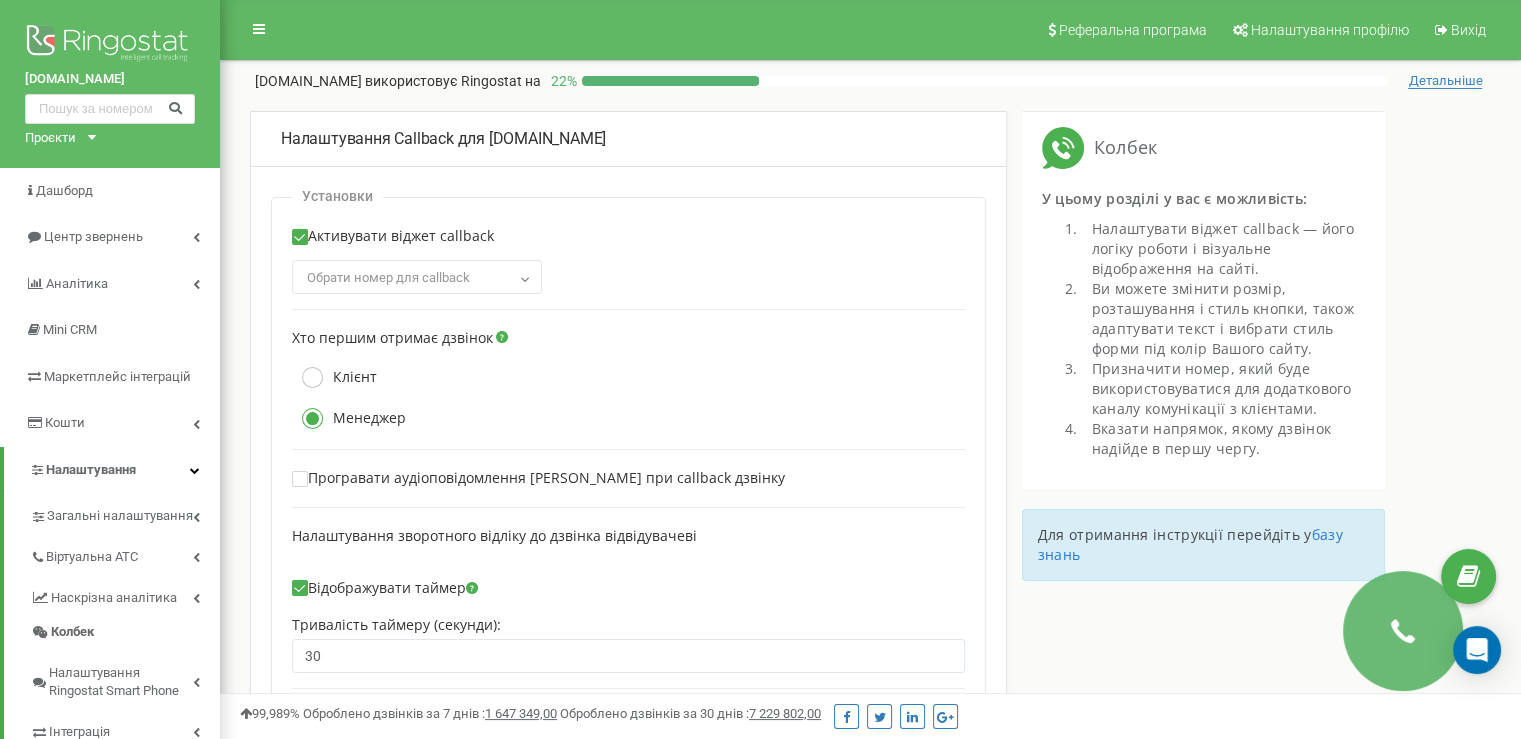 click on "Обрати номер для сallback" at bounding box center (417, 278) 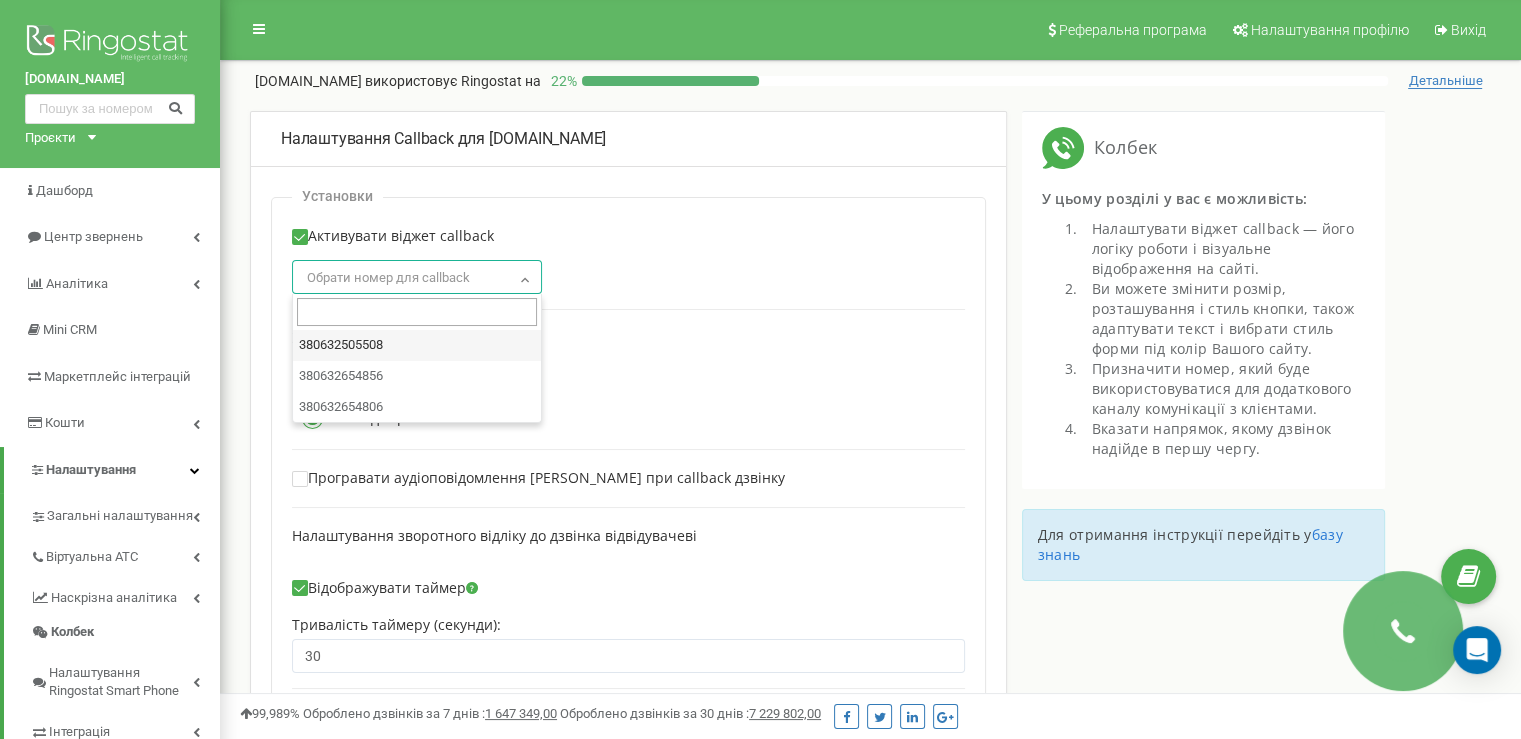 click on "Колбек
У цьому розділі у вас є можливість:
Налаштувати віджет callback — його логіку роботи і візуальне відображення на сайті." at bounding box center (1203, 300) 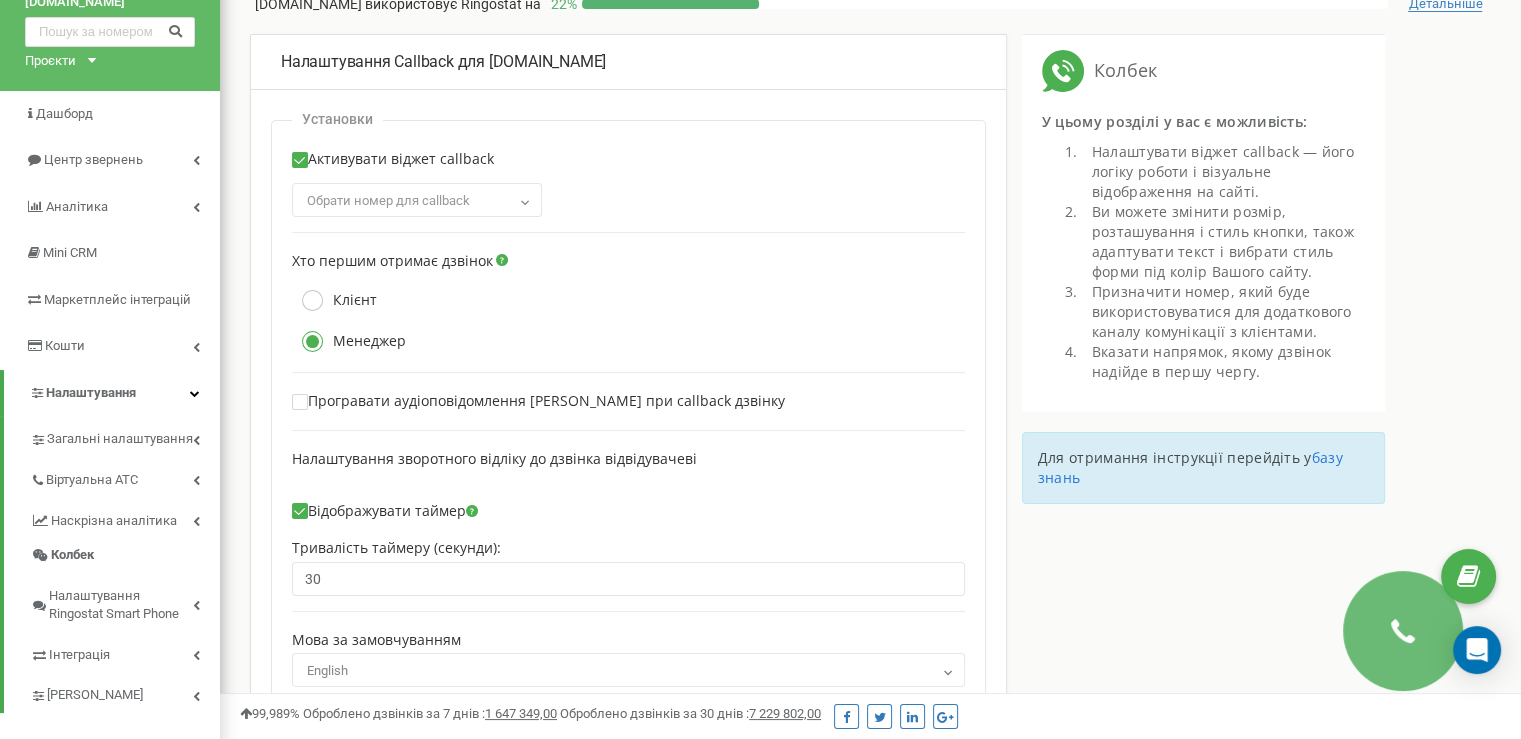scroll, scrollTop: 100, scrollLeft: 0, axis: vertical 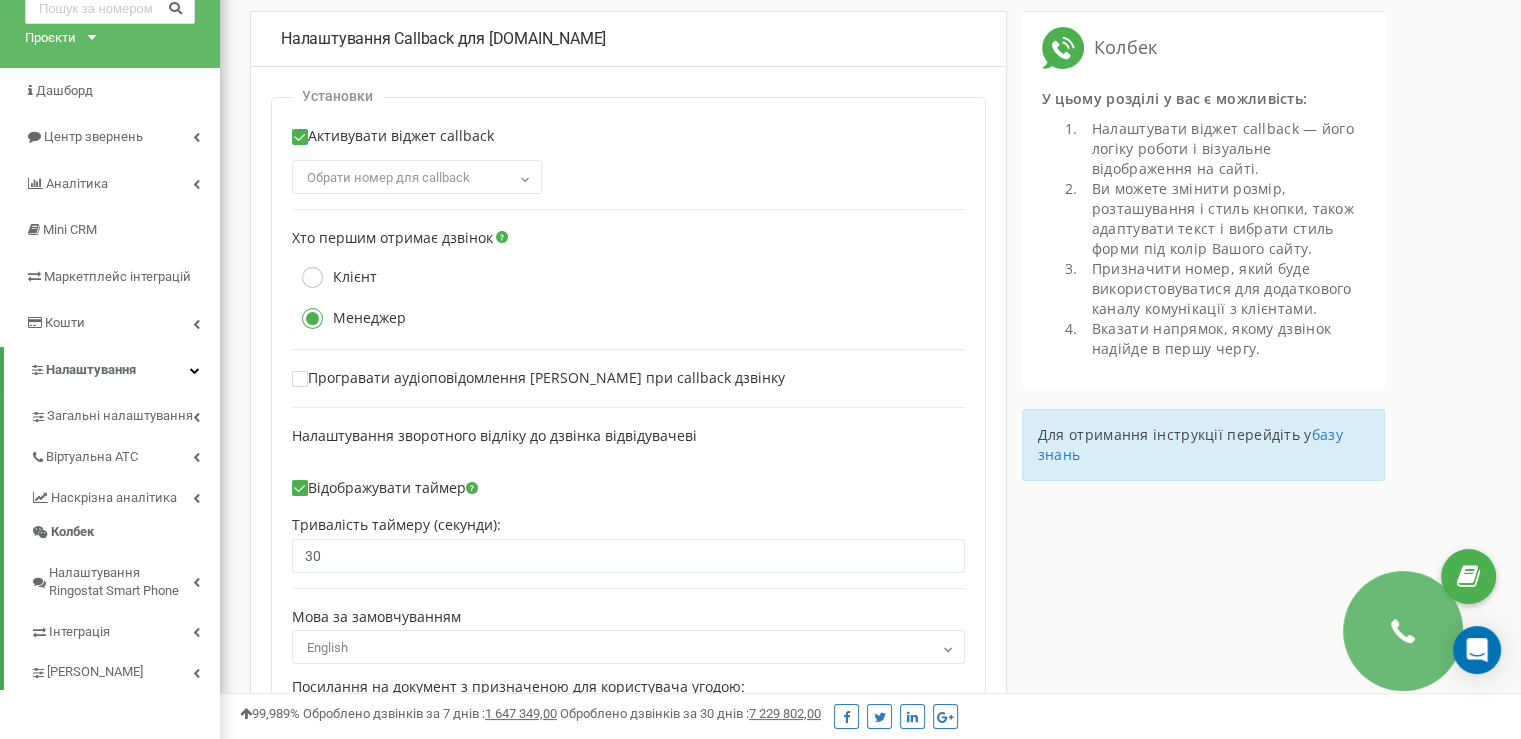 click at bounding box center [300, 379] 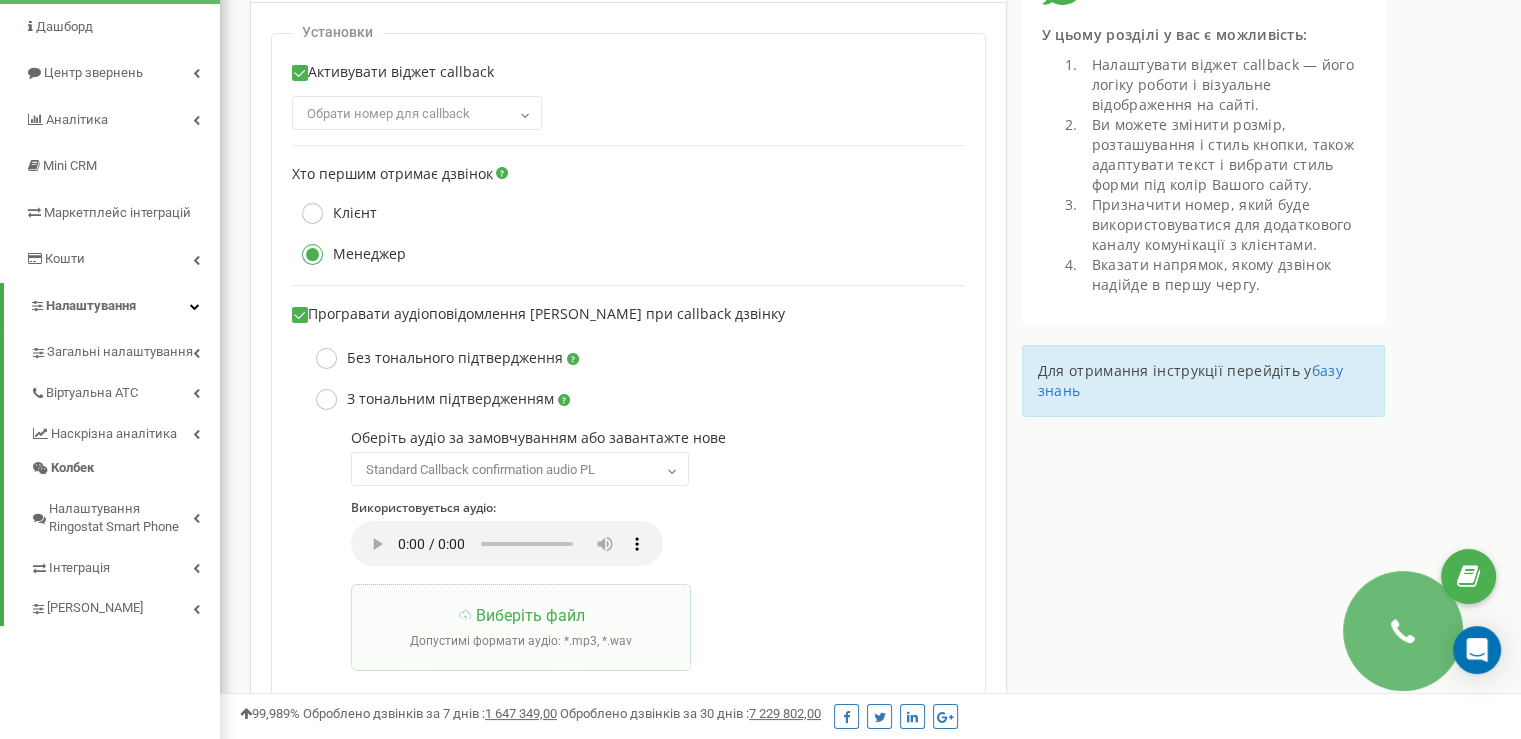 scroll, scrollTop: 200, scrollLeft: 0, axis: vertical 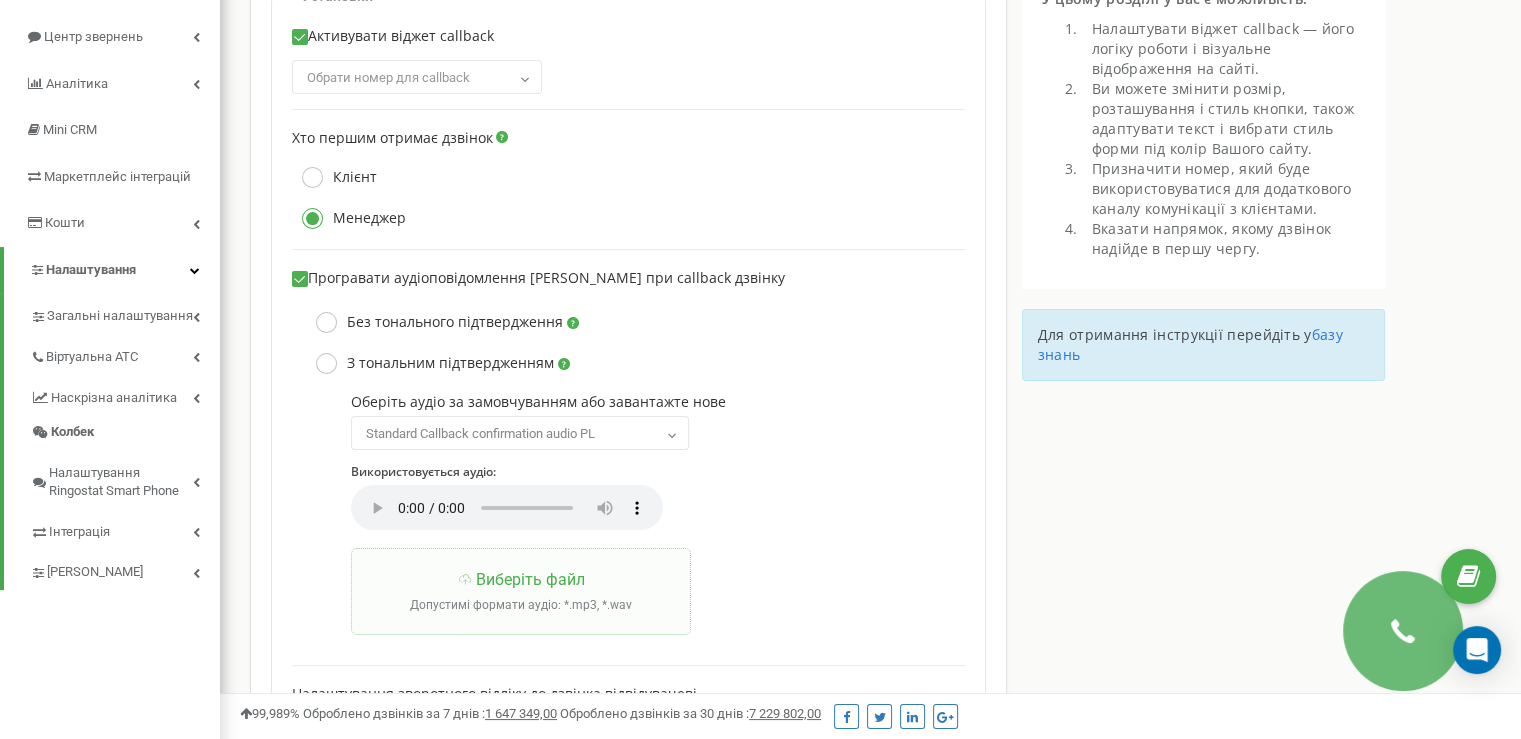 click on "Standard Callback confirmation audio PL" at bounding box center (520, 434) 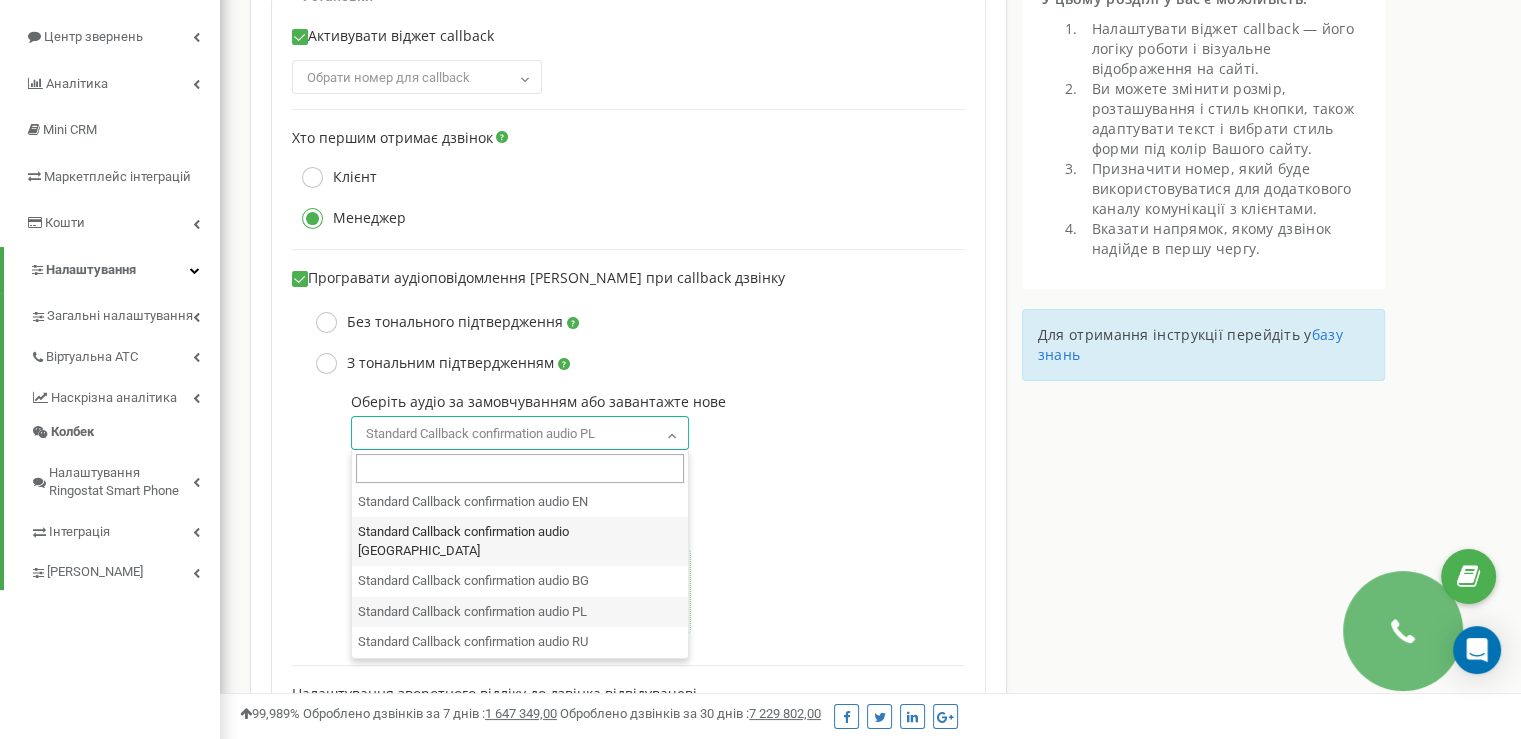 select on "callback_ton_ua.wav:standard callback with confirmation ua" 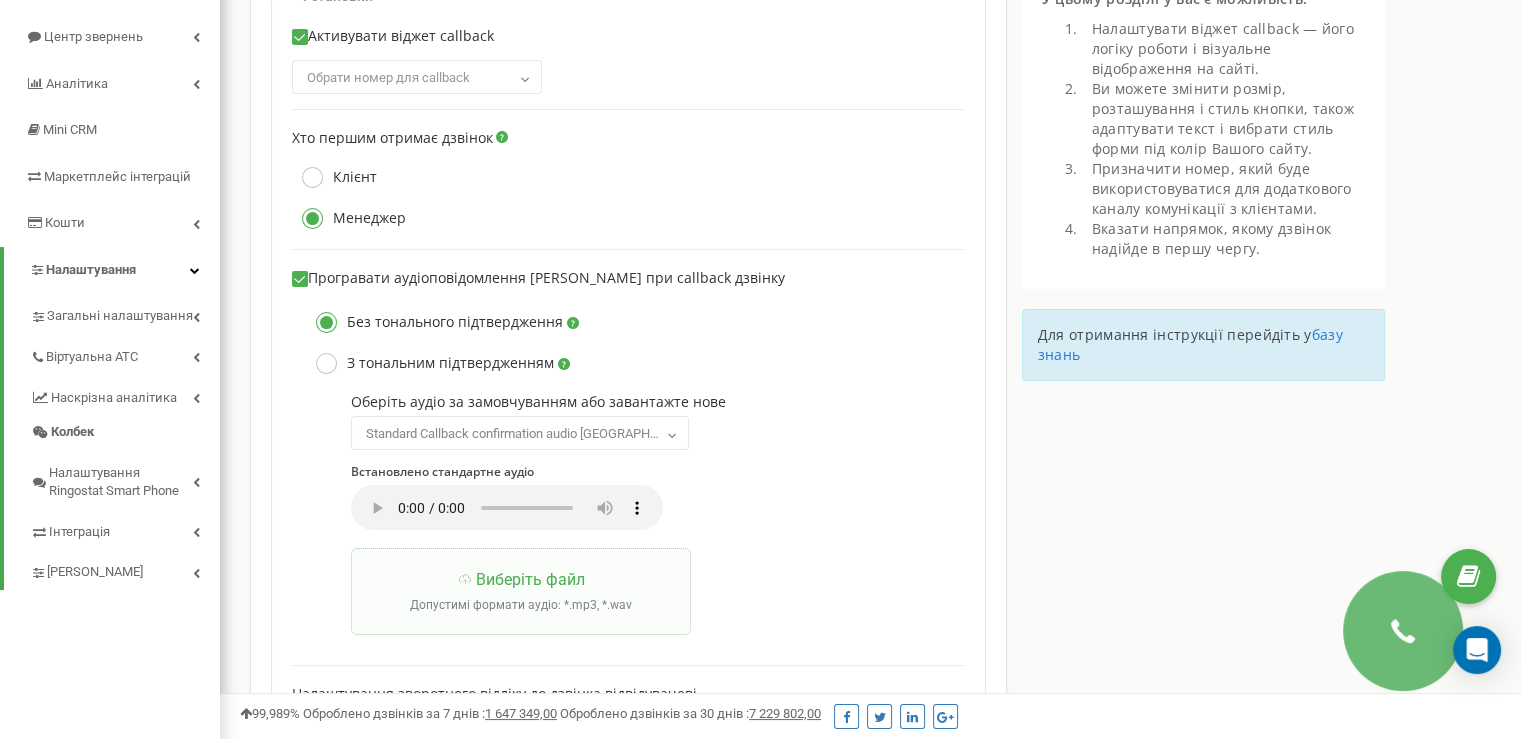 click at bounding box center [326, 322] 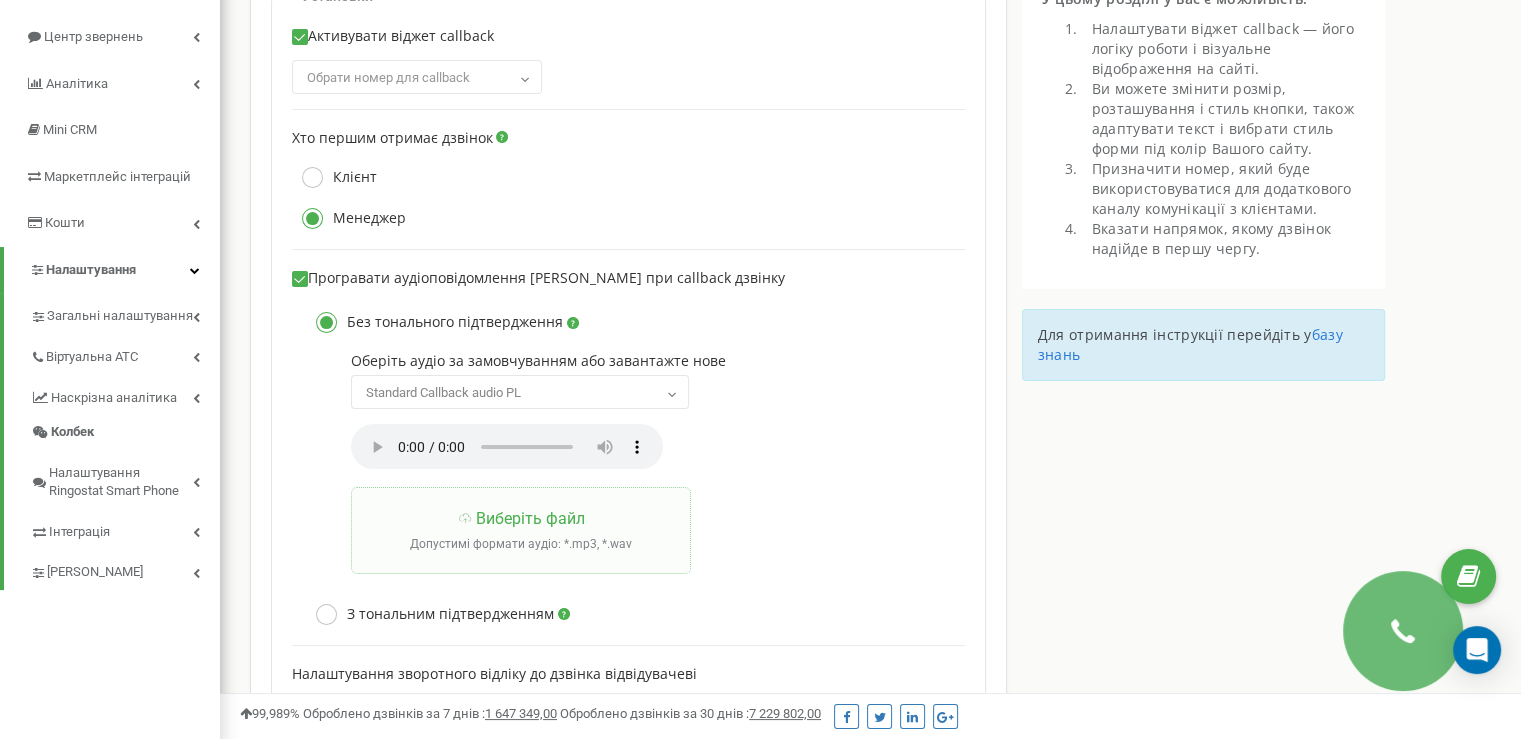 click at bounding box center (326, 322) 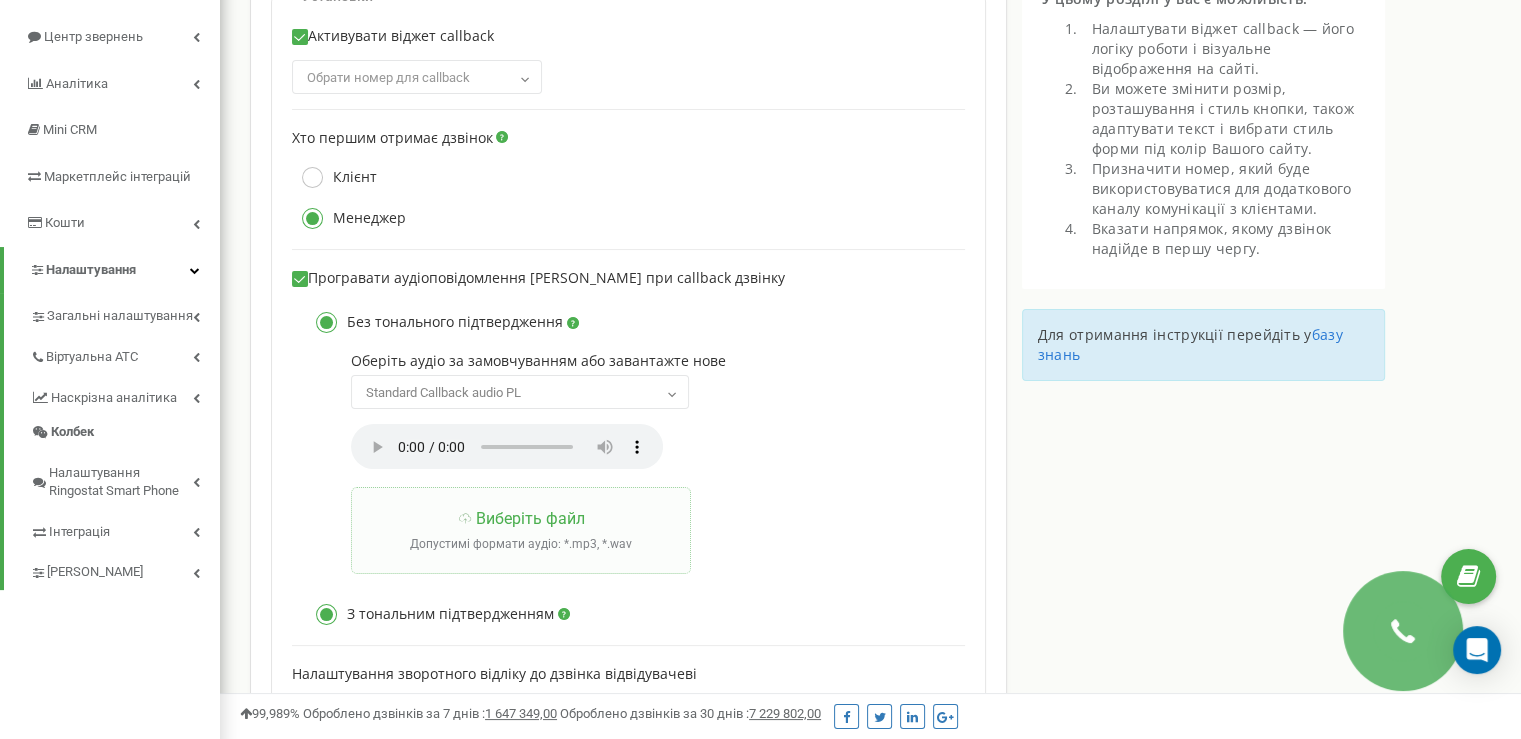 click at bounding box center (326, 614) 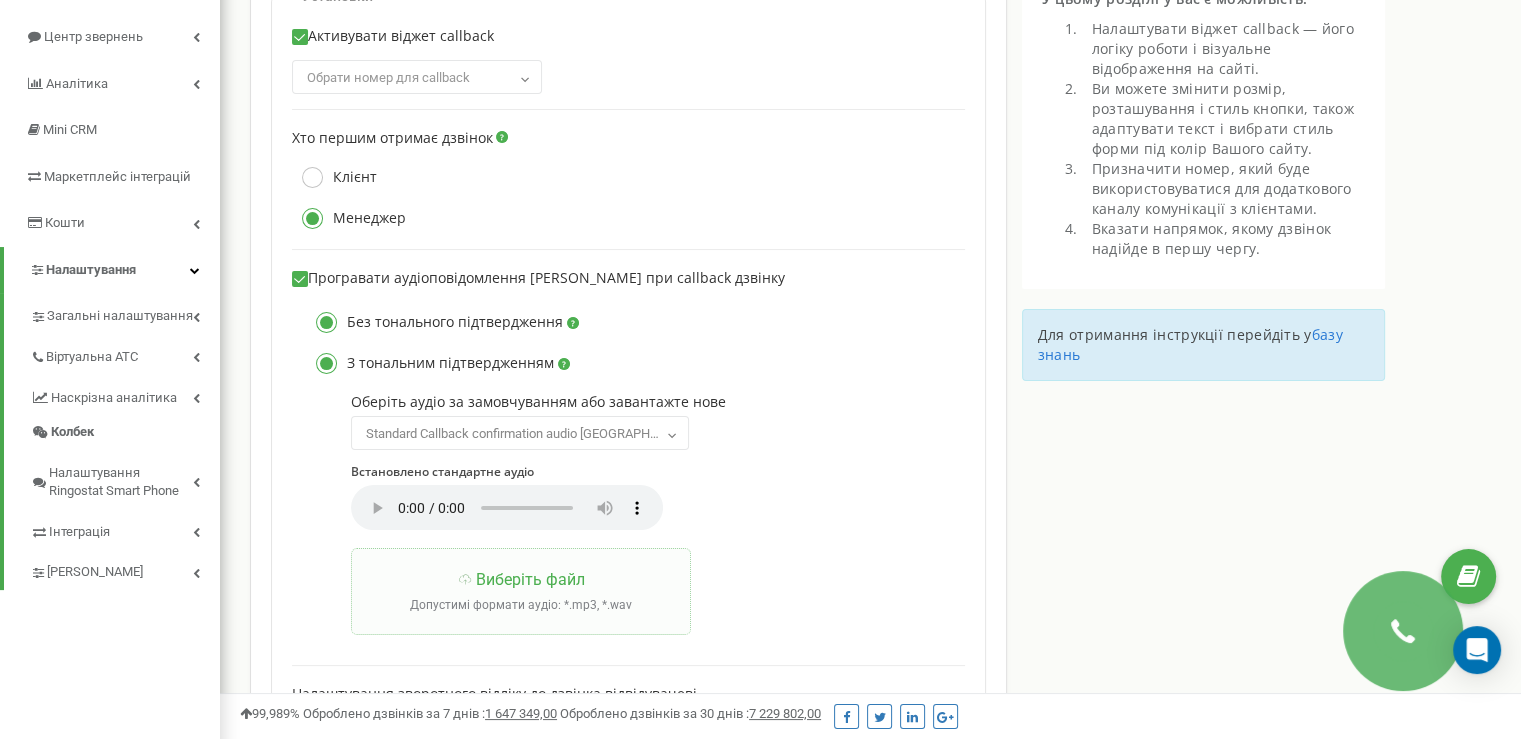 click at bounding box center [326, 322] 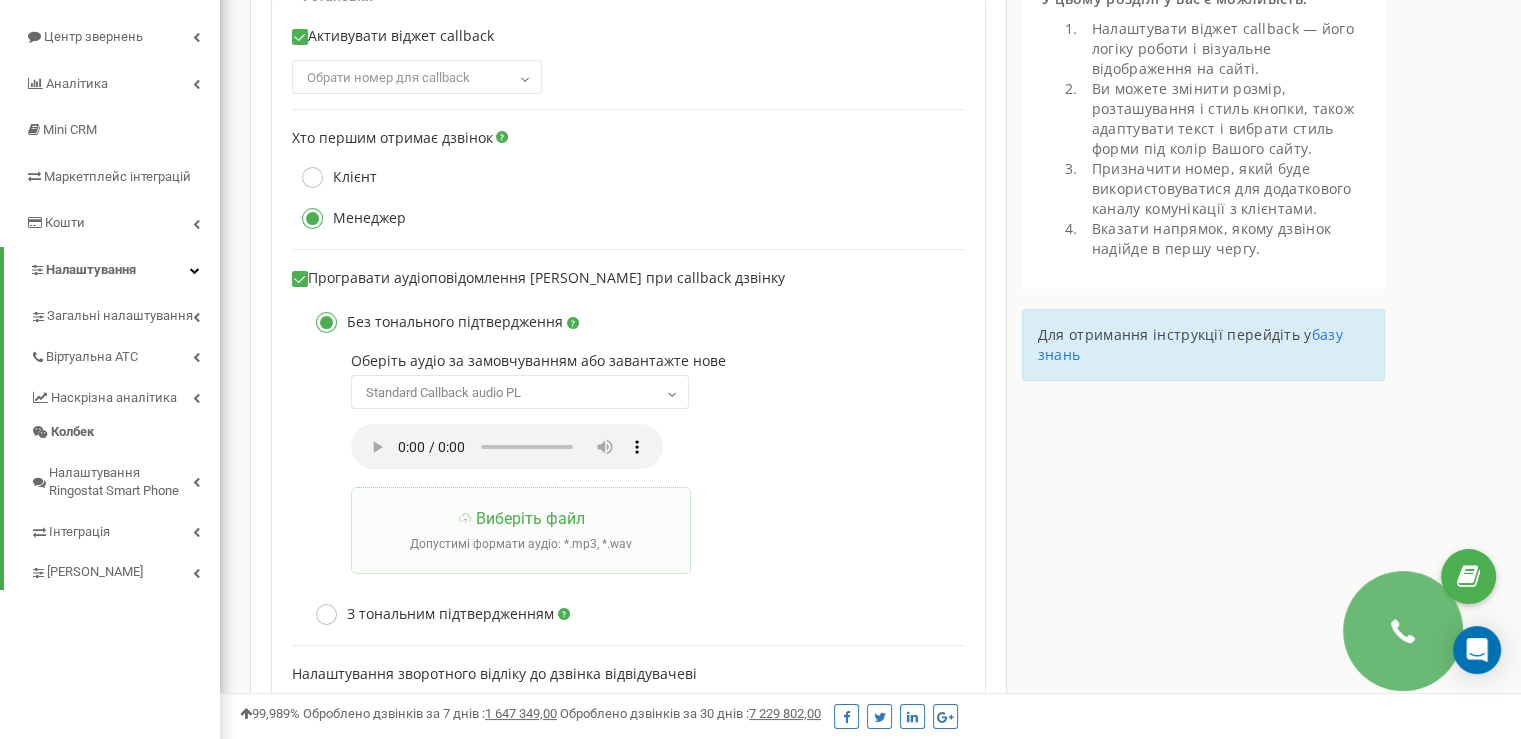 click on "Standard Callback audio PL" at bounding box center (520, 393) 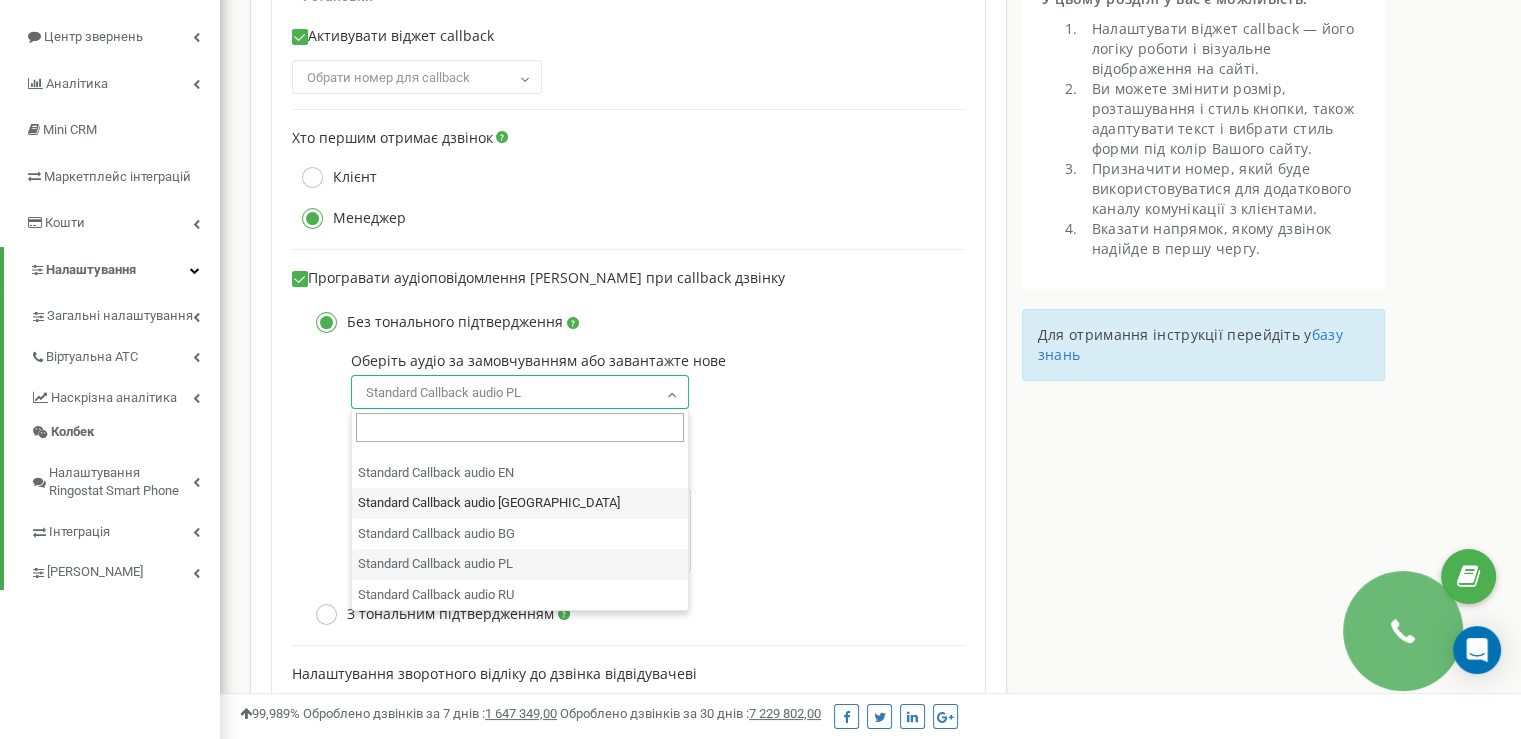 select on "callback_uk4.wav:standard callback without confirmation uk" 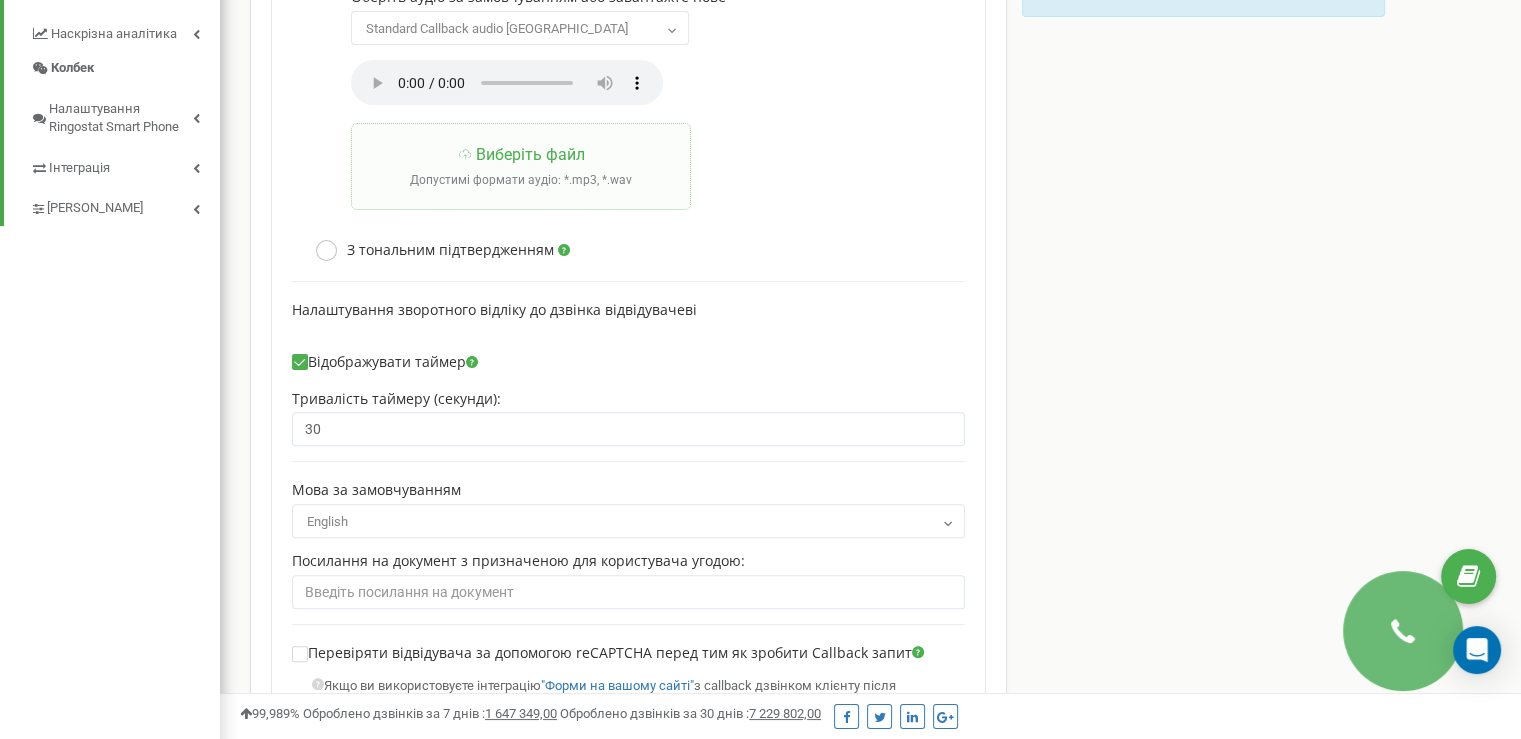 scroll, scrollTop: 600, scrollLeft: 0, axis: vertical 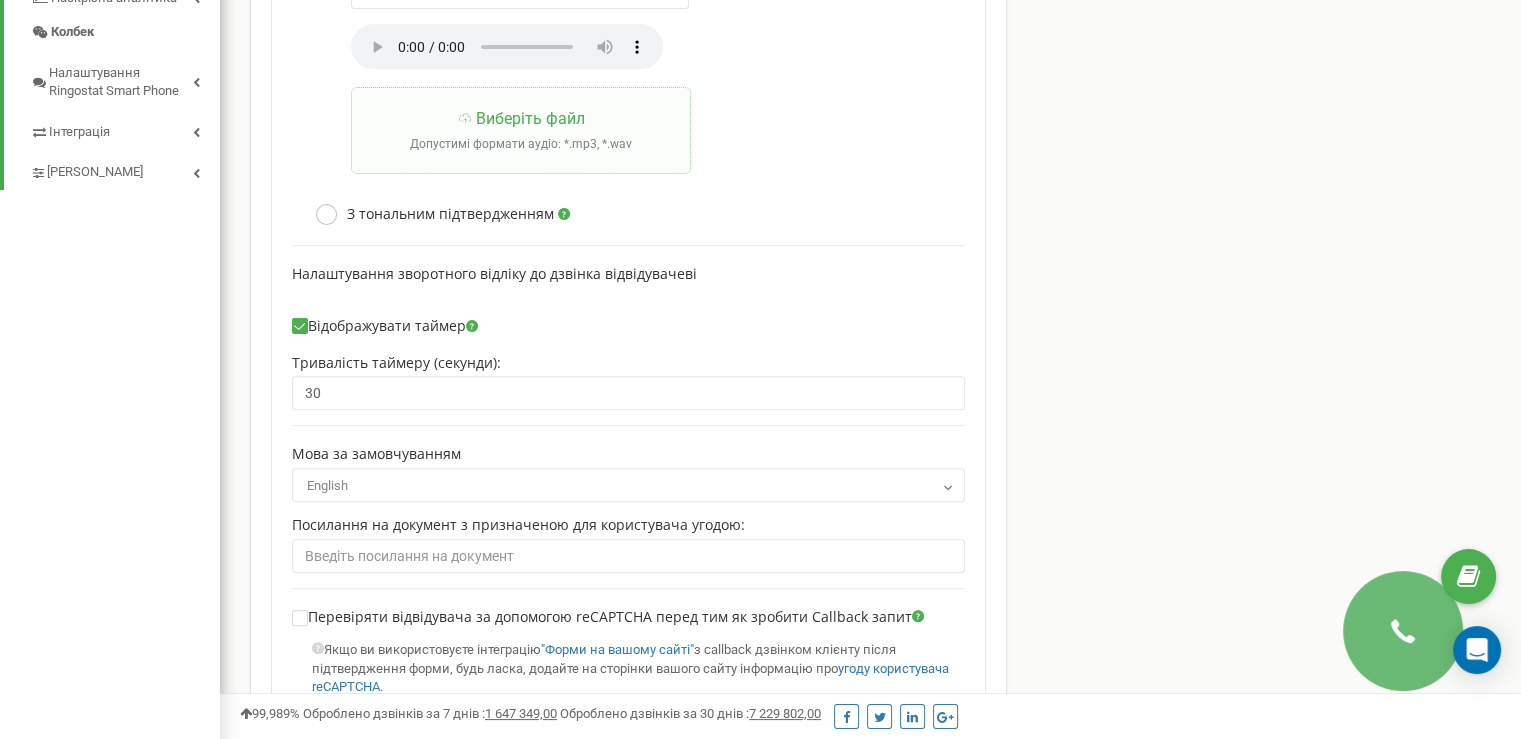 click on "English" at bounding box center (628, 486) 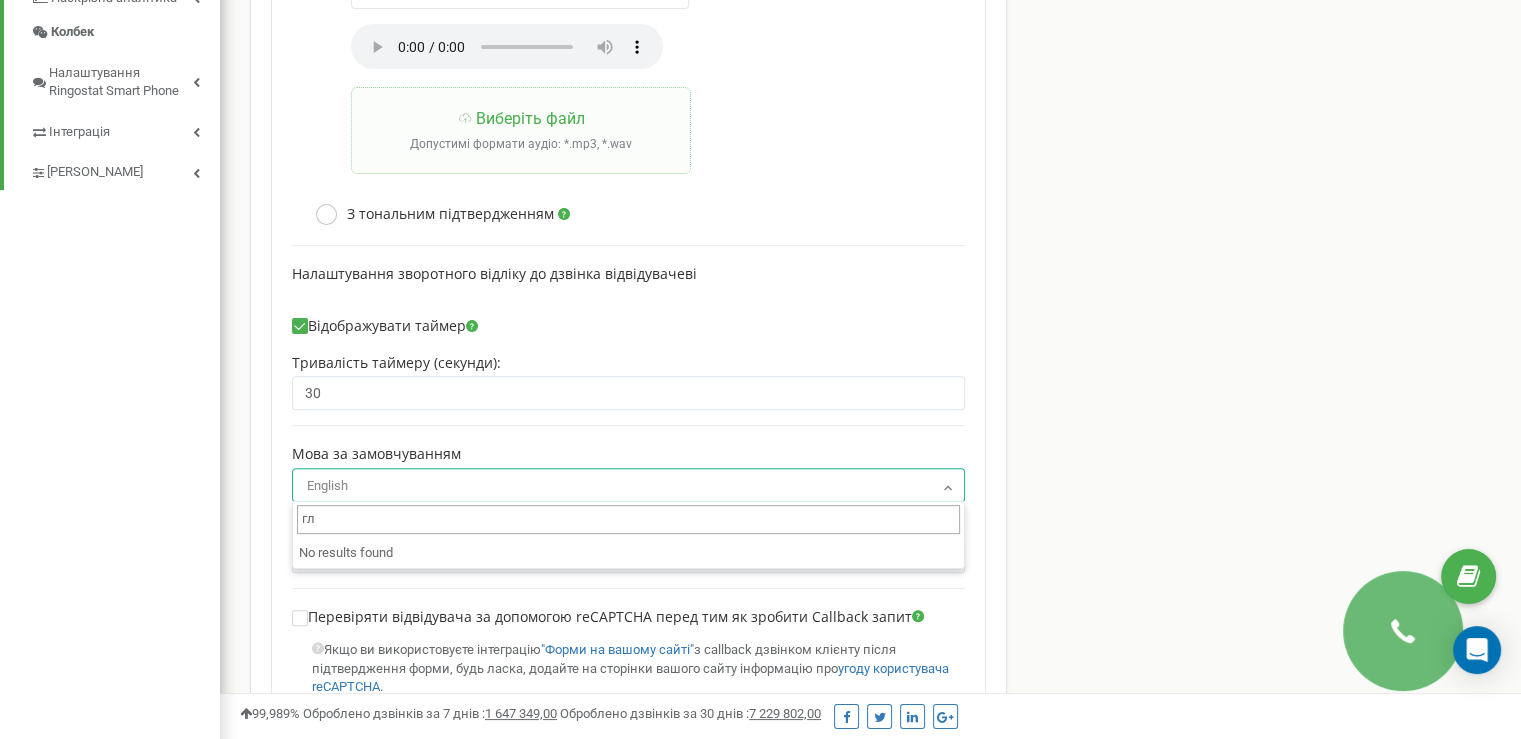 type on "г" 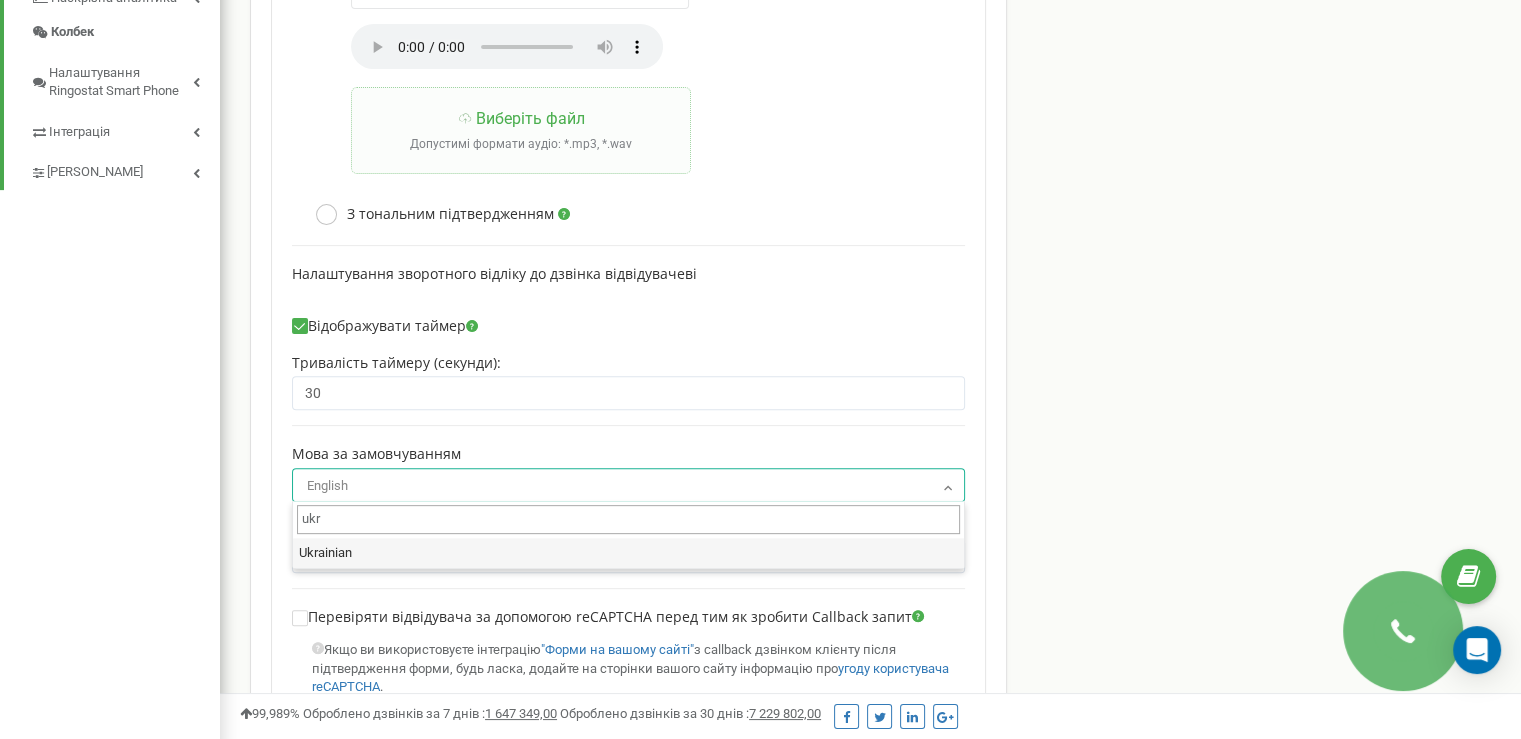 type on "ukr" 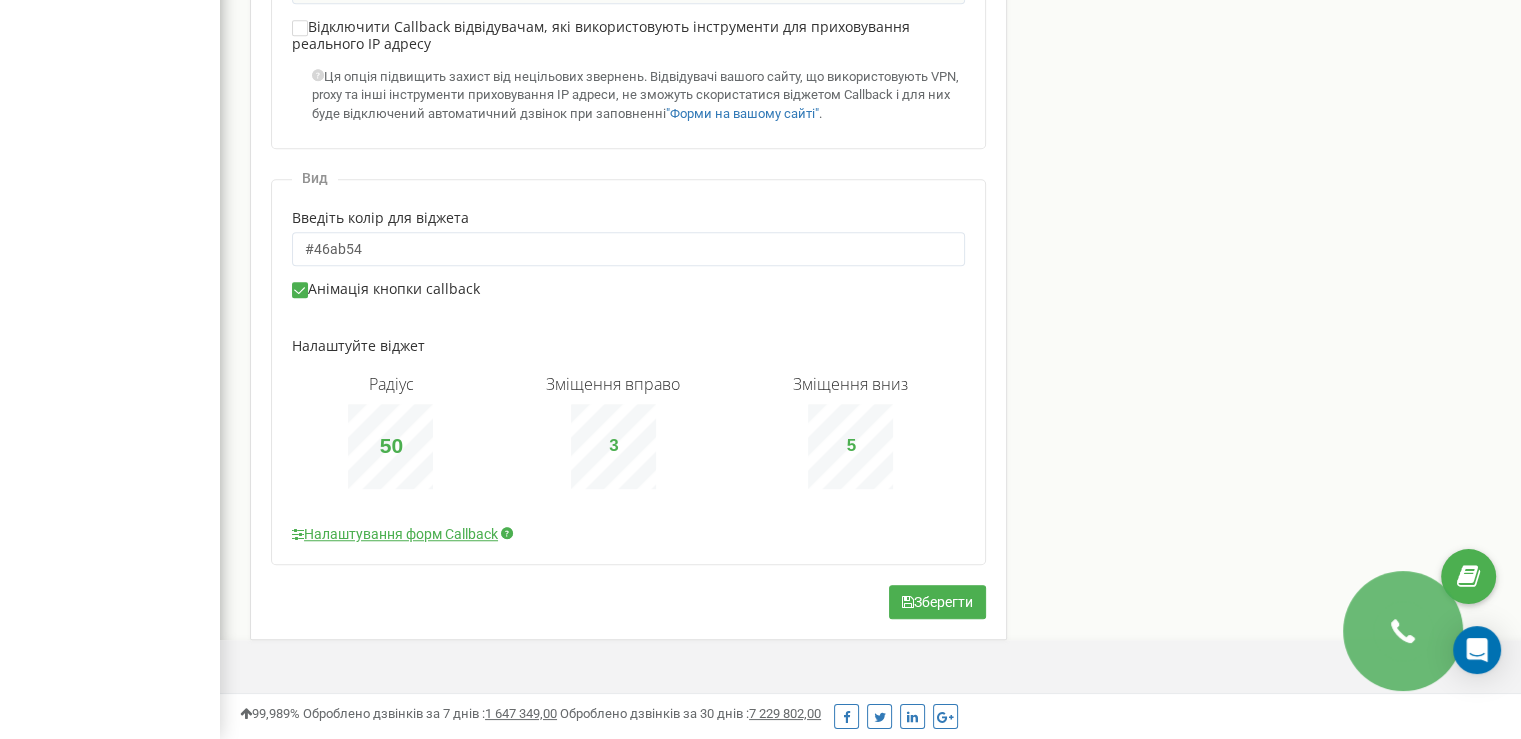 scroll, scrollTop: 1364, scrollLeft: 0, axis: vertical 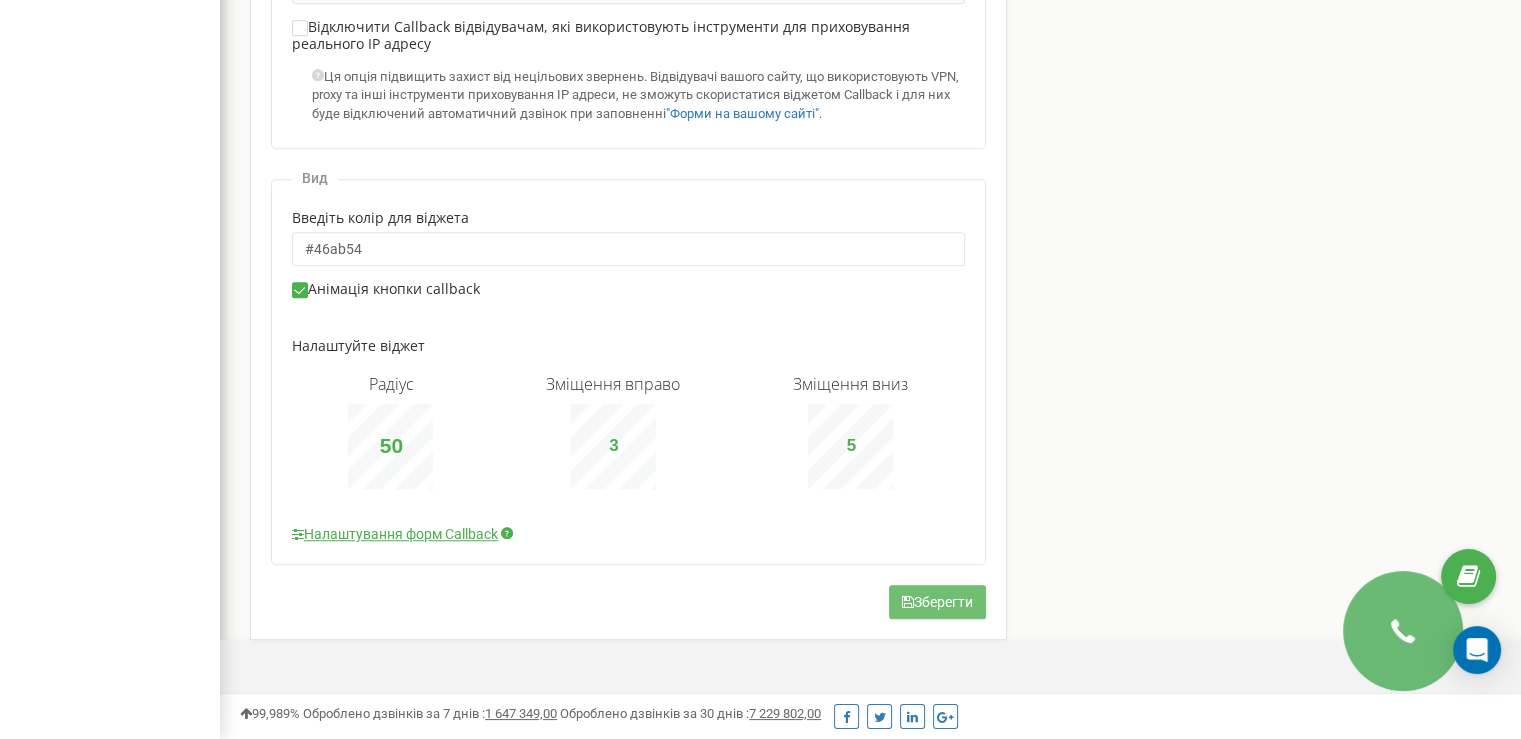 click on "Зберегти" at bounding box center [937, 602] 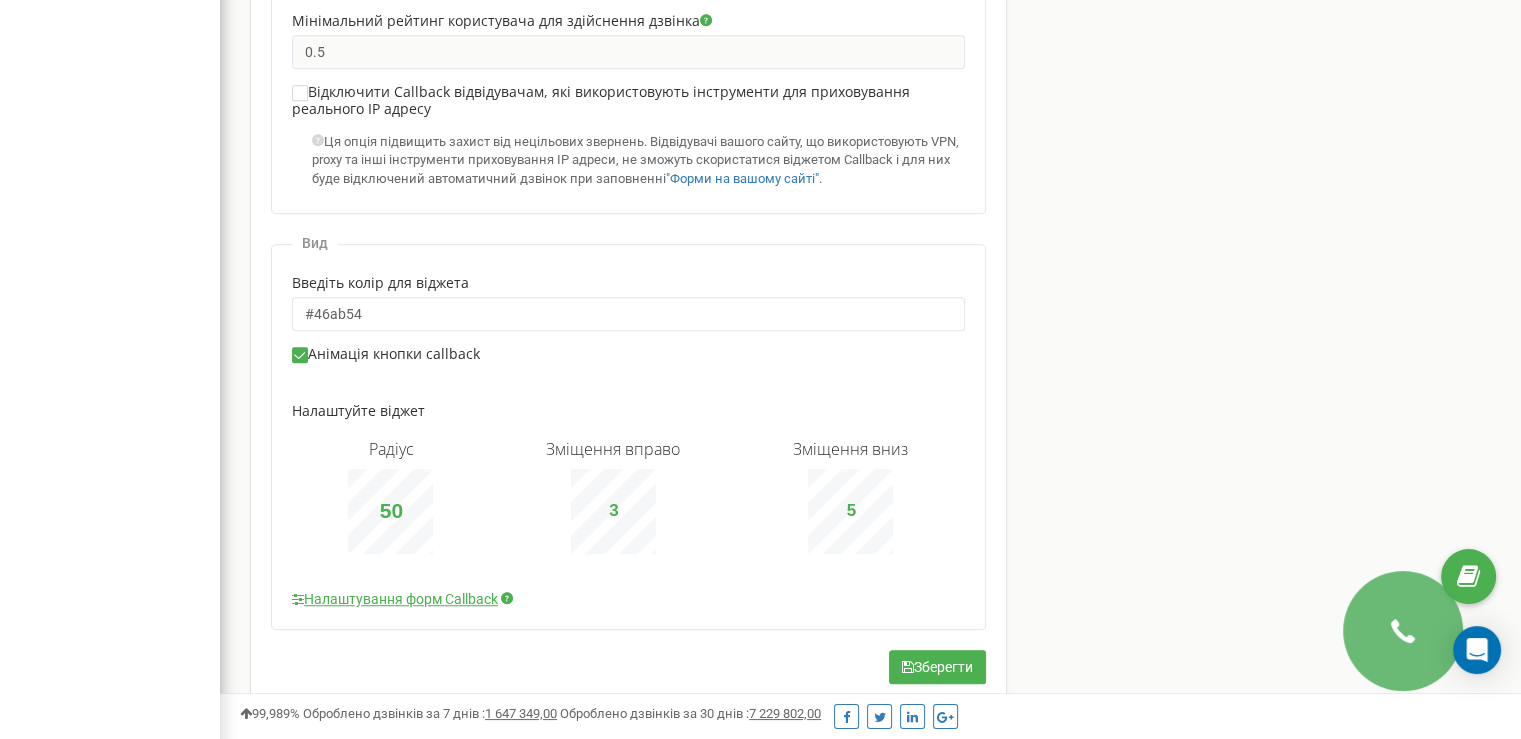 scroll, scrollTop: 1264, scrollLeft: 0, axis: vertical 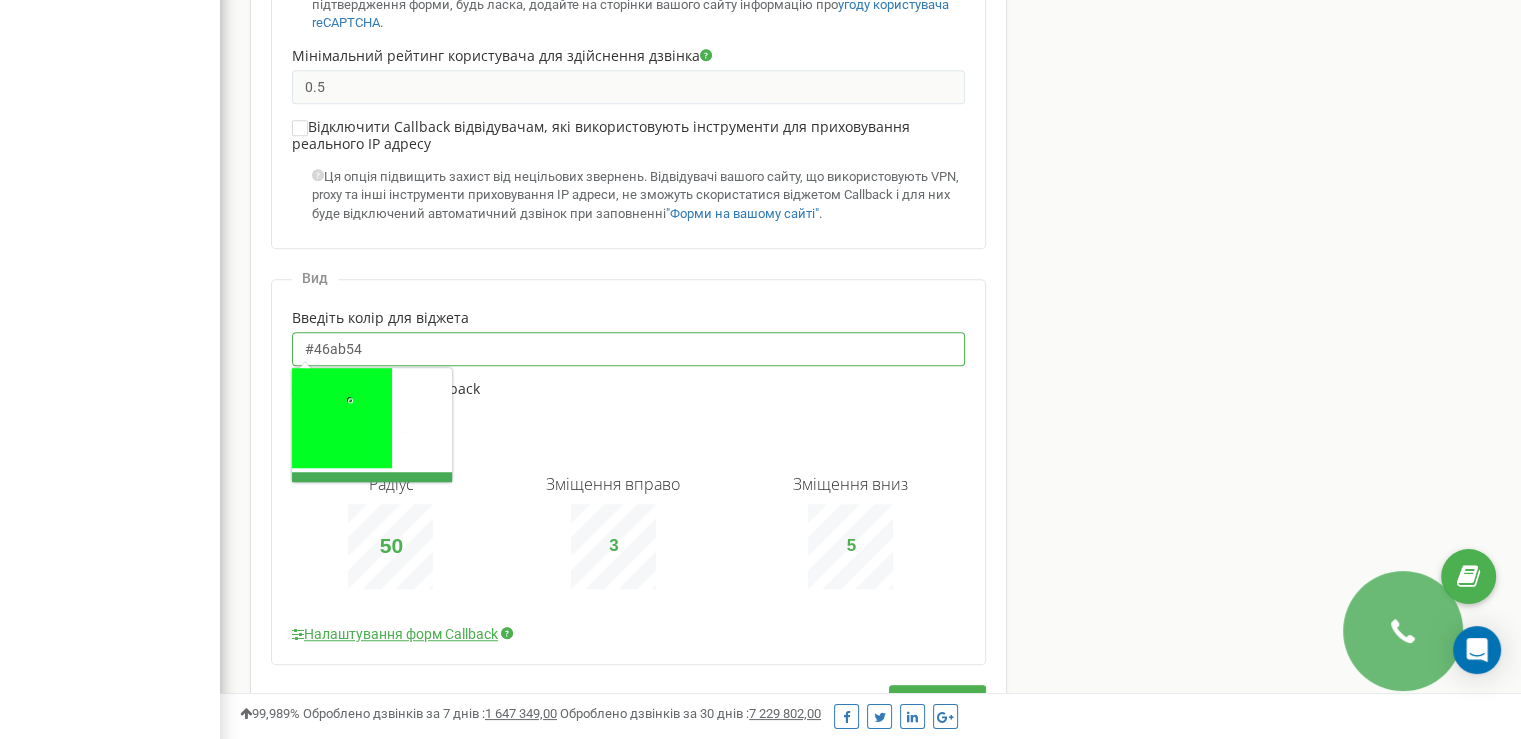 drag, startPoint x: 394, startPoint y: 346, endPoint x: 202, endPoint y: 357, distance: 192.31485 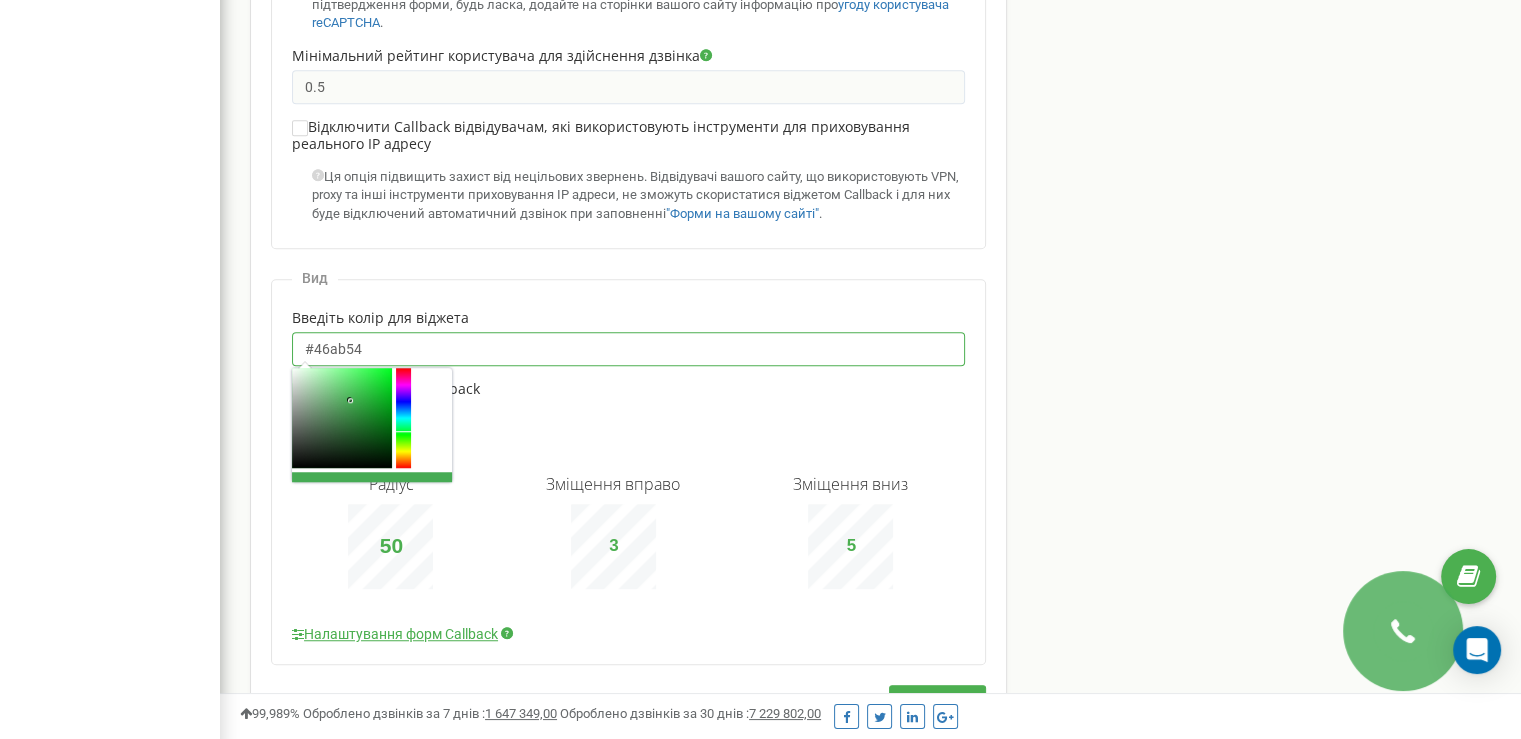 click on "iconestate.com.ua Проєкти iconestate.com.ua Дашборд Центр звернень Аналiтика Mini CRM Маркетплейс інтеграцій Кошти Налаштування Загальні налаштування Віртуальна АТС Наскрізна аналітика Колбек Налаштування Ringostat Smart Phone Інтеграція Коллтрекінг Журнал дзвінків Журнал повідомлень Звіт про пропущені необроблені дзвінки Дзвінки в реальному часі NEW Ваші звіти Звіт маркетолога Звіти Looker Studio Розподіл дзвінків по дням тижня та погодинно Багатоканальні послідовності Статистика callback Звіт про ефективність роботи співробітників Співробітники у реальному часі NEW Методи оплати" at bounding box center (760, -212) 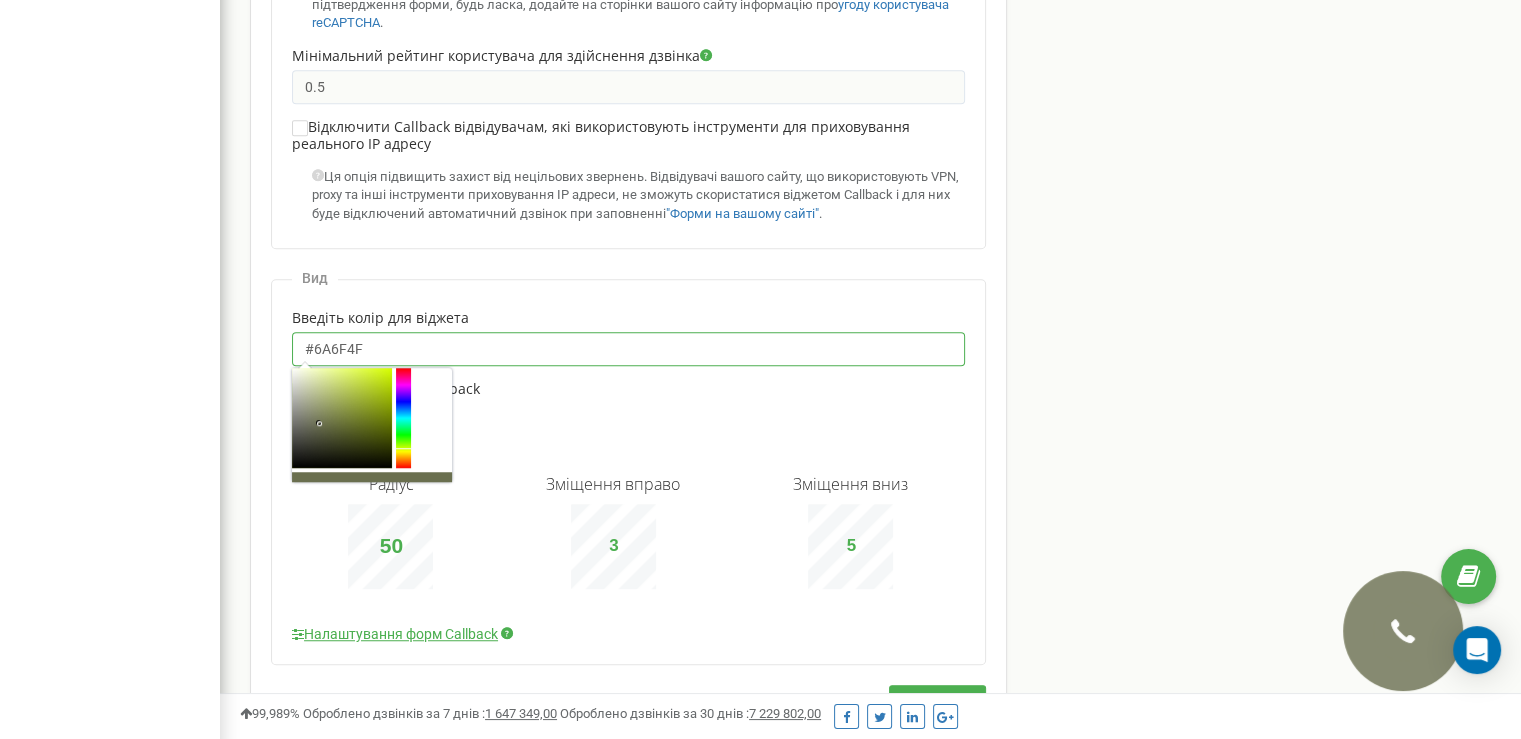 type on "#6a6f4f" 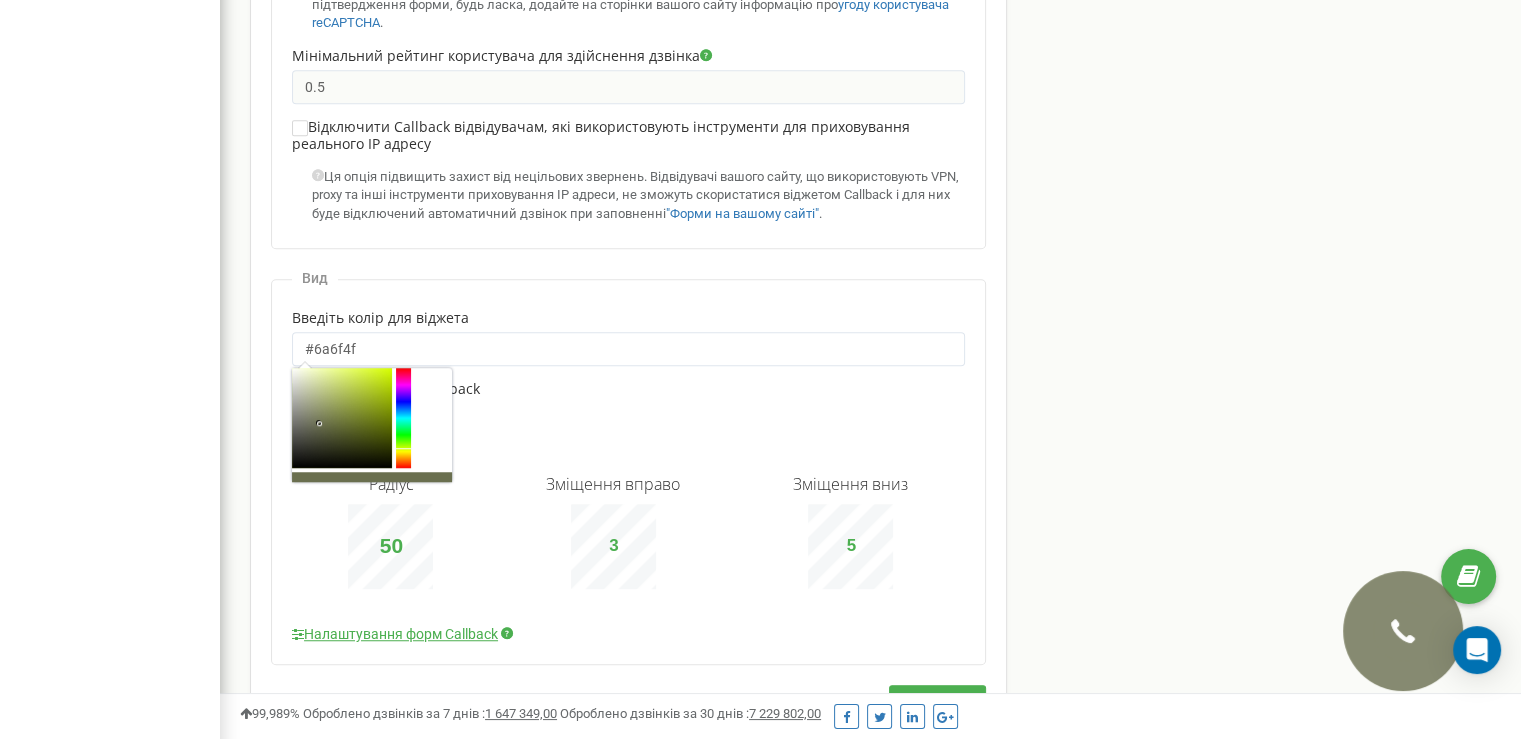 click on "iconestate.com.ua Проєкти iconestate.com.ua Дашборд Центр звернень Аналiтика Mini CRM Маркетплейс інтеграцій Кошти Налаштування Загальні налаштування Віртуальна АТС Наскрізна аналітика Колбек Налаштування Ringostat Smart Phone Інтеграція Коллтрекінг" at bounding box center (110, -212) 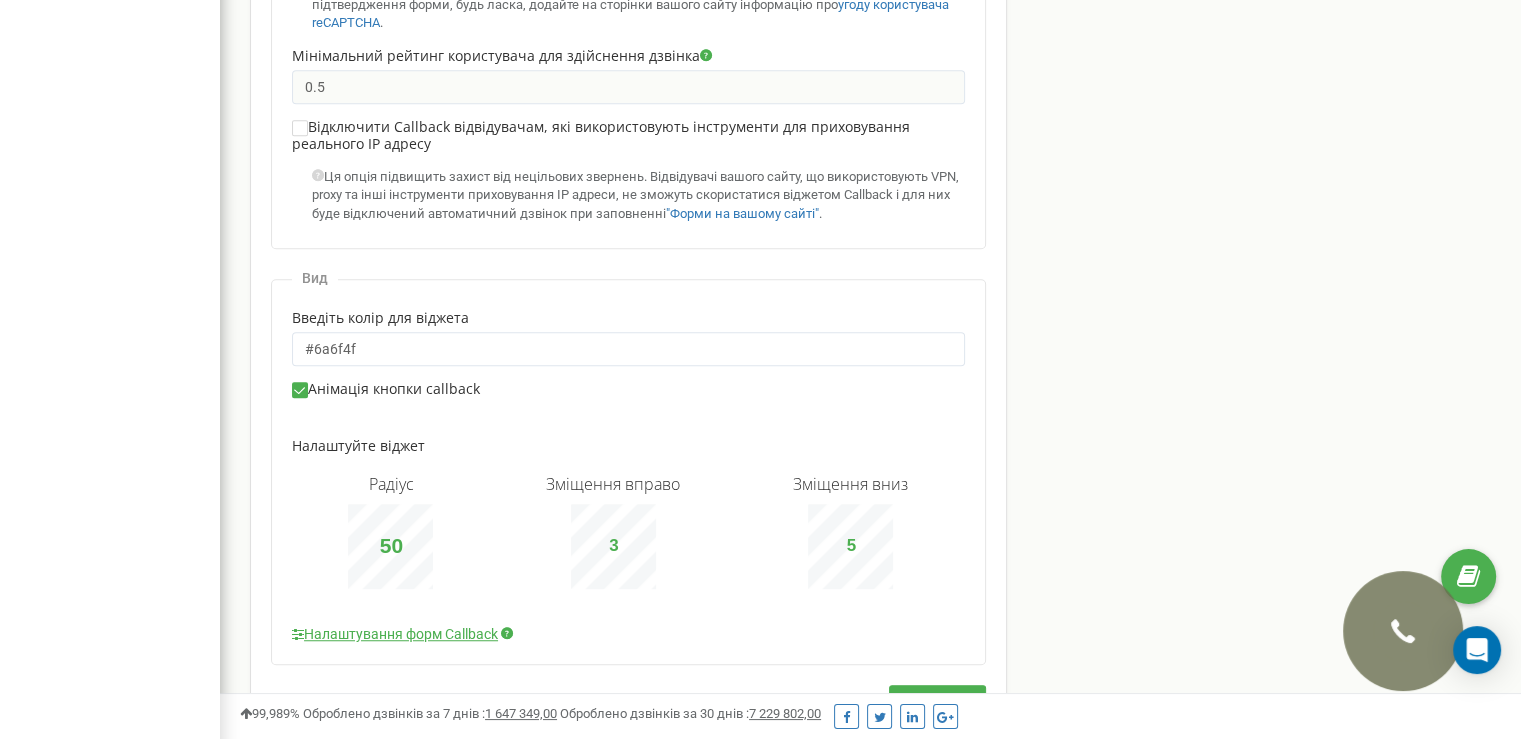 click on "Налаштування Callback для iconestate.com.ua
Установки
Активувати віджет callback
380632505508
380632654856
380632654806
3" at bounding box center [817, -207] 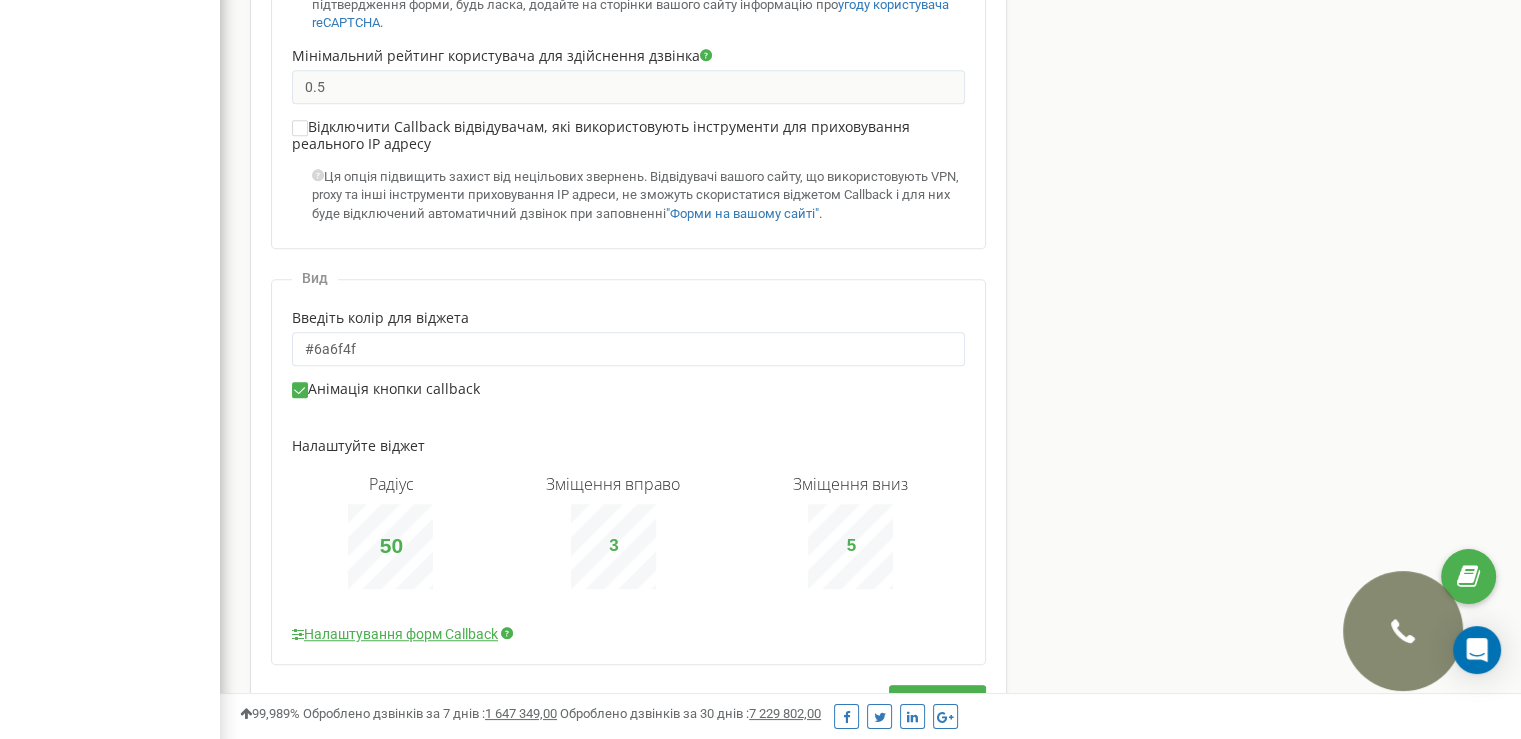 click on "Налаштування Callback для iconestate.com.ua
Установки
Активувати віджет callback
380632505508
380632654856
380632654806
3" at bounding box center [817, -207] 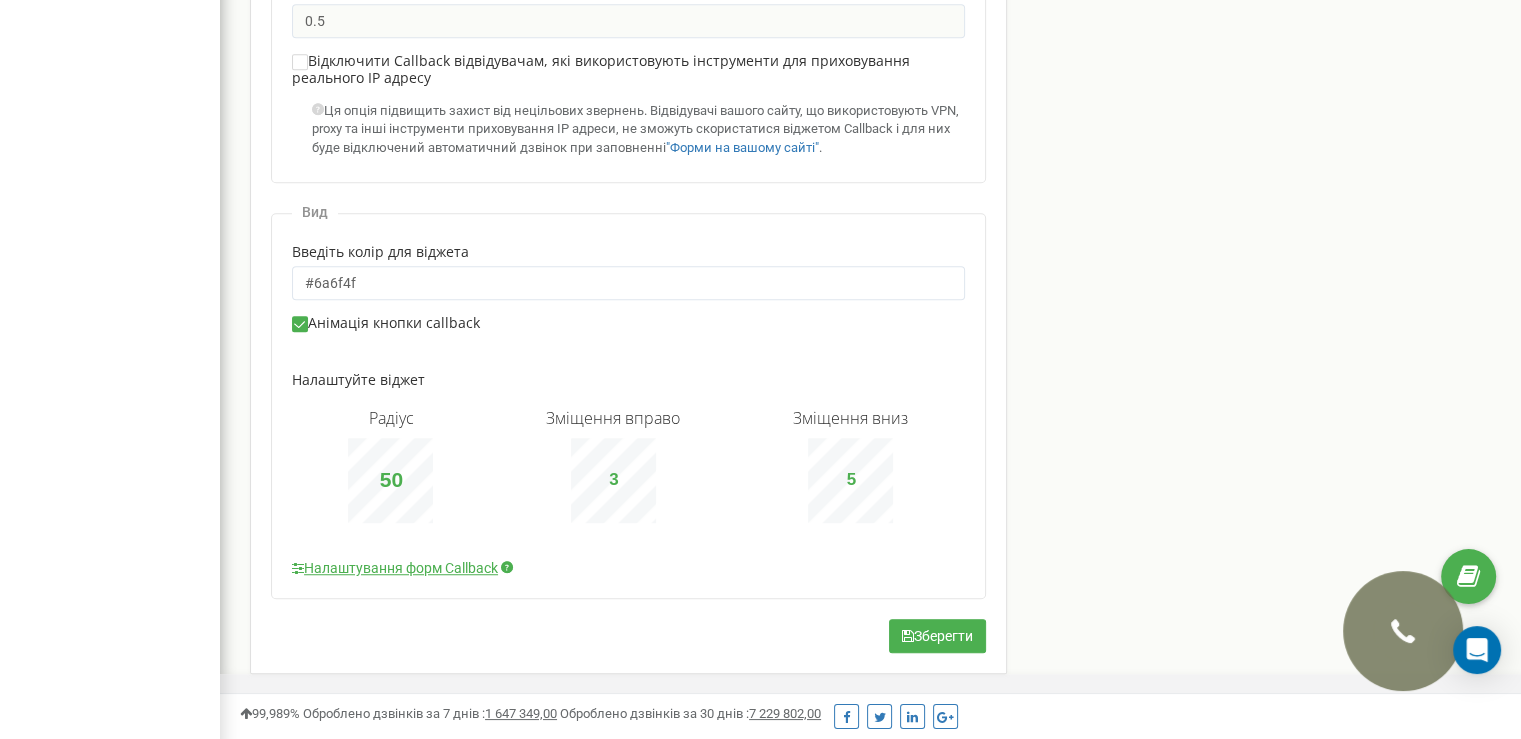scroll, scrollTop: 1364, scrollLeft: 0, axis: vertical 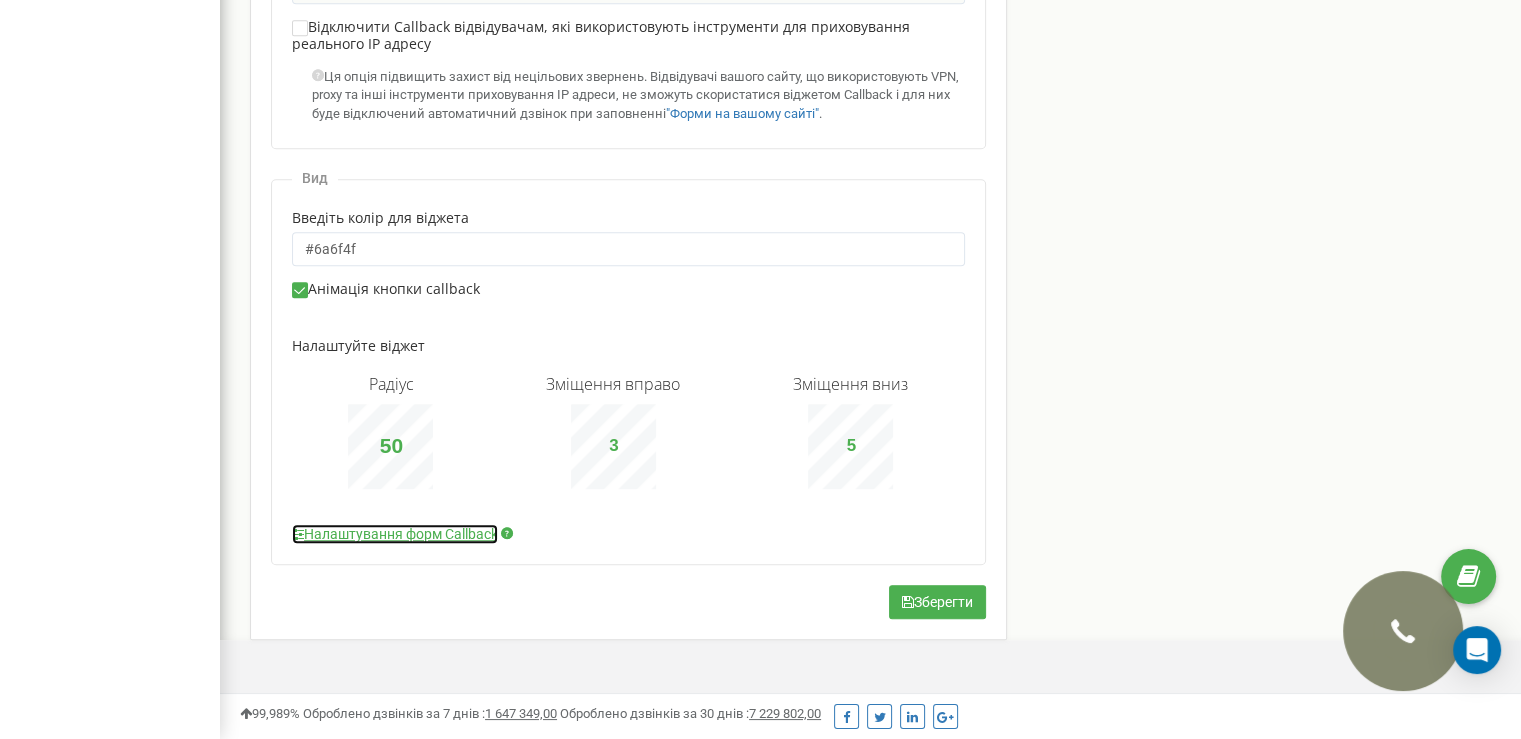 click on "Налаштування форм Callback" at bounding box center (395, 534) 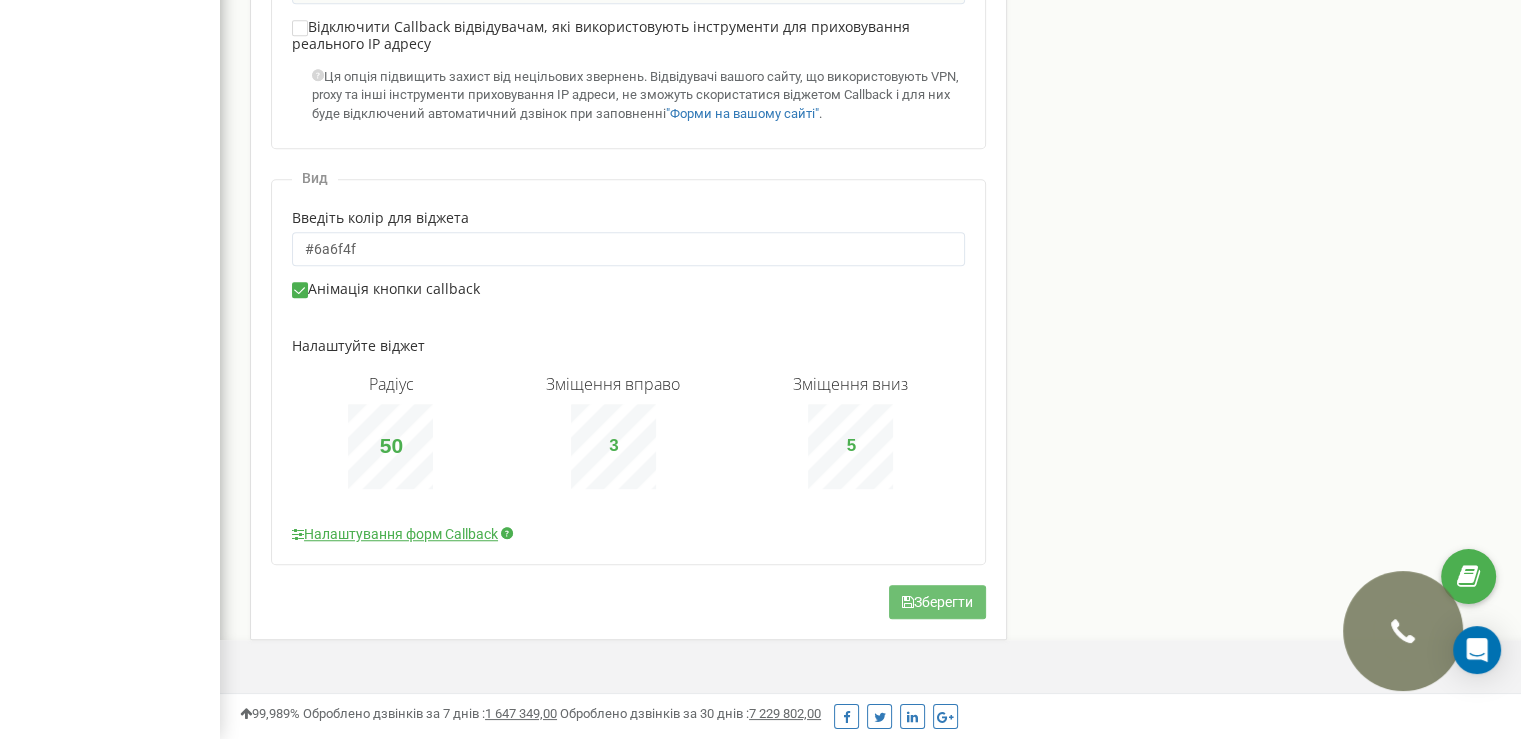 click on "Зберегти" at bounding box center (937, 602) 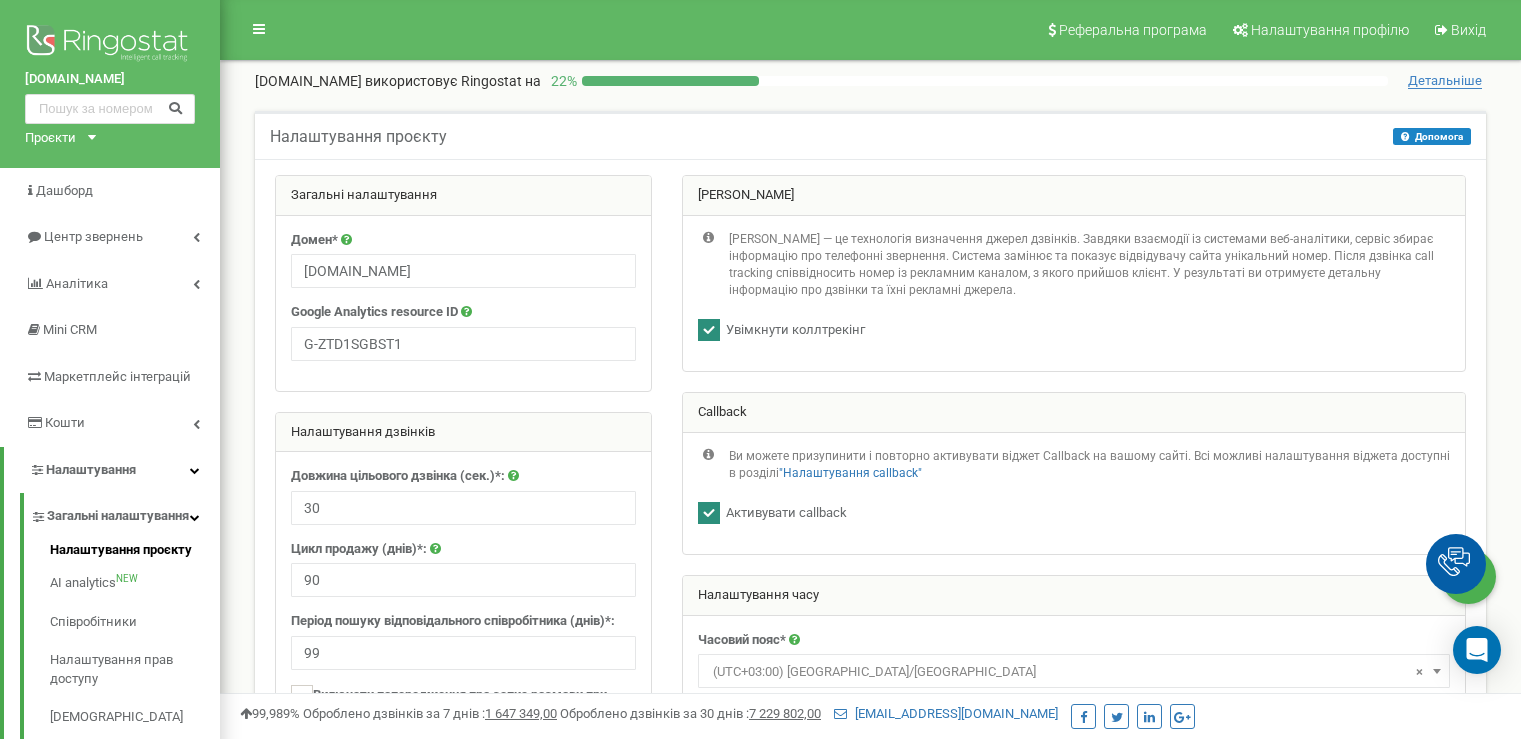 scroll, scrollTop: 0, scrollLeft: 0, axis: both 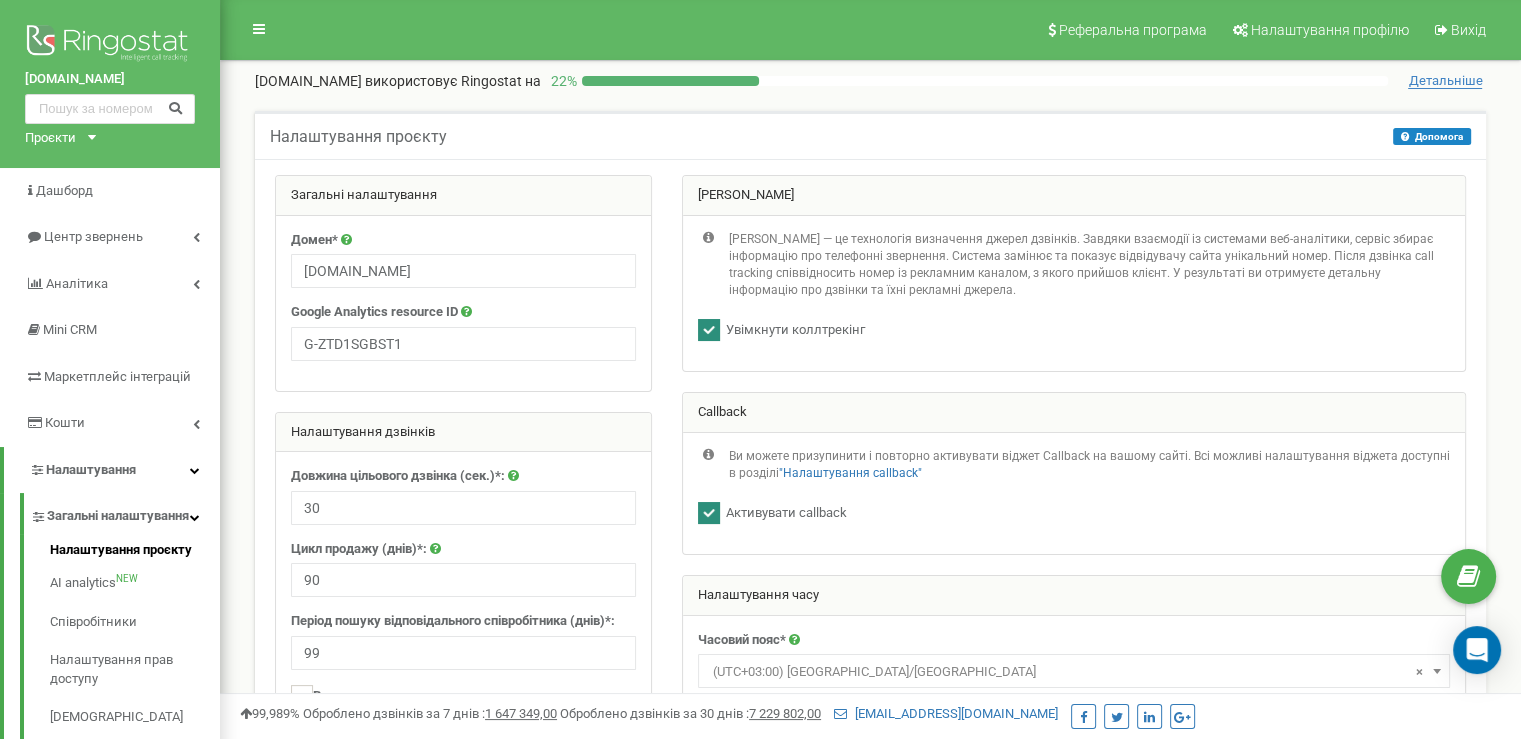click on "Загальні налаштування
Домен*
iconestate.com.ua
Google Analytics resource ID
G-ZTD1SGBST1
Налаштування дзвінків
30" at bounding box center [870, 817] 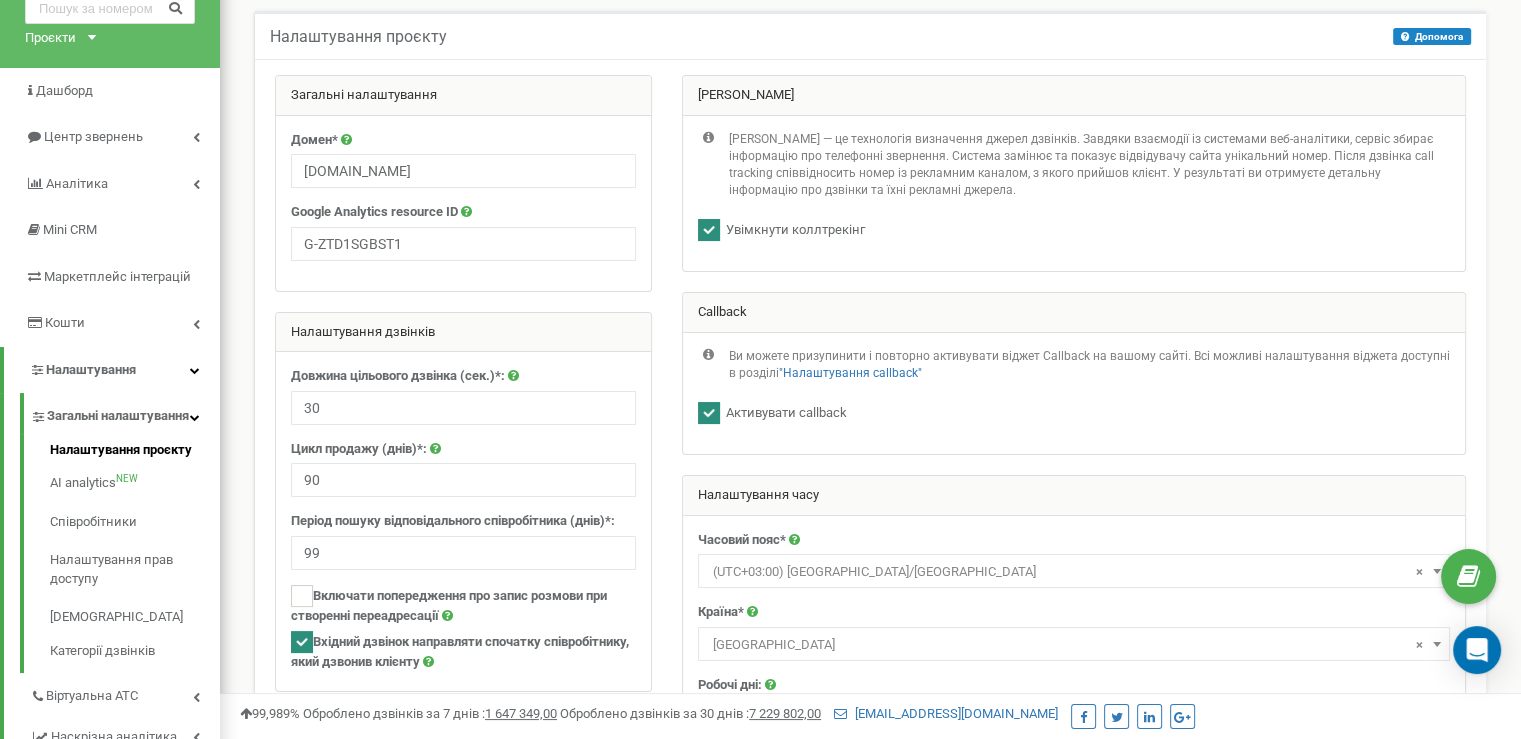 scroll, scrollTop: 0, scrollLeft: 0, axis: both 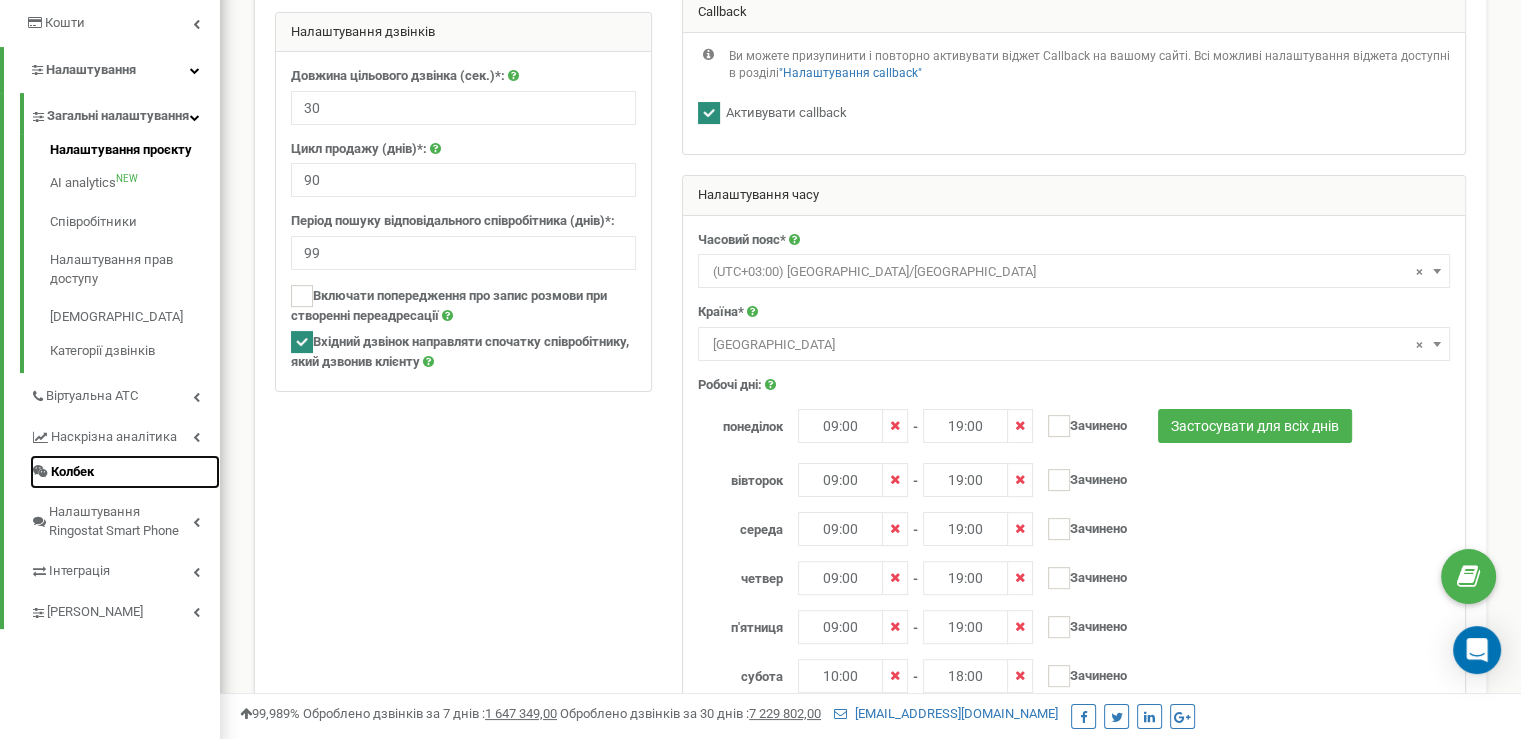 click on "Колбек" at bounding box center (72, 472) 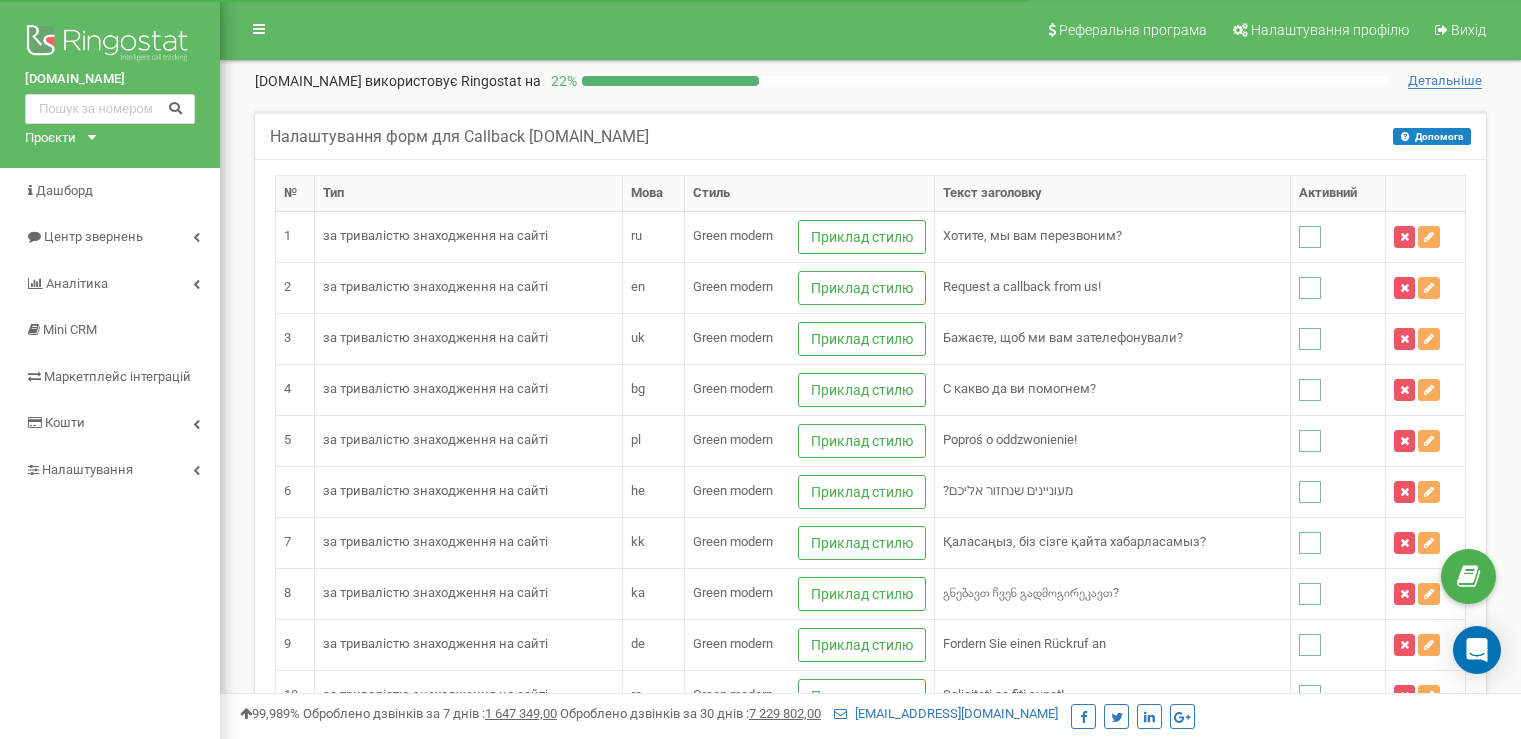scroll, scrollTop: 0, scrollLeft: 0, axis: both 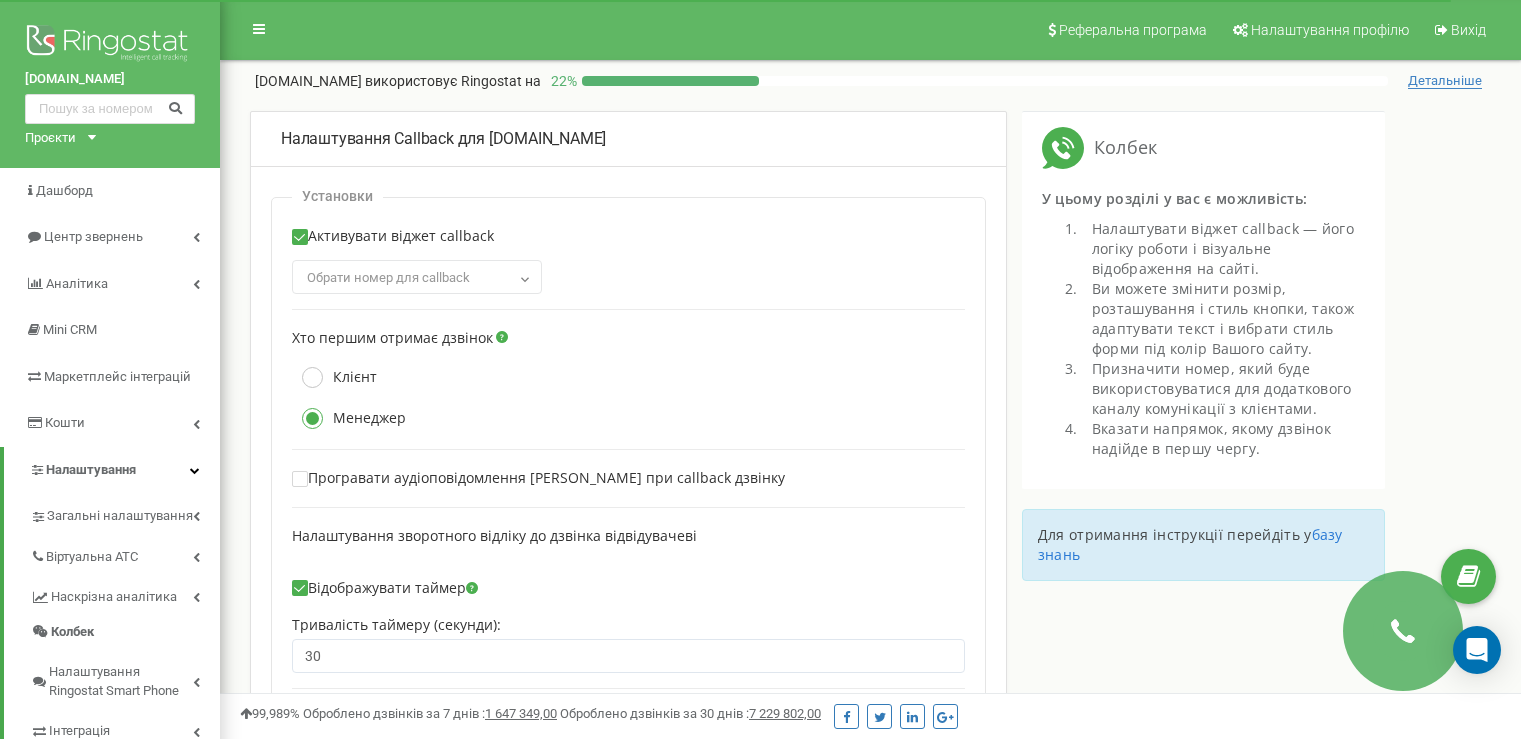 select on "uk" 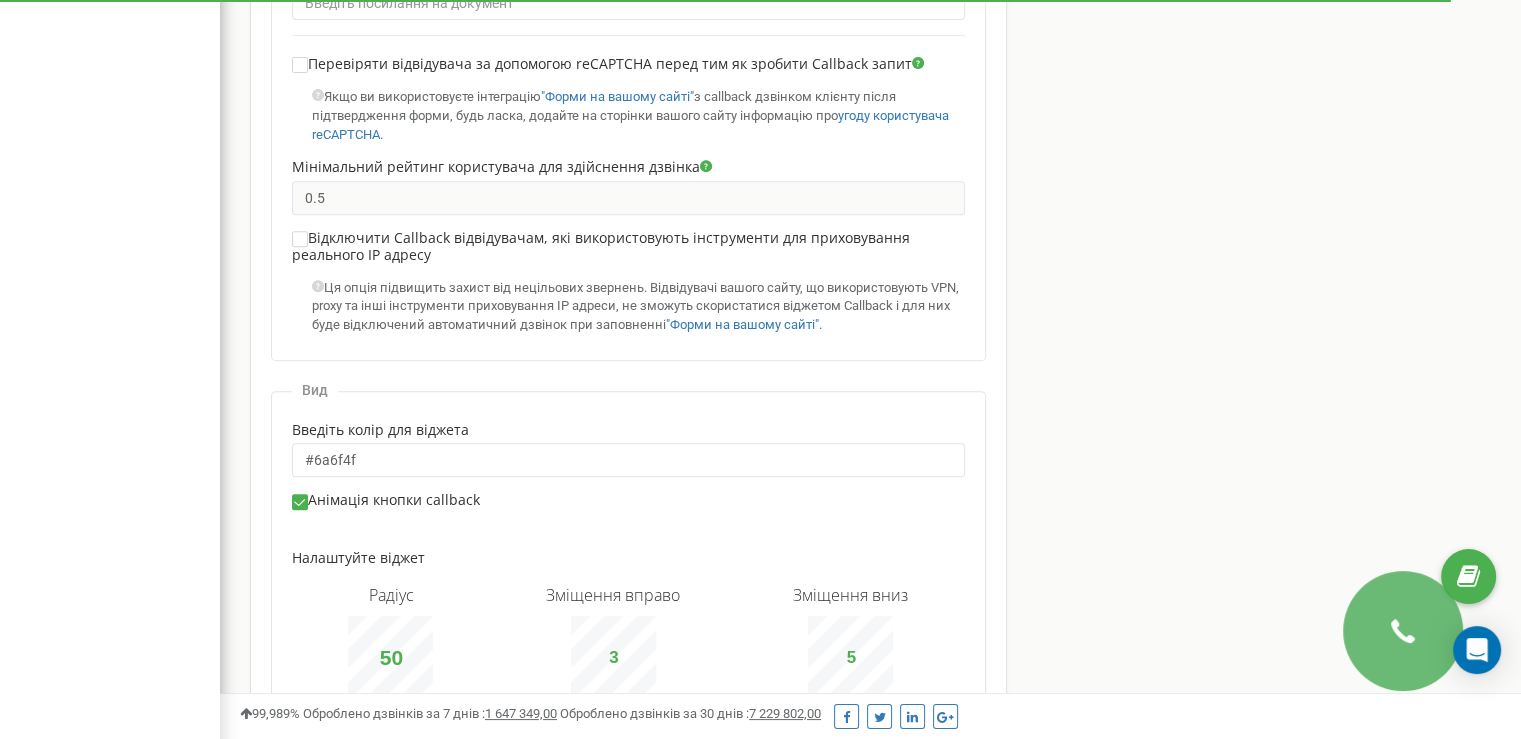 scroll, scrollTop: 0, scrollLeft: 0, axis: both 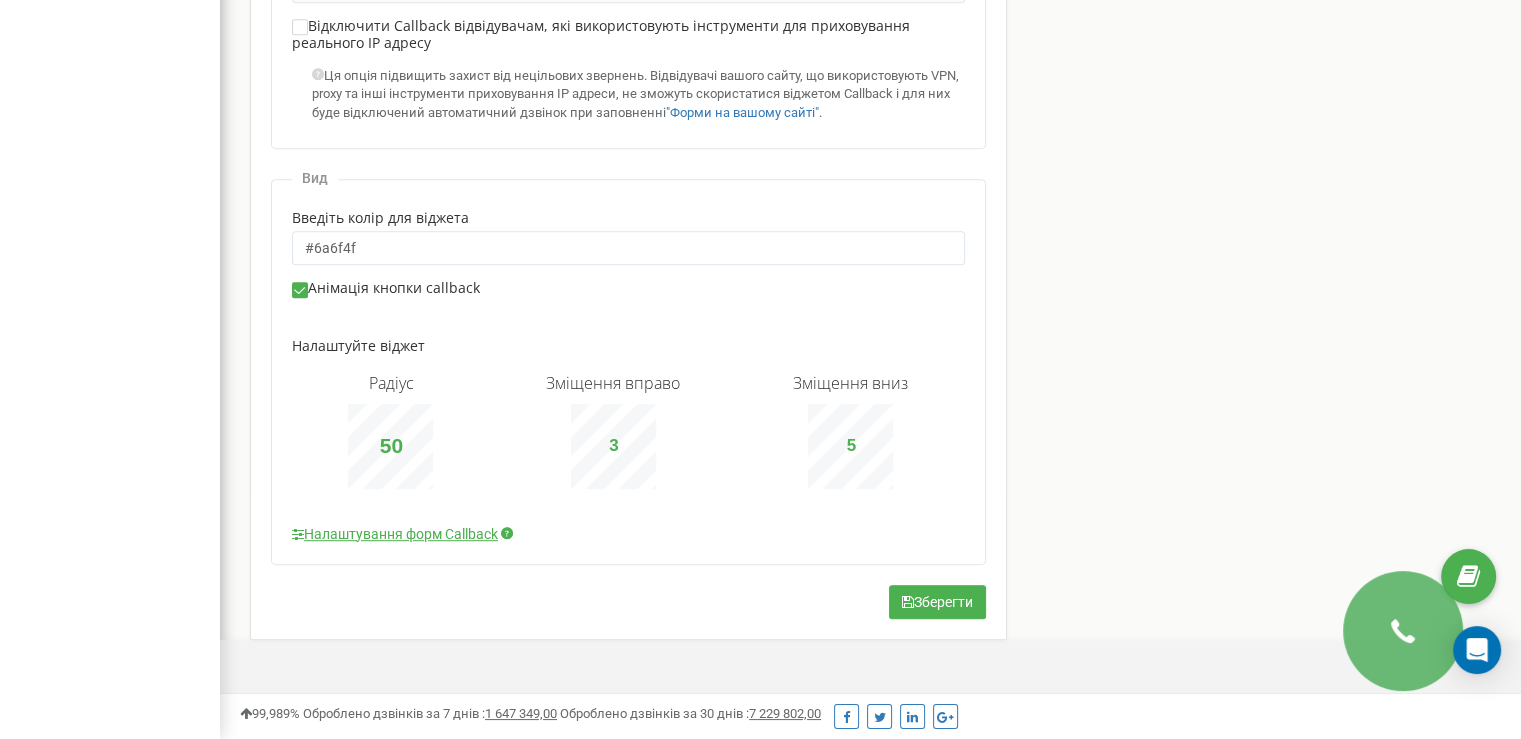 click on "Налаштування Callback для [DOMAIN_NAME]
Установки
Активувати віджет callback
380632505508
380632654856
380632654806
30 0.5 Вид 50" at bounding box center [870, -138] 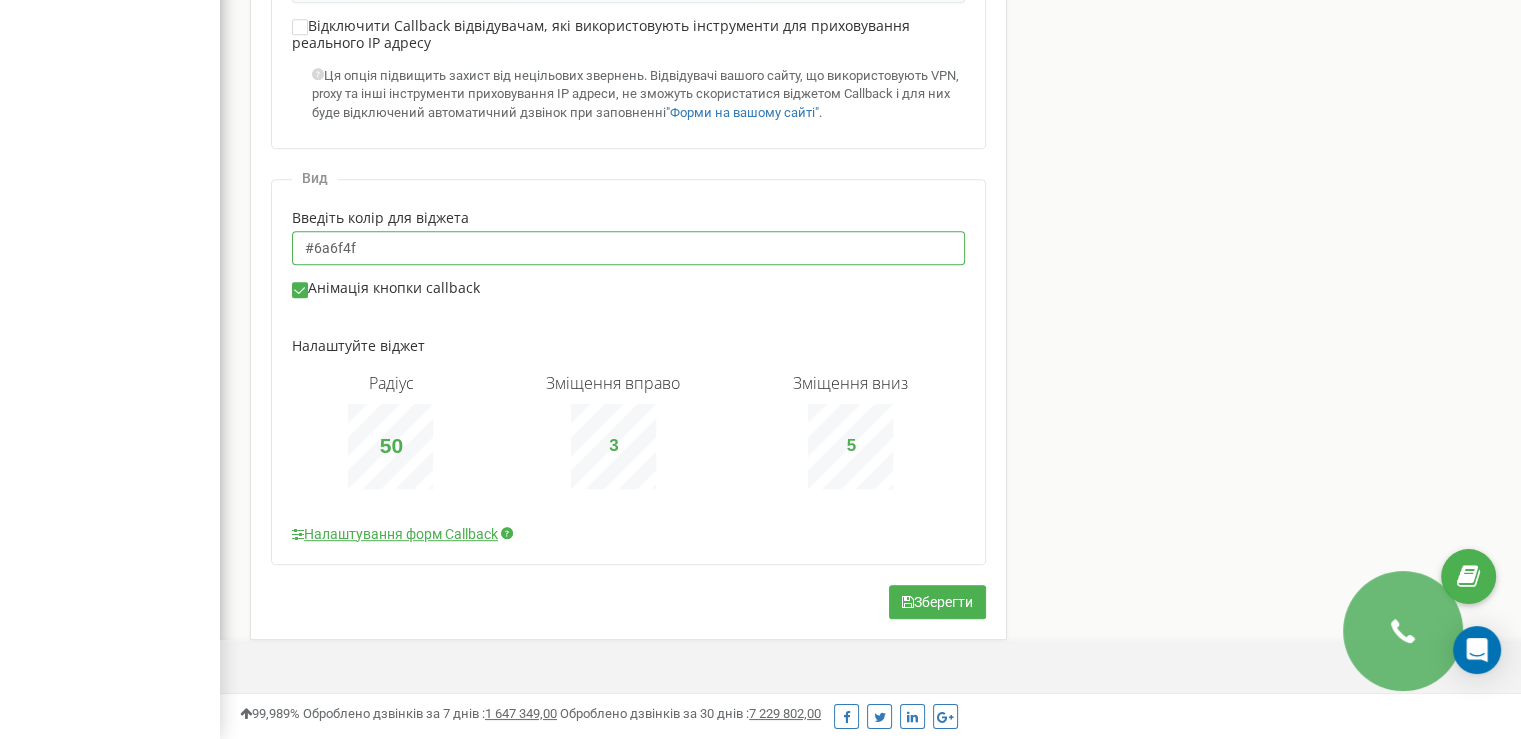 click on "#6a6f4f" at bounding box center [628, 248] 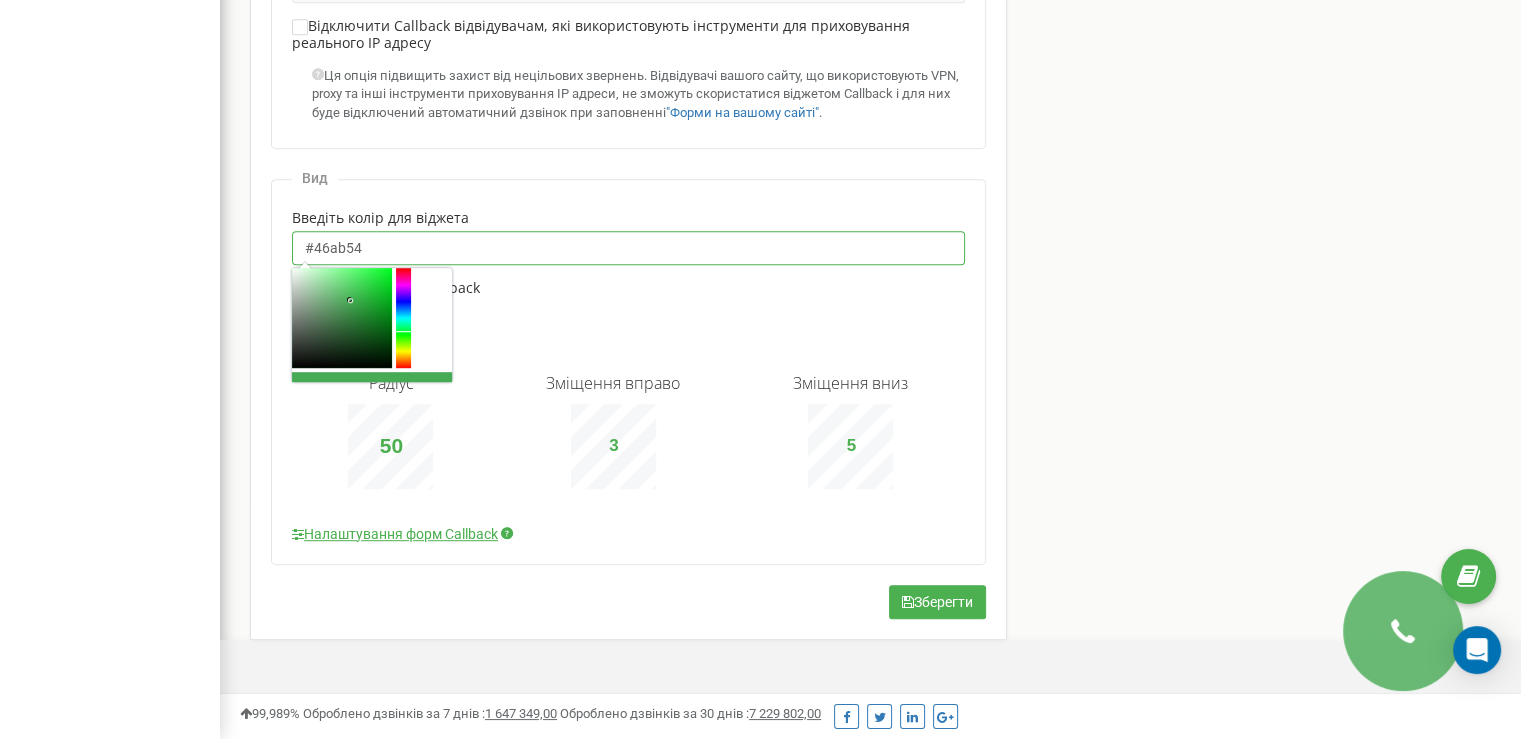 click on "#46ab54" at bounding box center [628, 248] 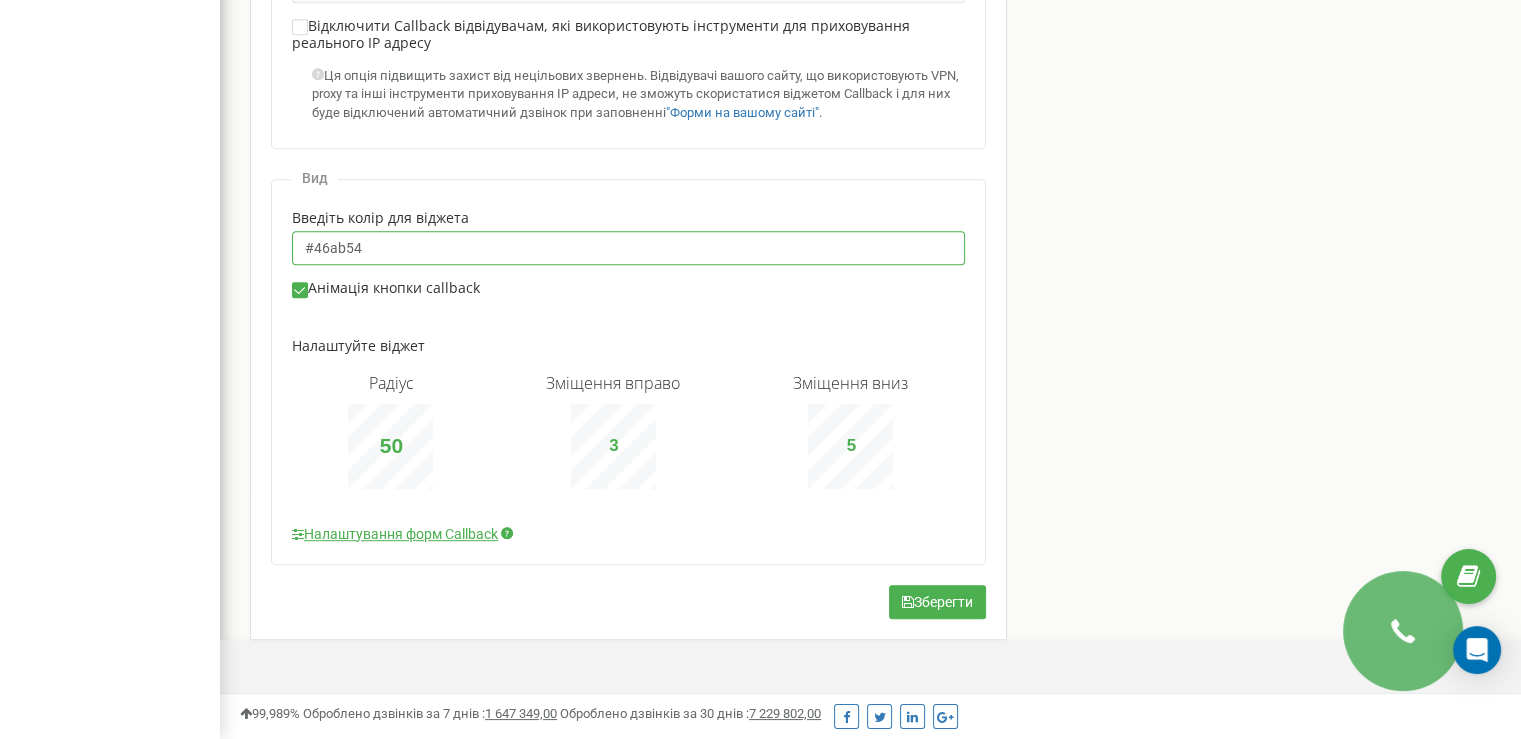 click on "#46ab54" at bounding box center [628, 248] 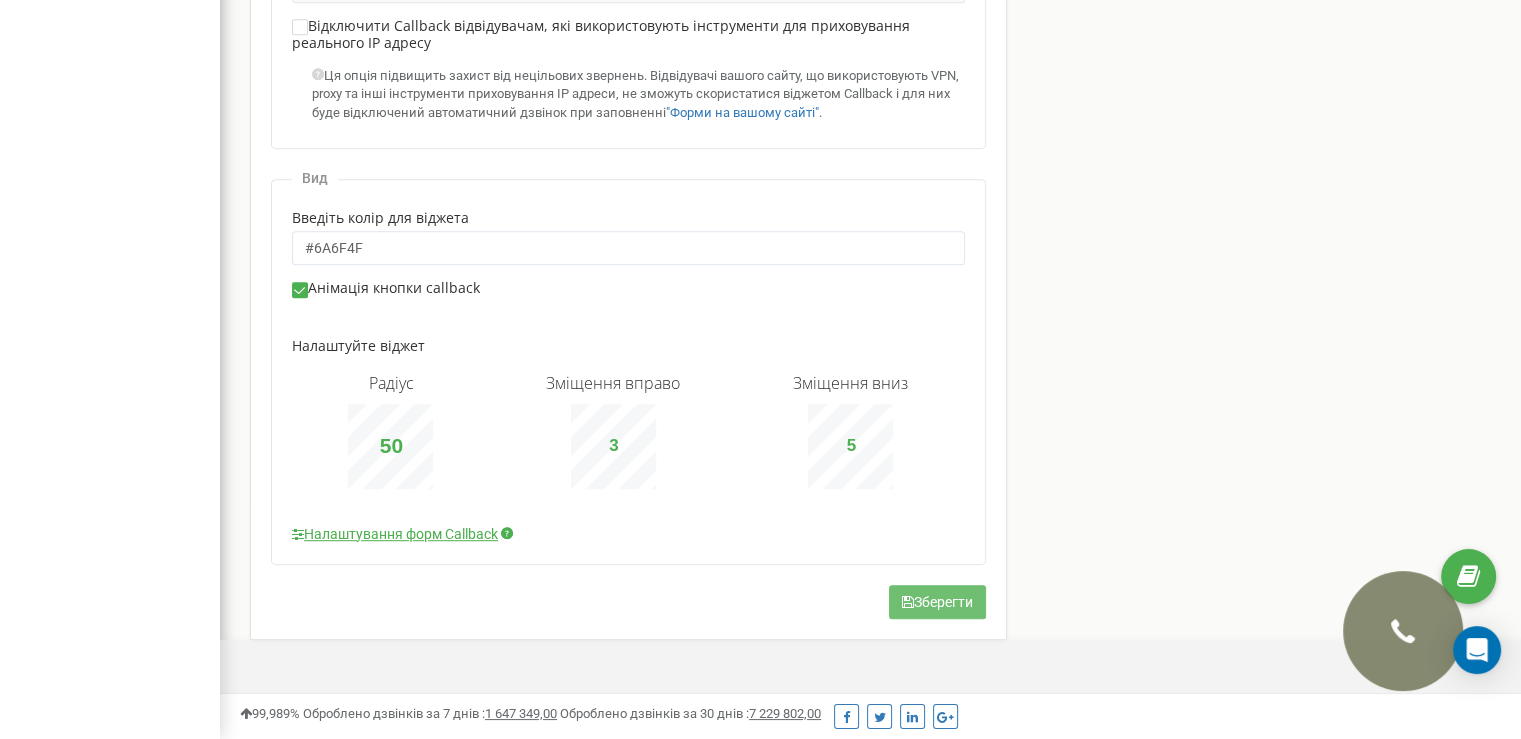 type on "#6a6f4f" 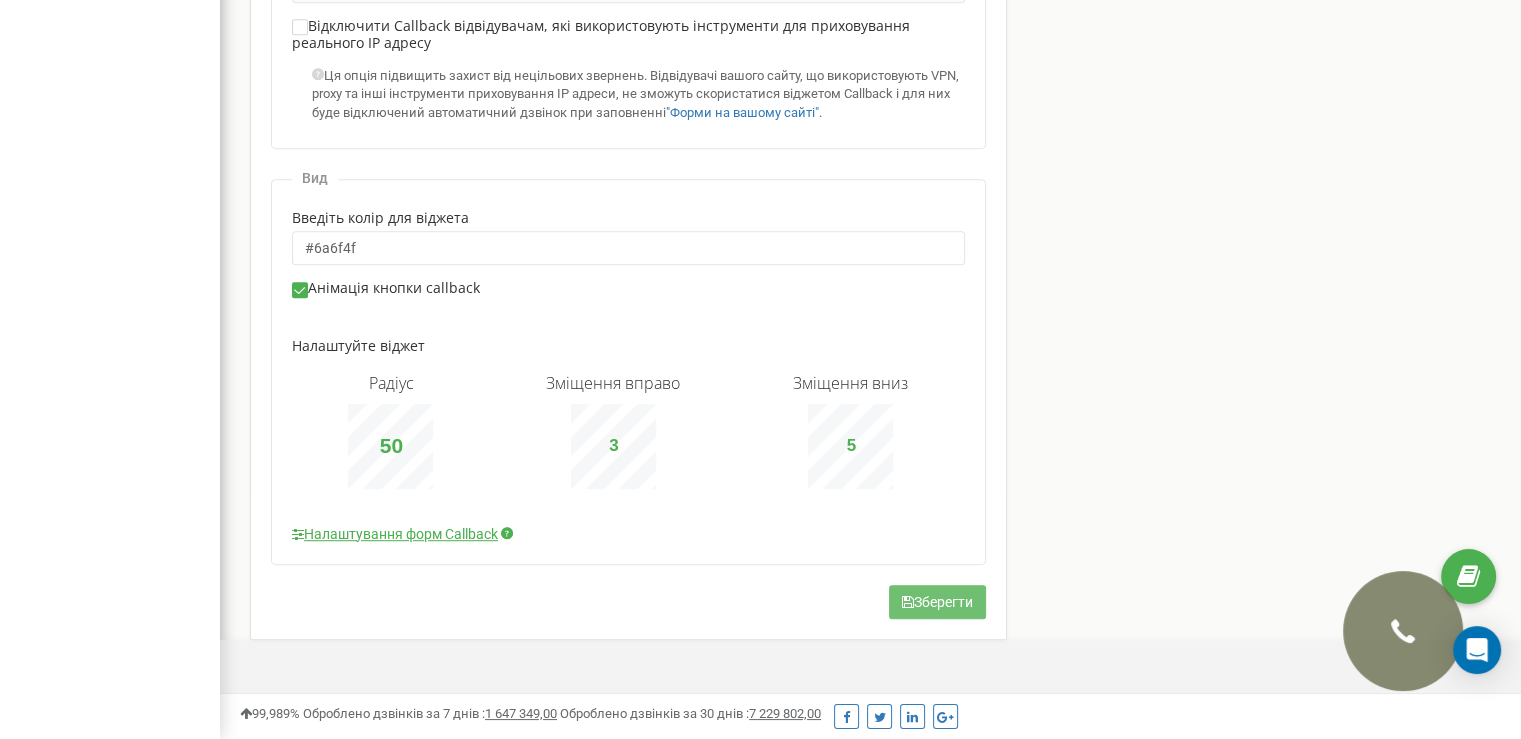 click on "Зберегти" at bounding box center (937, 602) 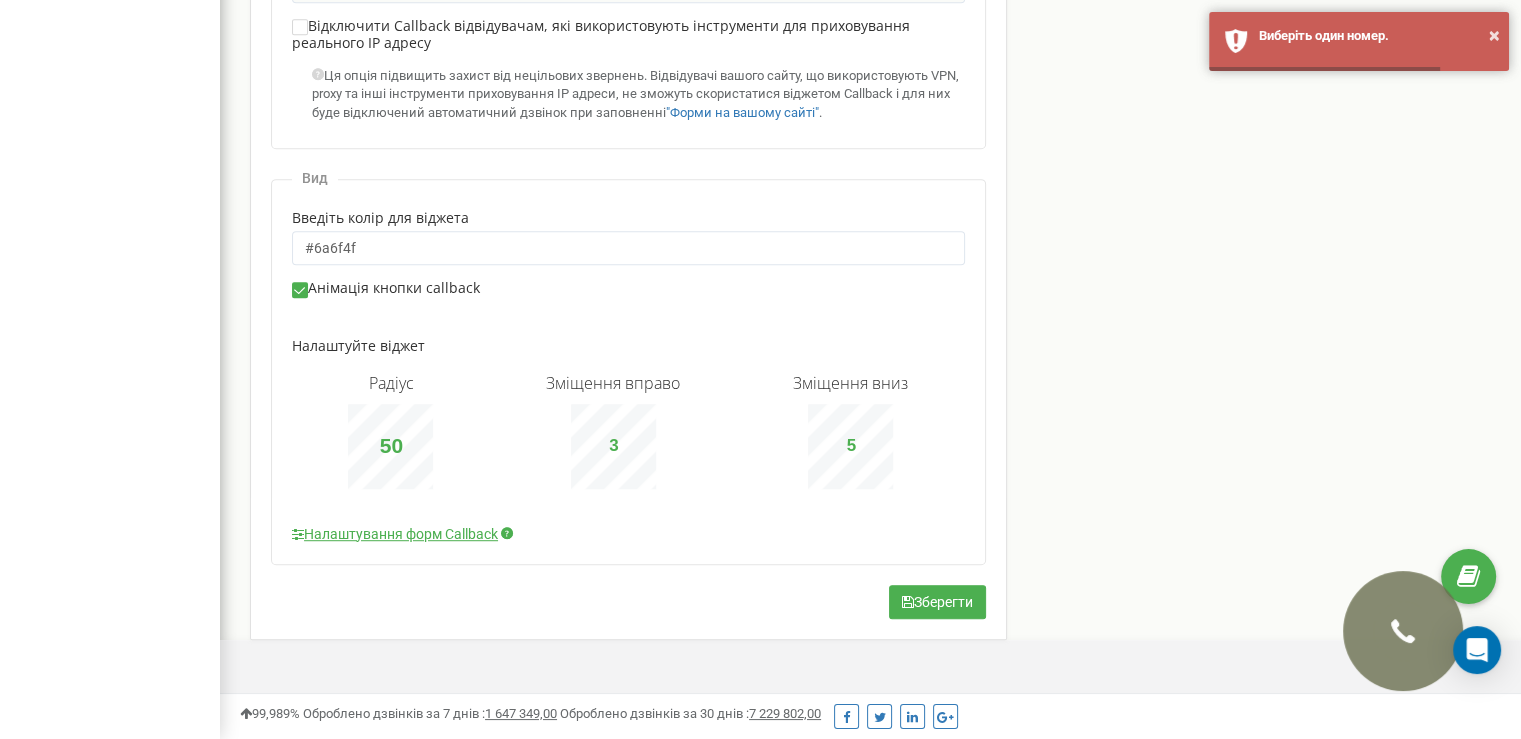 click on "Налаштування Callback для iconestate.com.ua
Установки
Активувати віджет callback
380632505508
380632654856
380632654806
3" at bounding box center [817, -138] 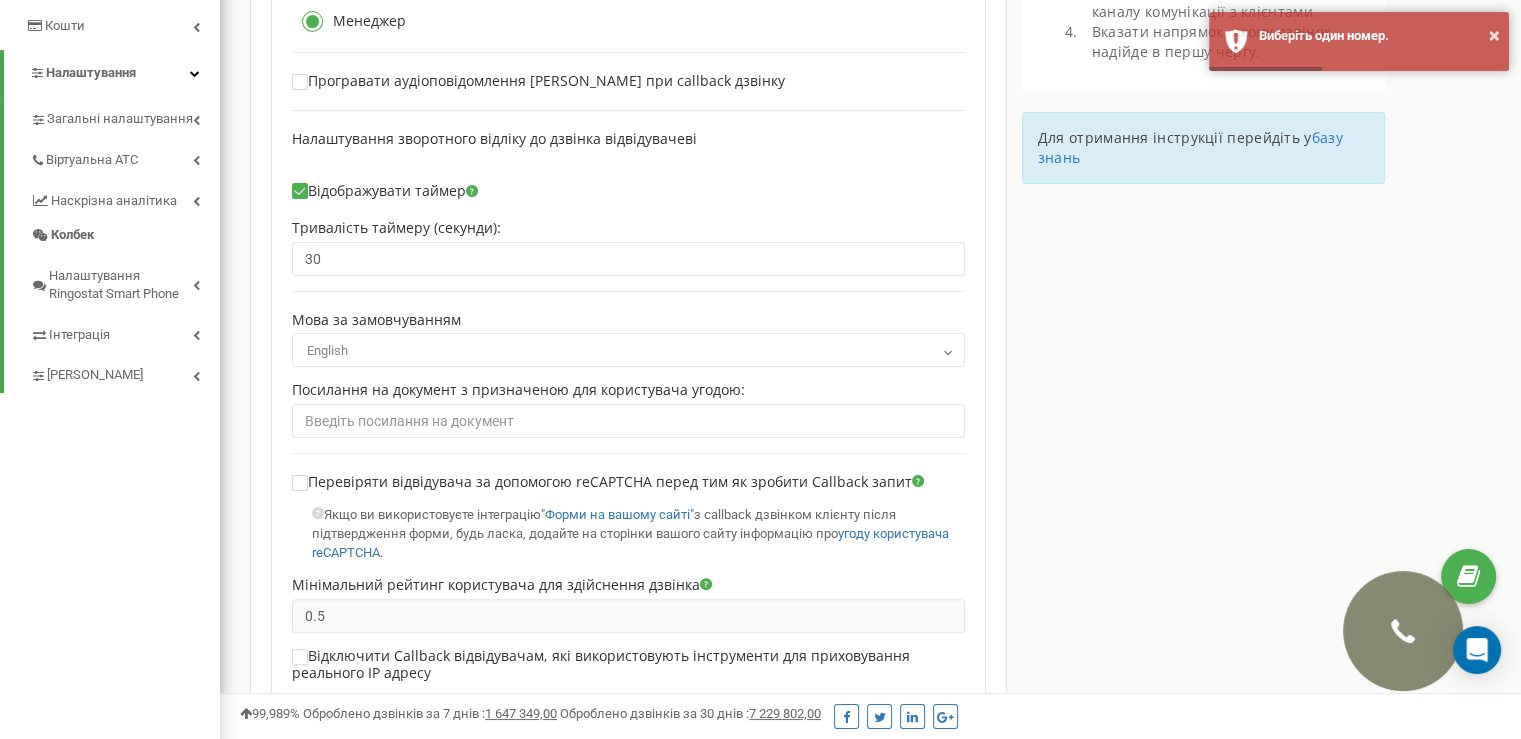 scroll, scrollTop: 400, scrollLeft: 0, axis: vertical 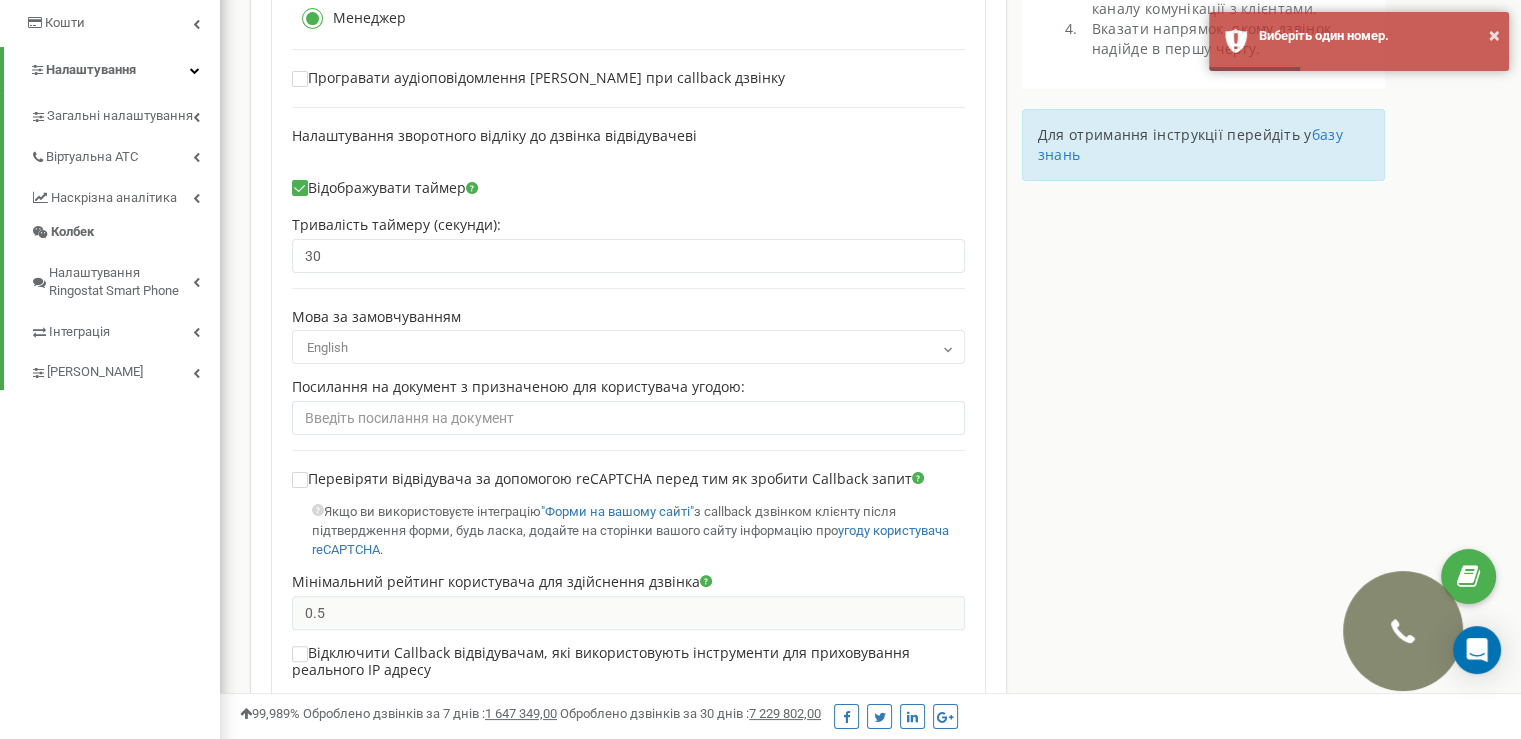 click on "English" at bounding box center [628, 348] 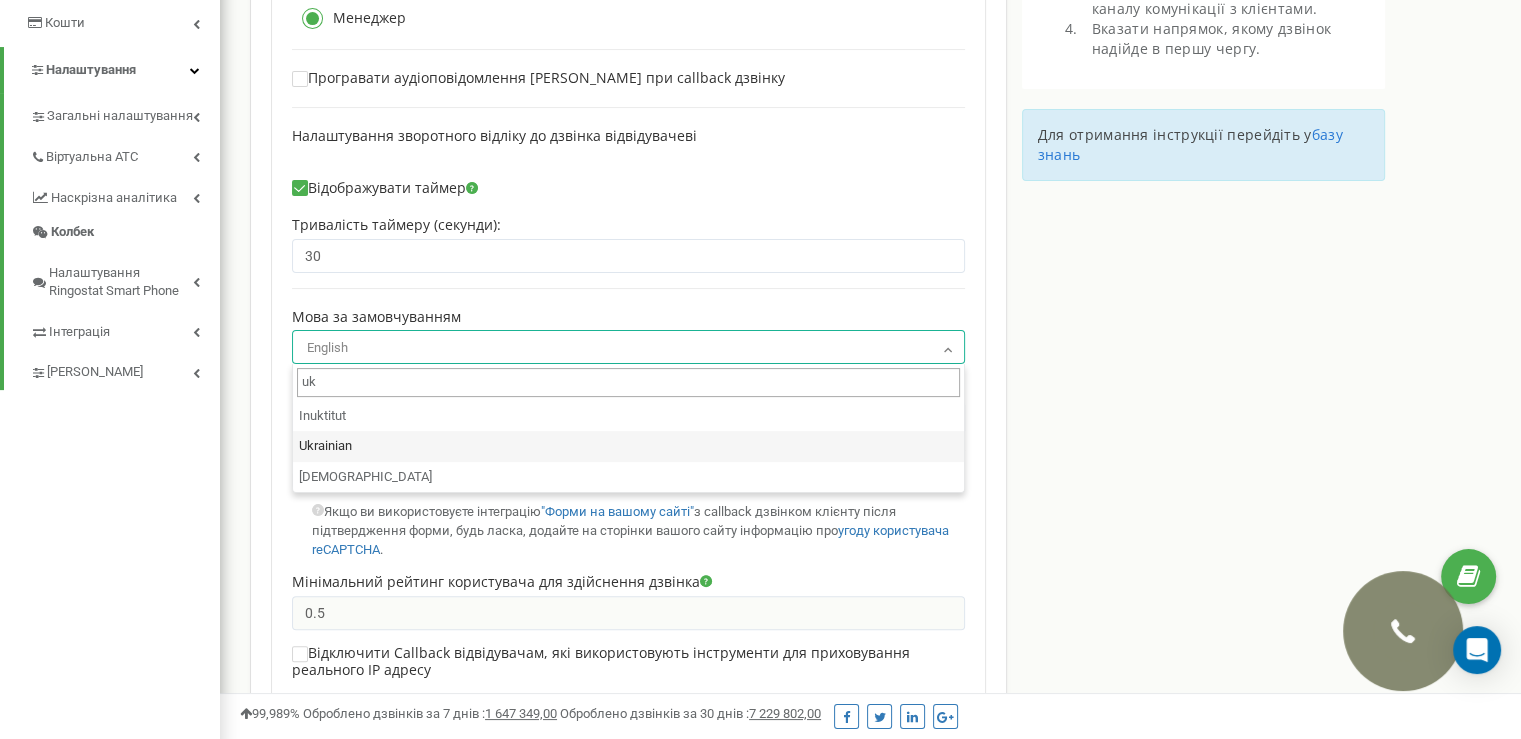 type on "uk" 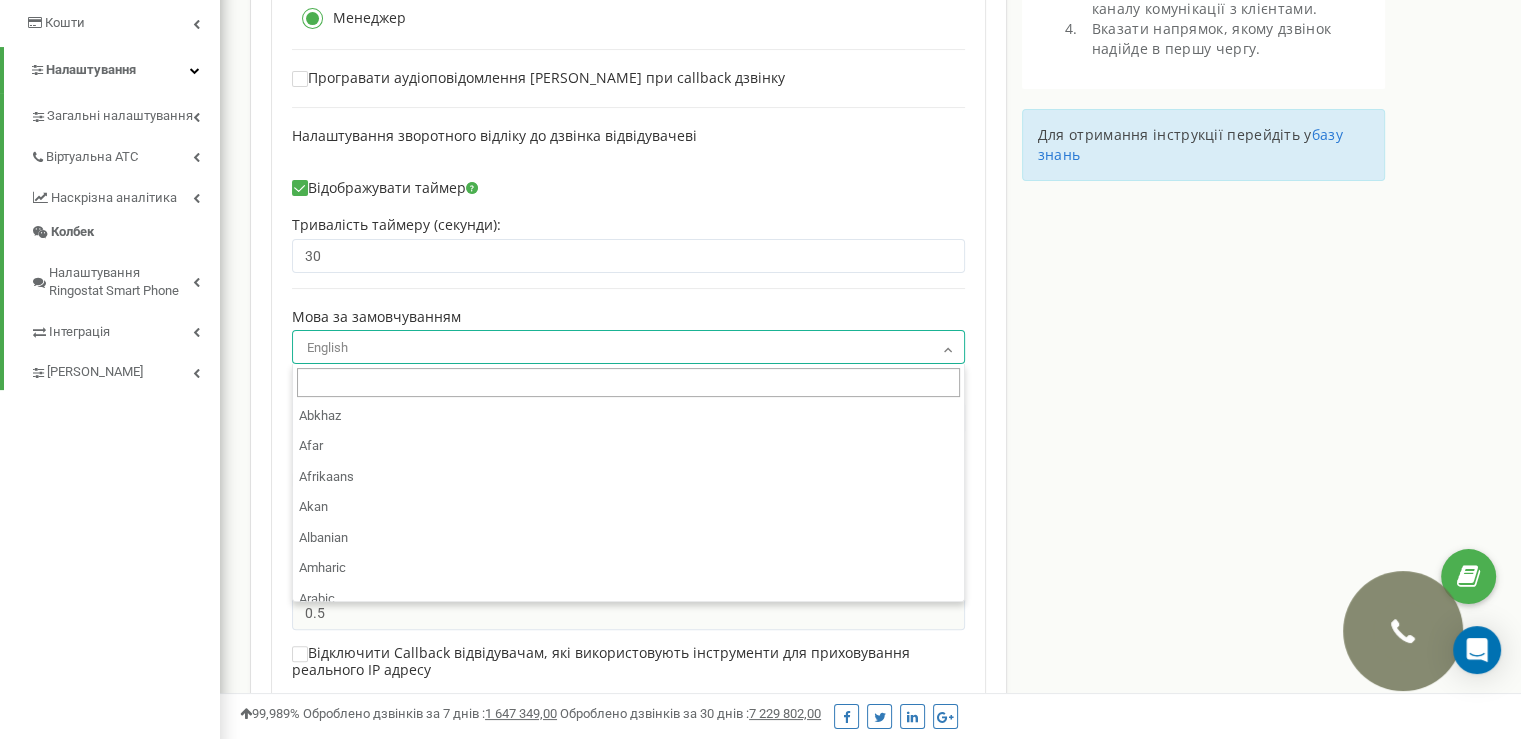 click on "English" at bounding box center [628, 348] 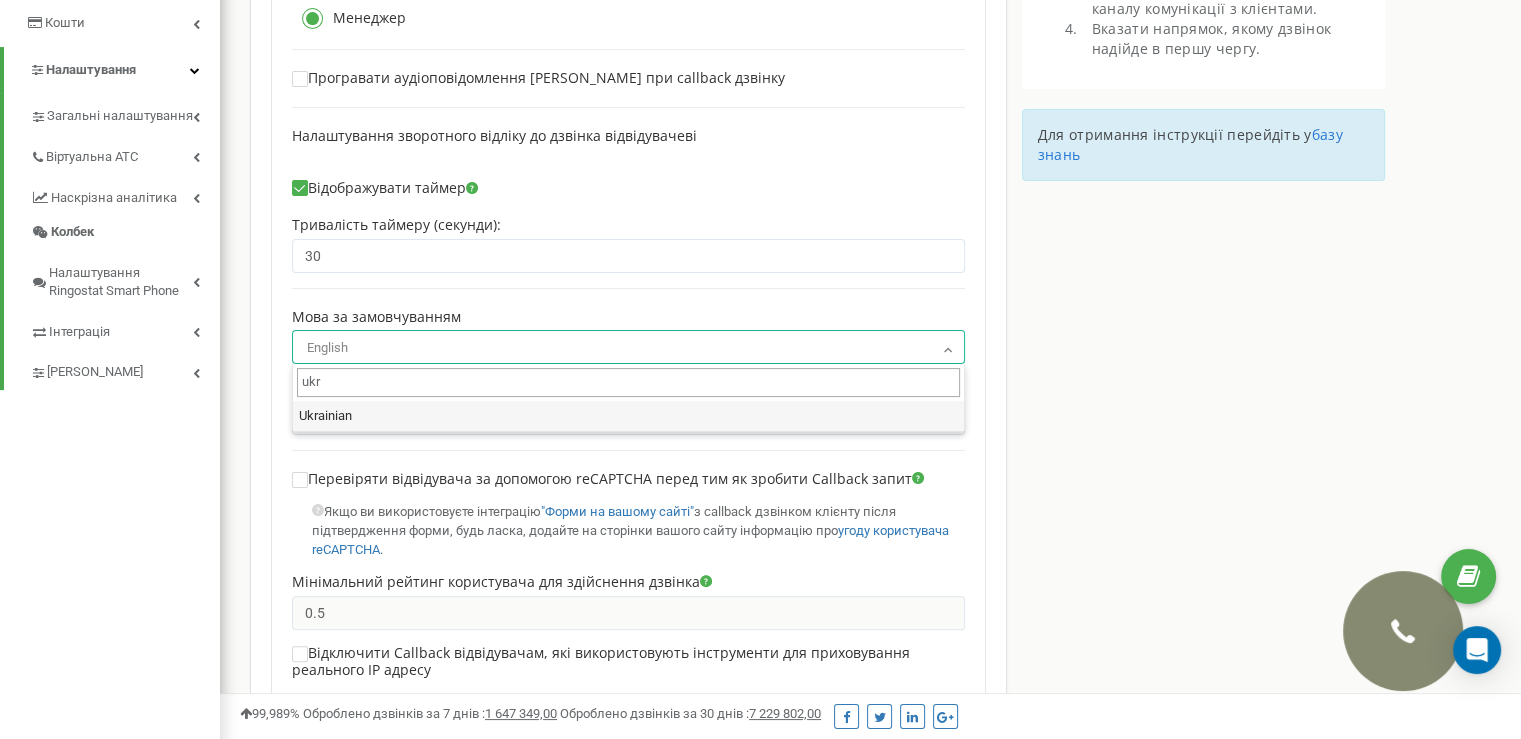 type on "ukr" 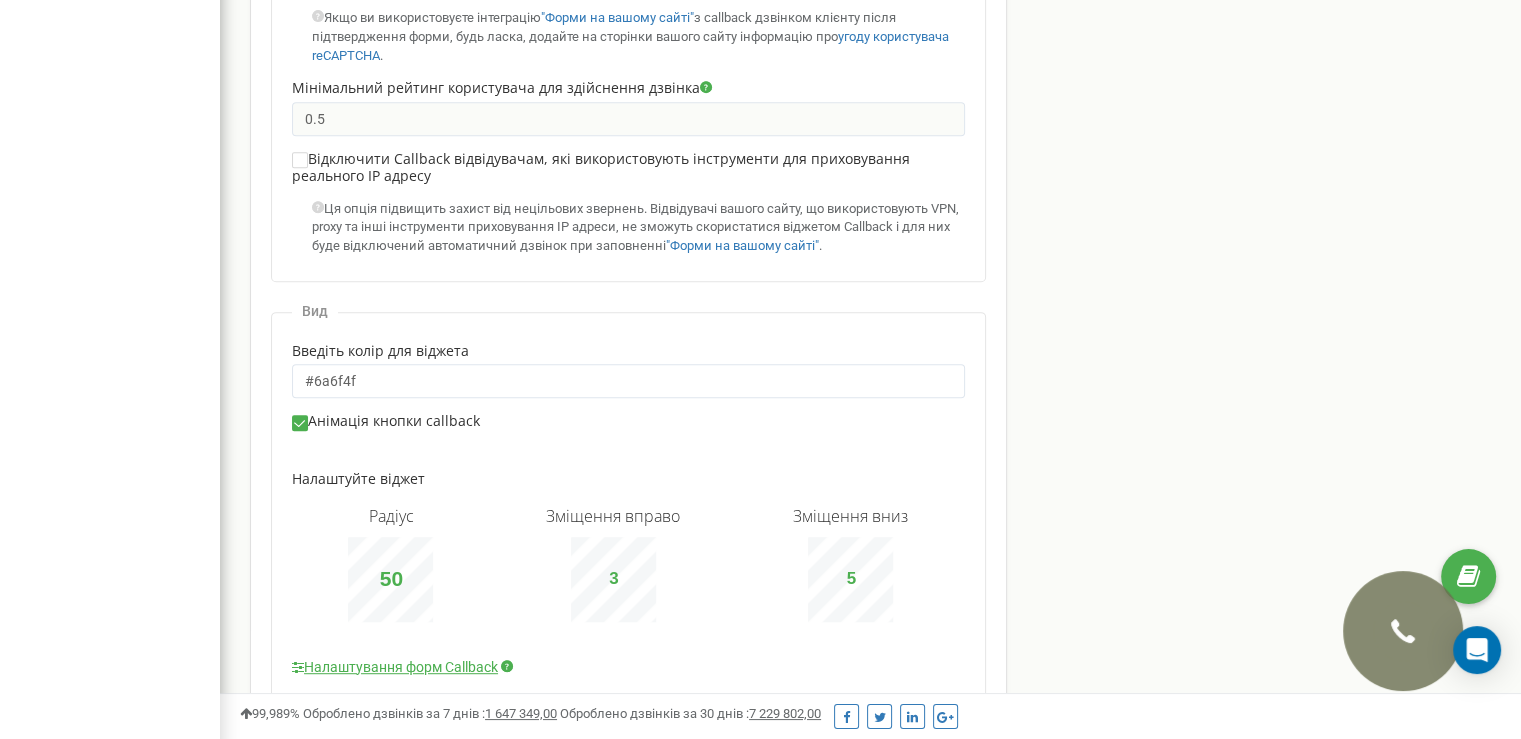 scroll, scrollTop: 1027, scrollLeft: 0, axis: vertical 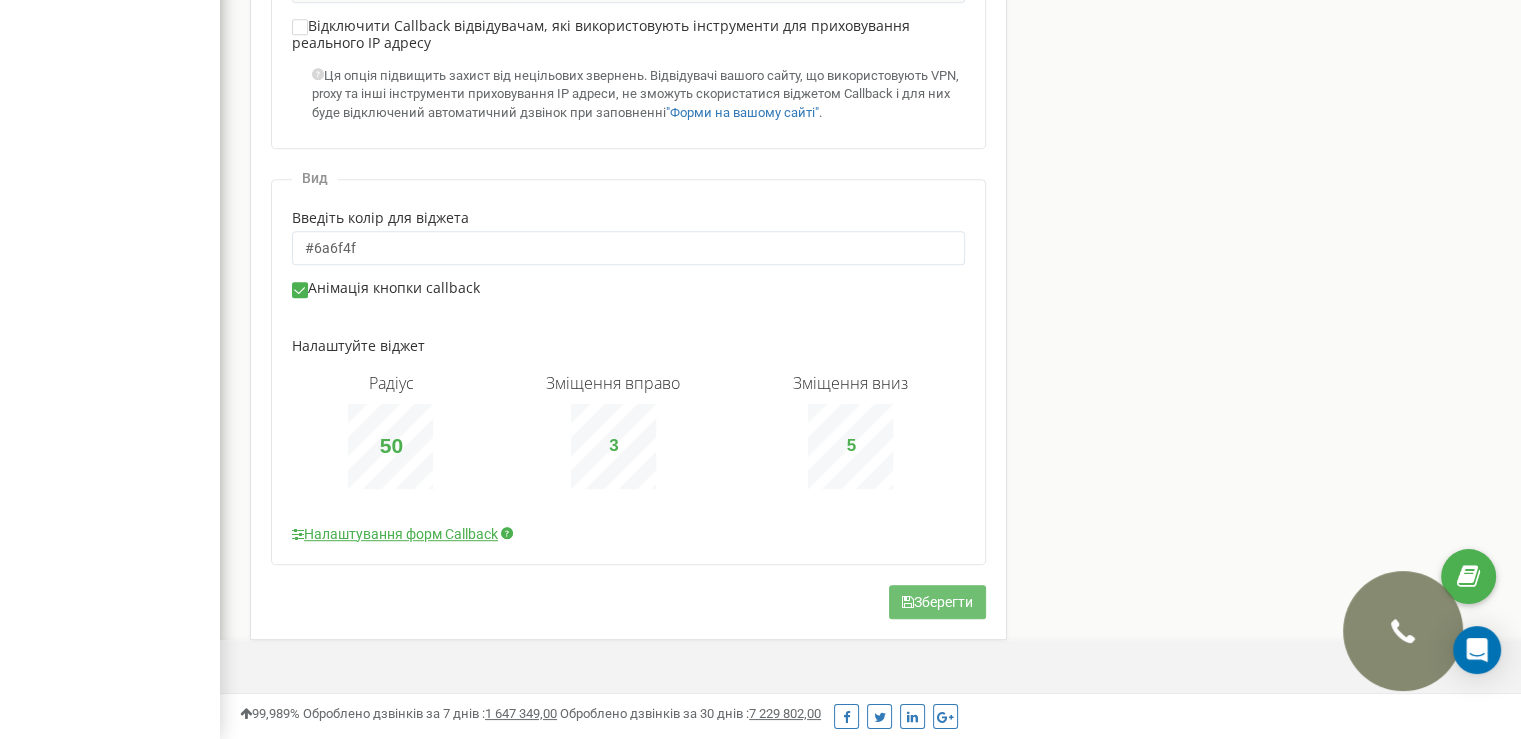 click on "Зберегти" at bounding box center [937, 602] 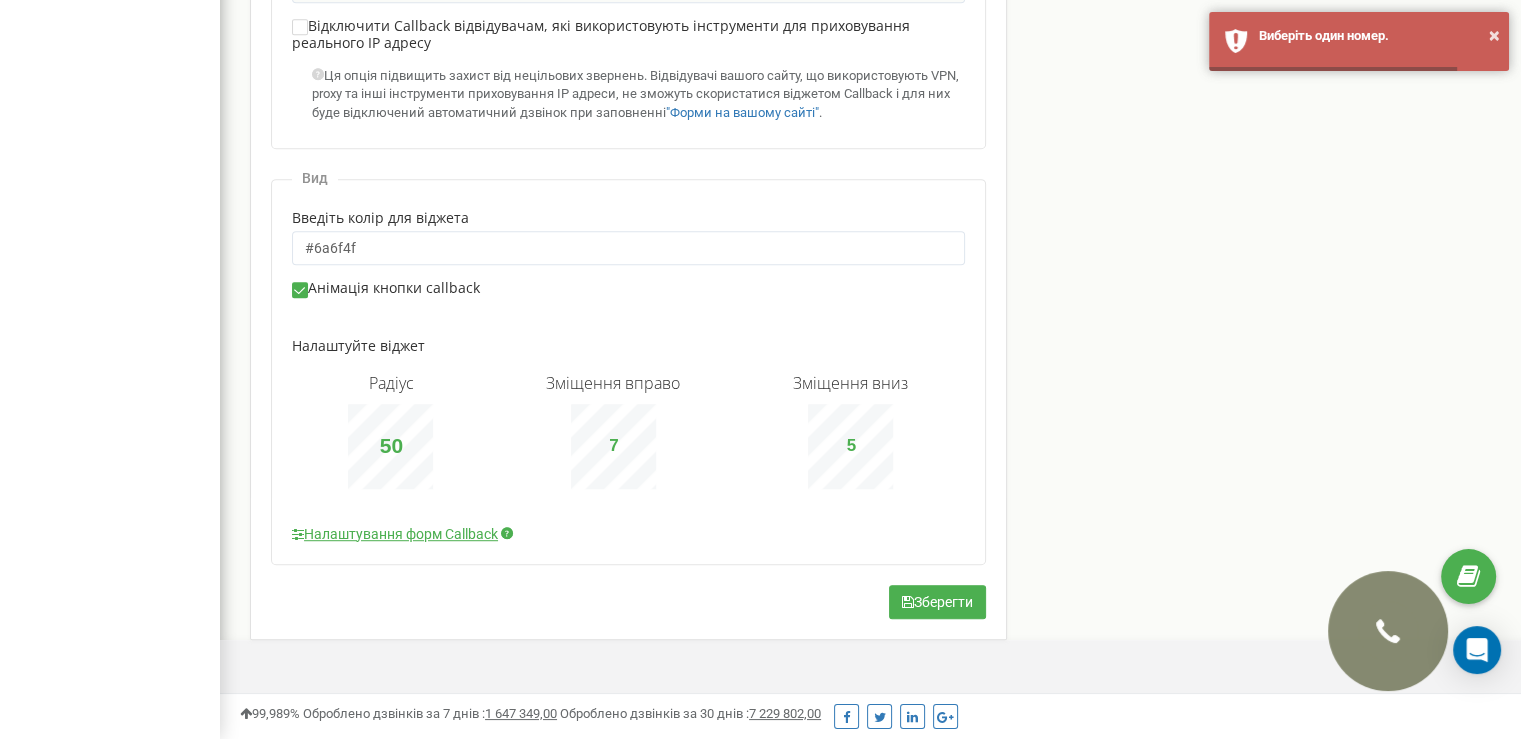 type on "8" 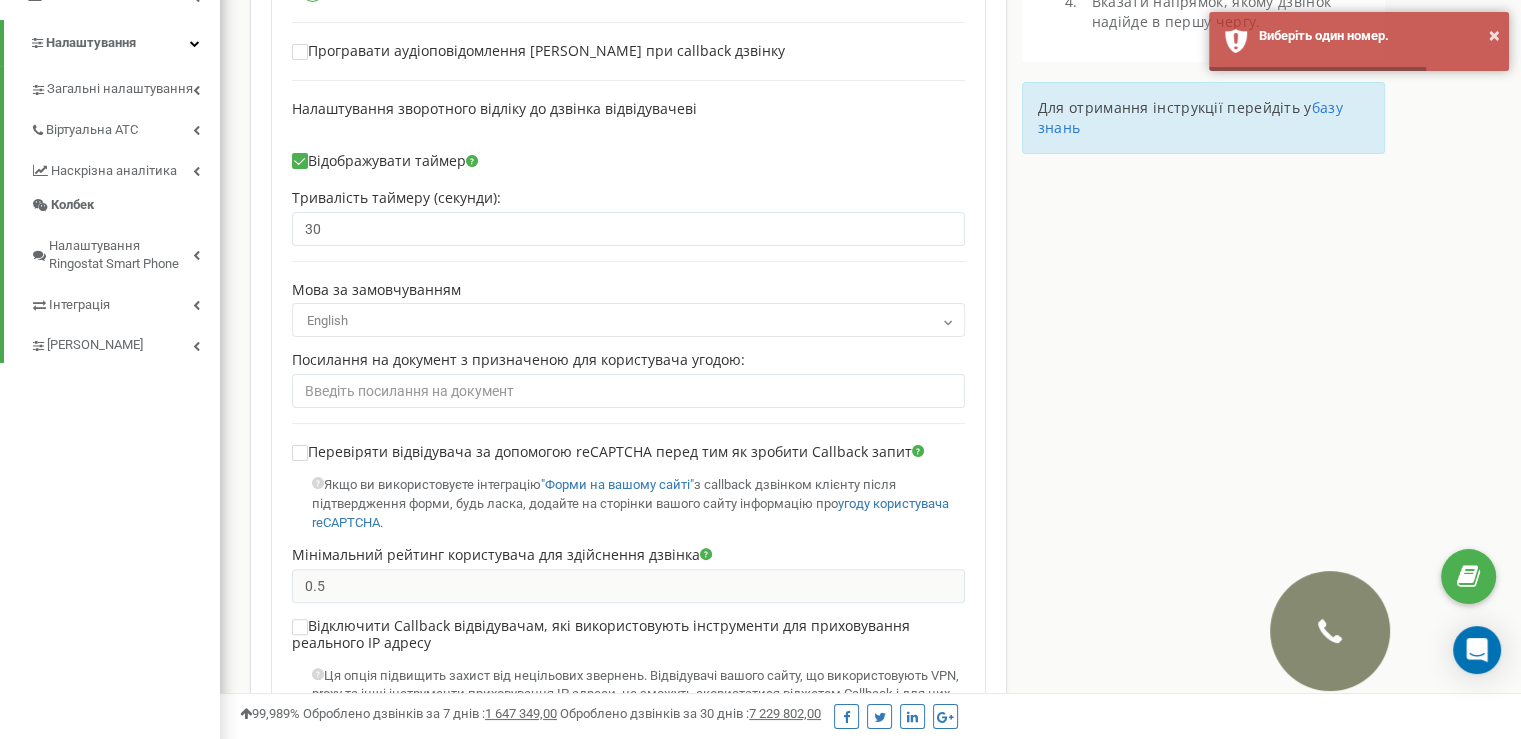 scroll, scrollTop: 0, scrollLeft: 0, axis: both 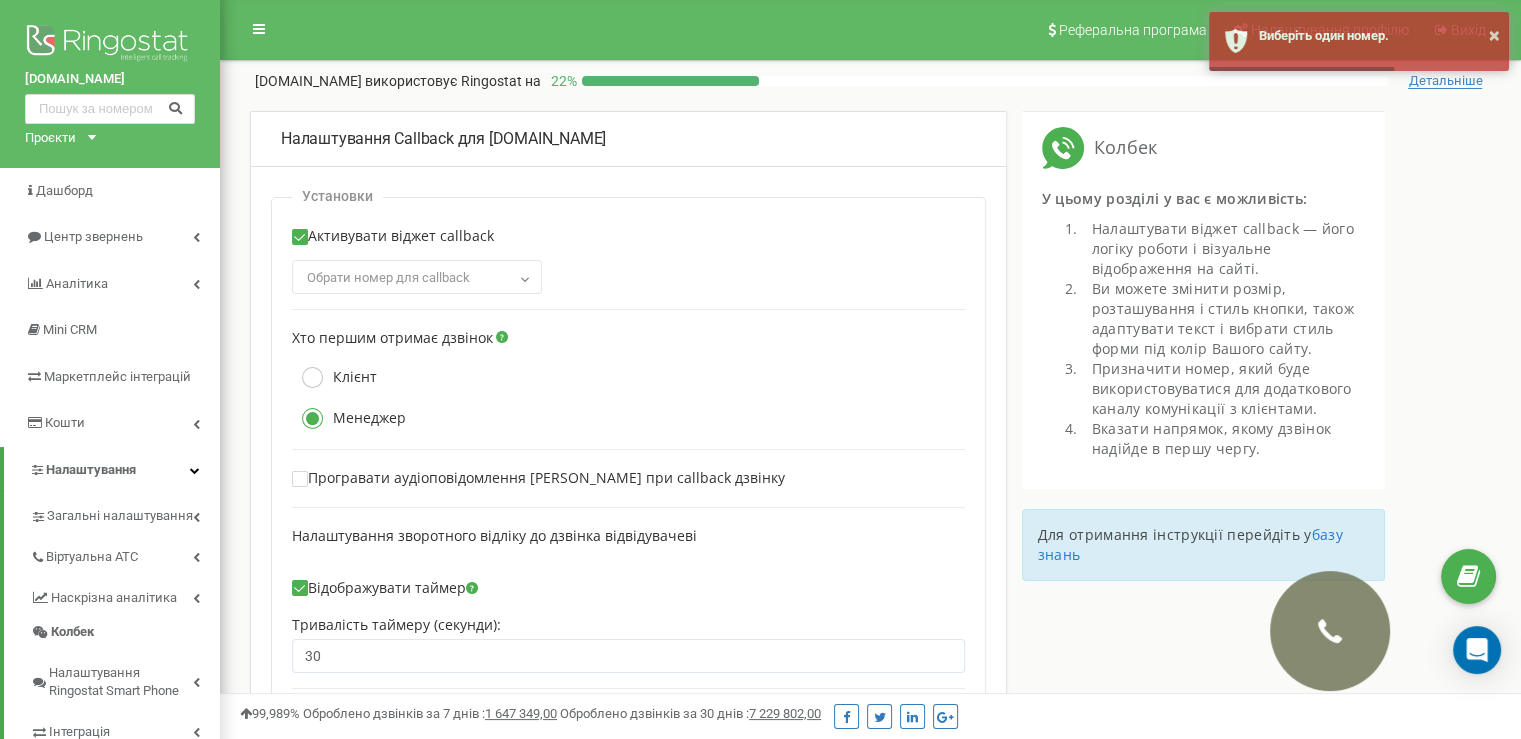 click on "Обрати номер для сallback" at bounding box center [388, 277] 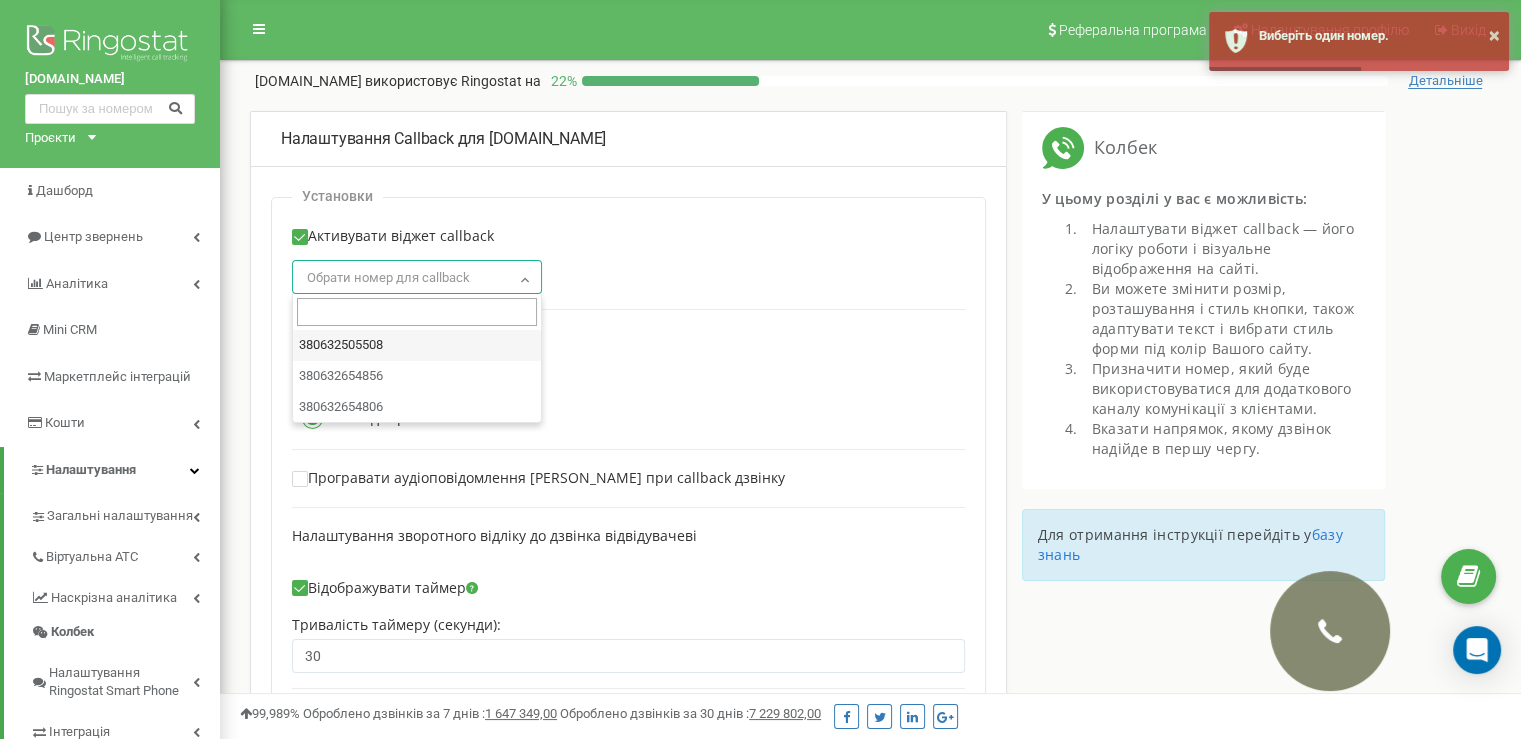 select on "475626" 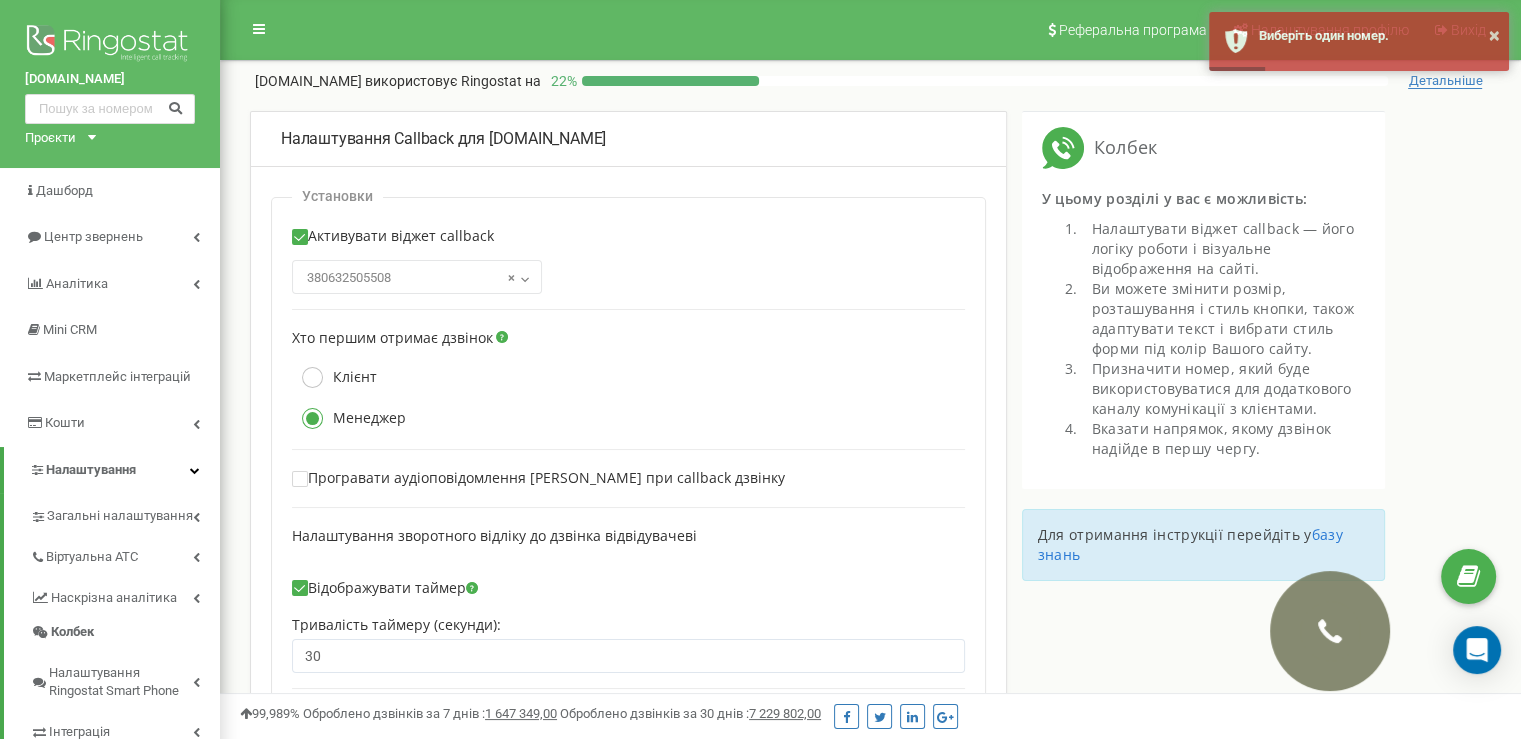 click on "× 380632505508" at bounding box center (417, 278) 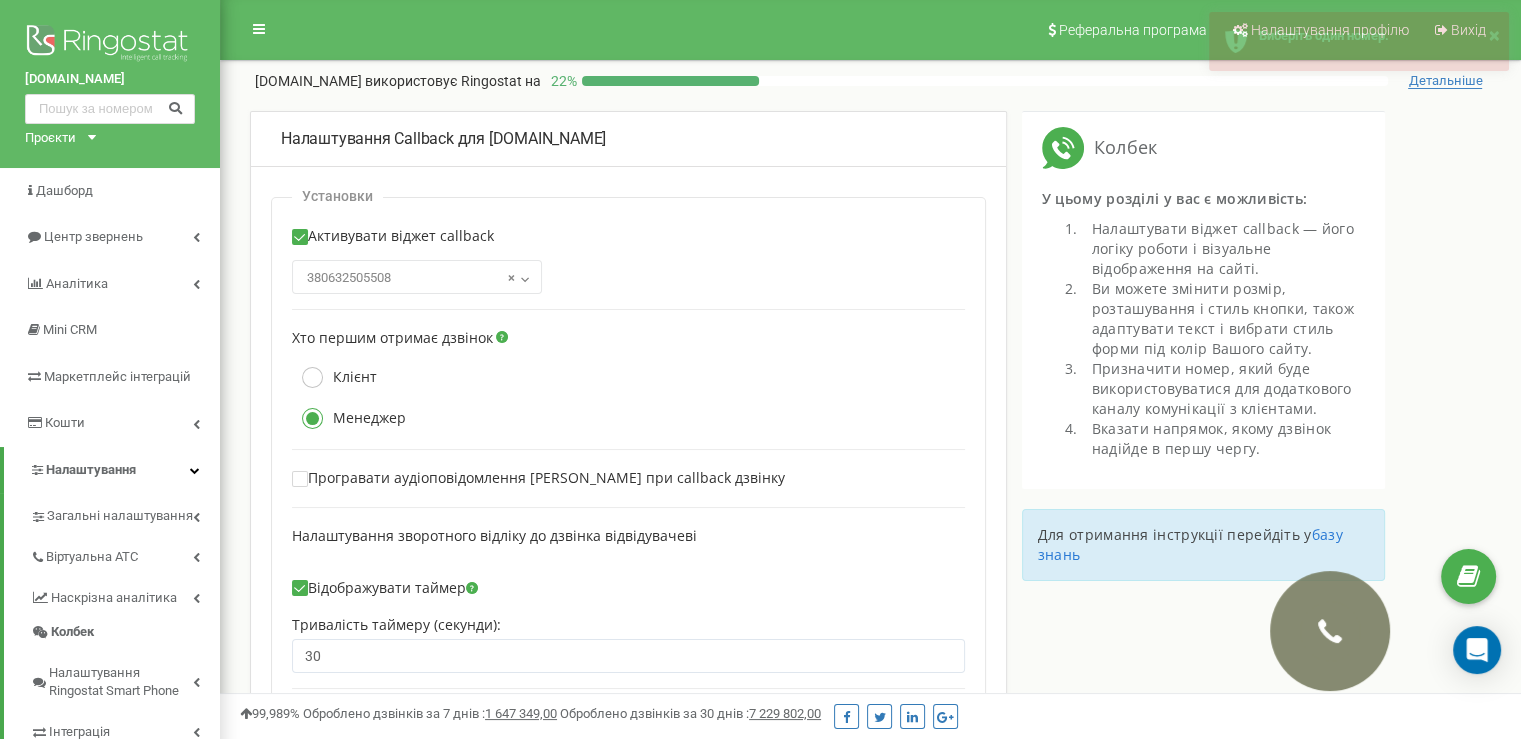 drag, startPoint x: 412, startPoint y: 276, endPoint x: 291, endPoint y: 278, distance: 121.016525 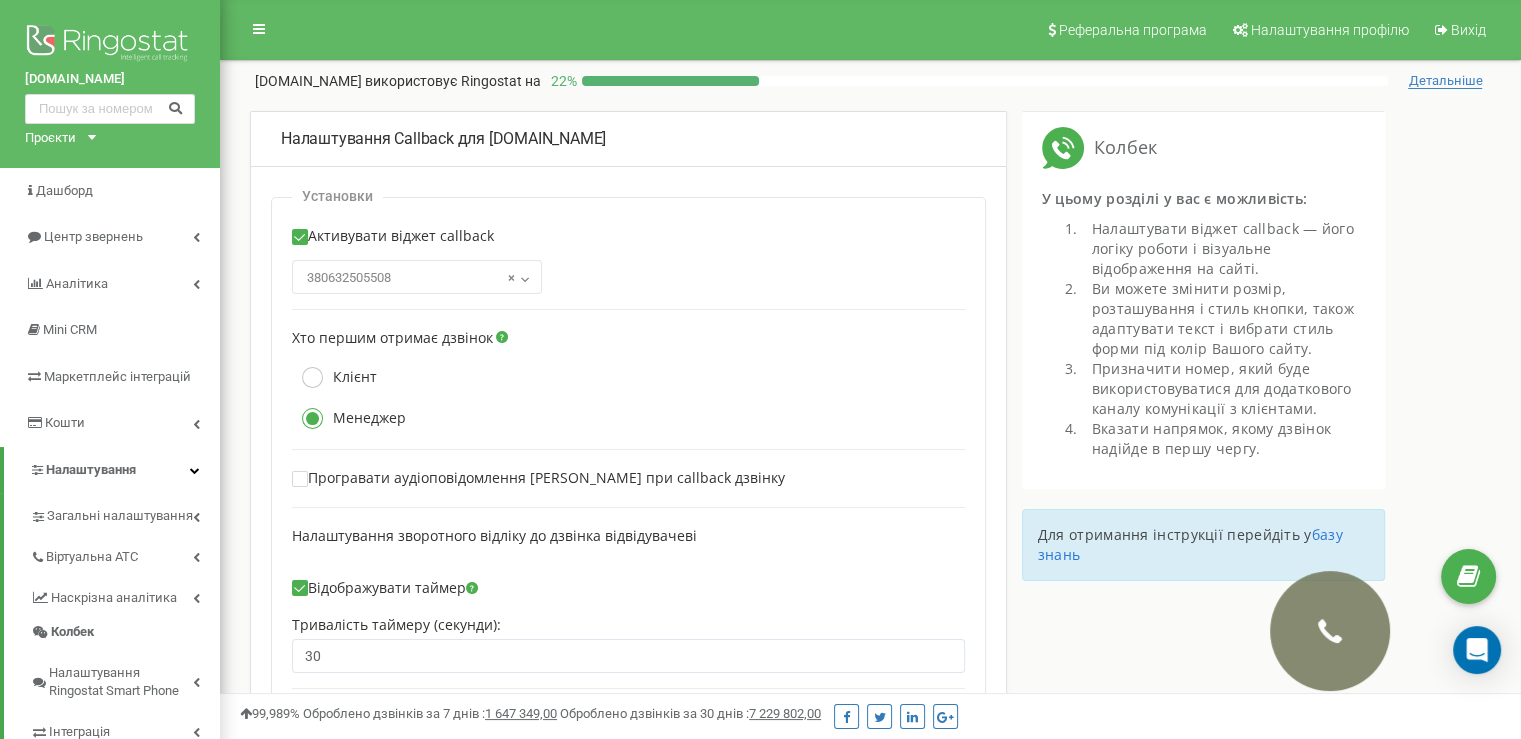 click on "Колбек
У цьому розділі у вас є можливість:
Налаштувати віджет callback — його логіку роботи і візуальне відображення на сайті.
базу знань" at bounding box center [1196, 356] 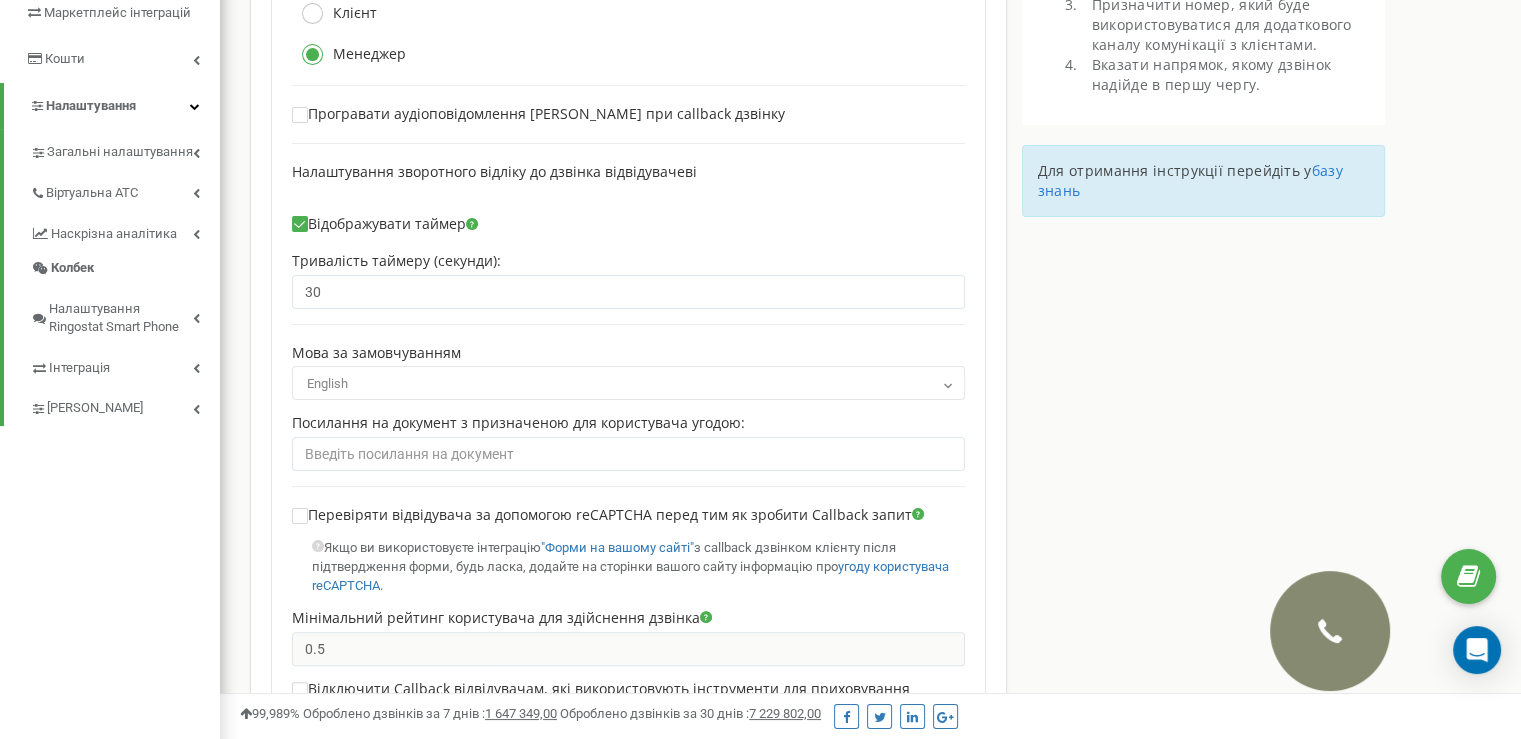 scroll, scrollTop: 400, scrollLeft: 0, axis: vertical 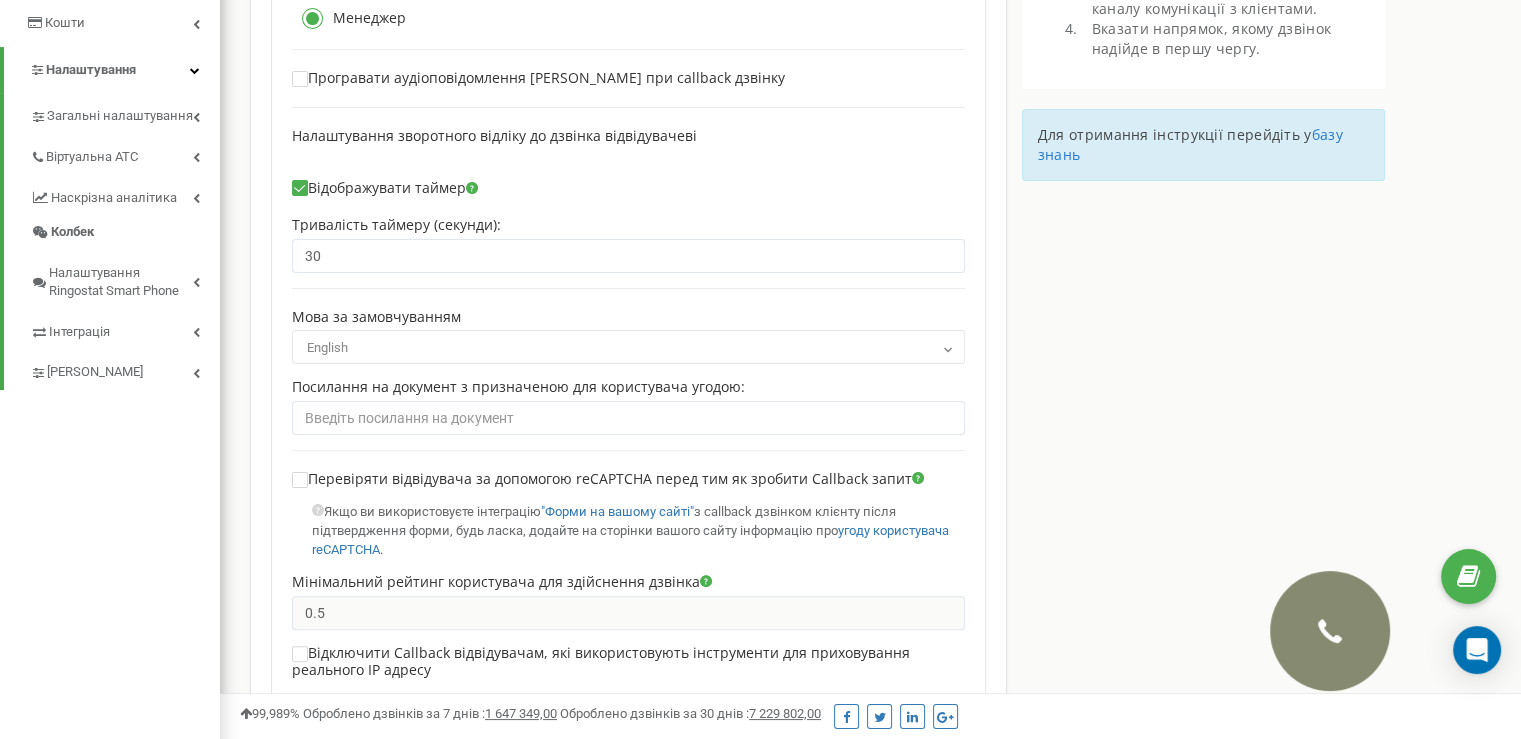 click on "English" at bounding box center [628, 348] 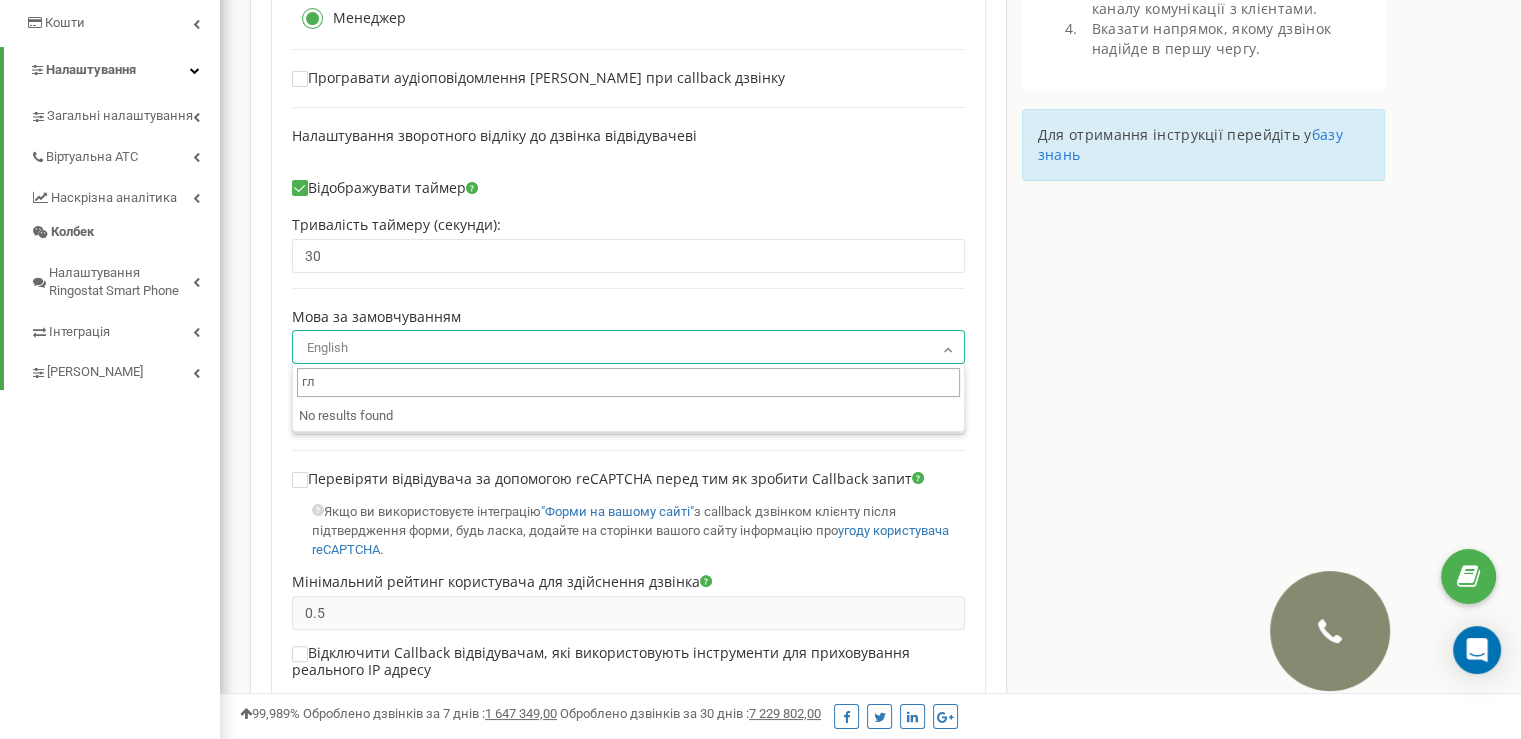 type on "г" 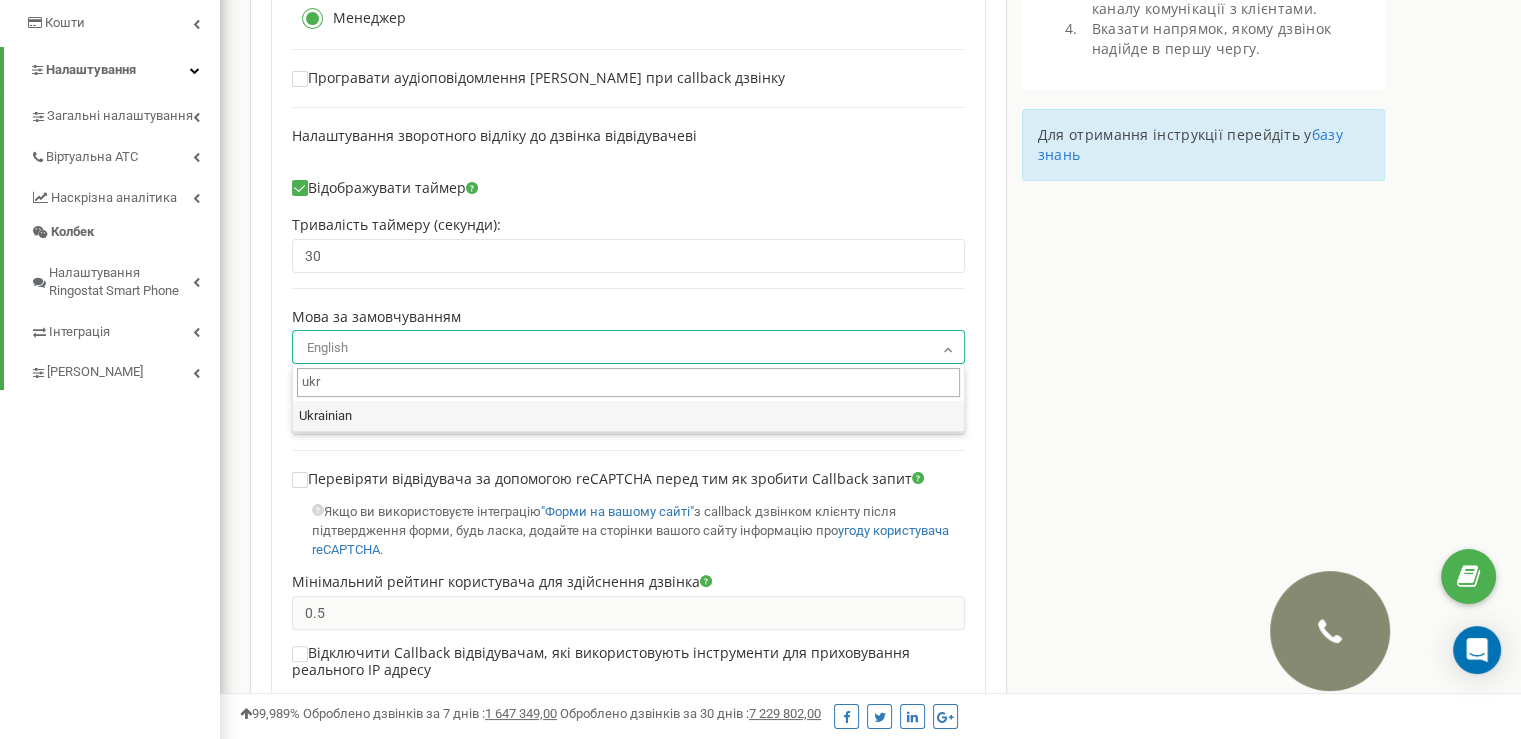 type on "ukr" 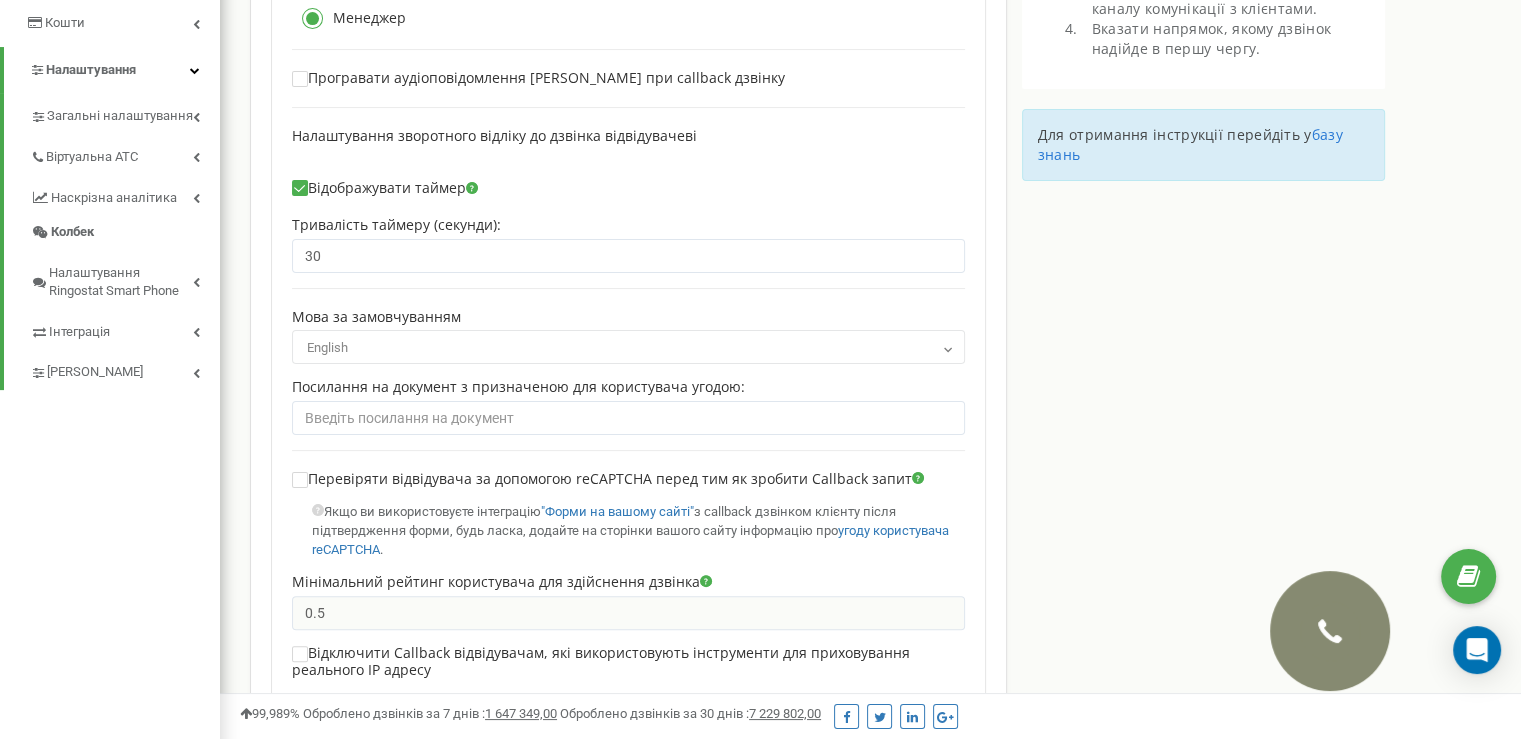 click on "English" at bounding box center (628, 348) 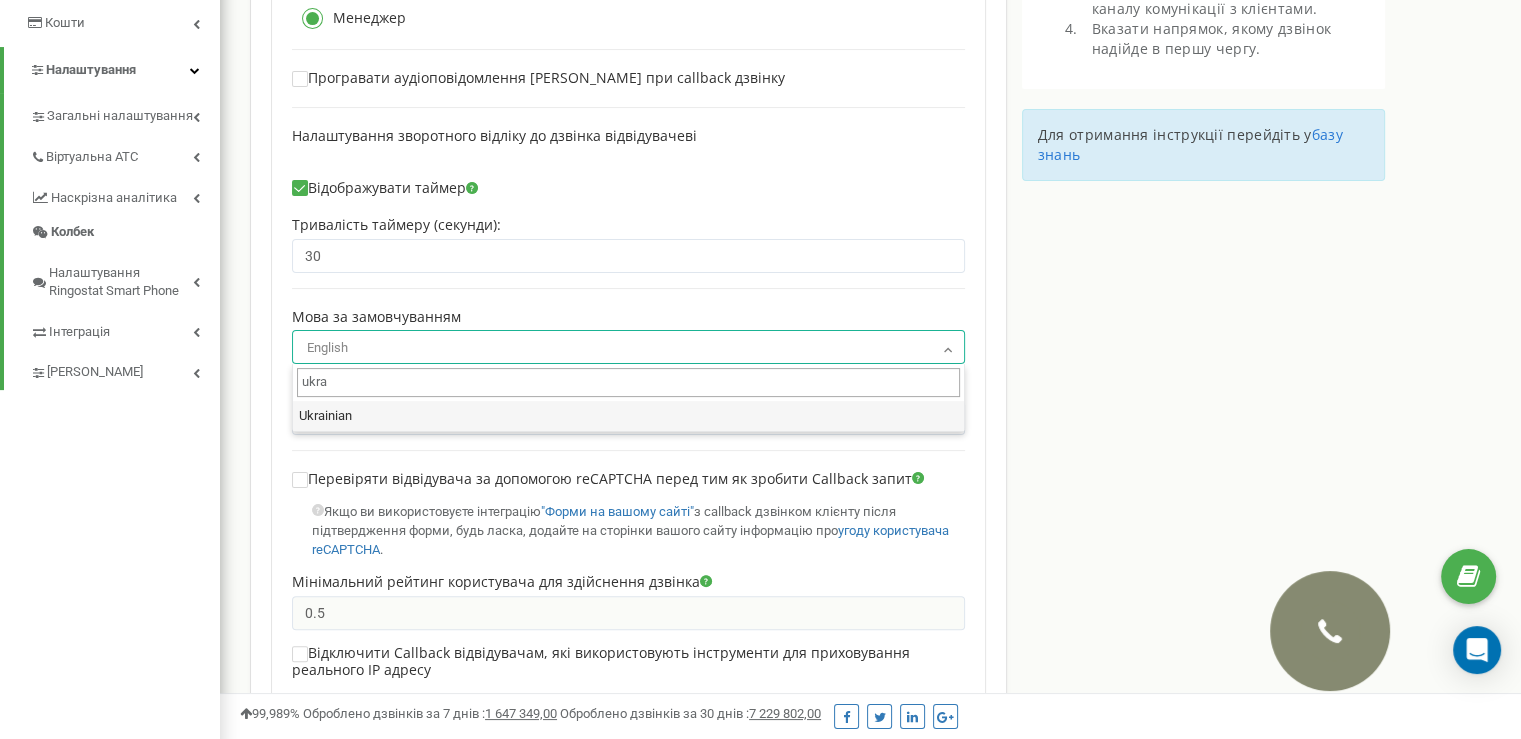 type on "ukra" 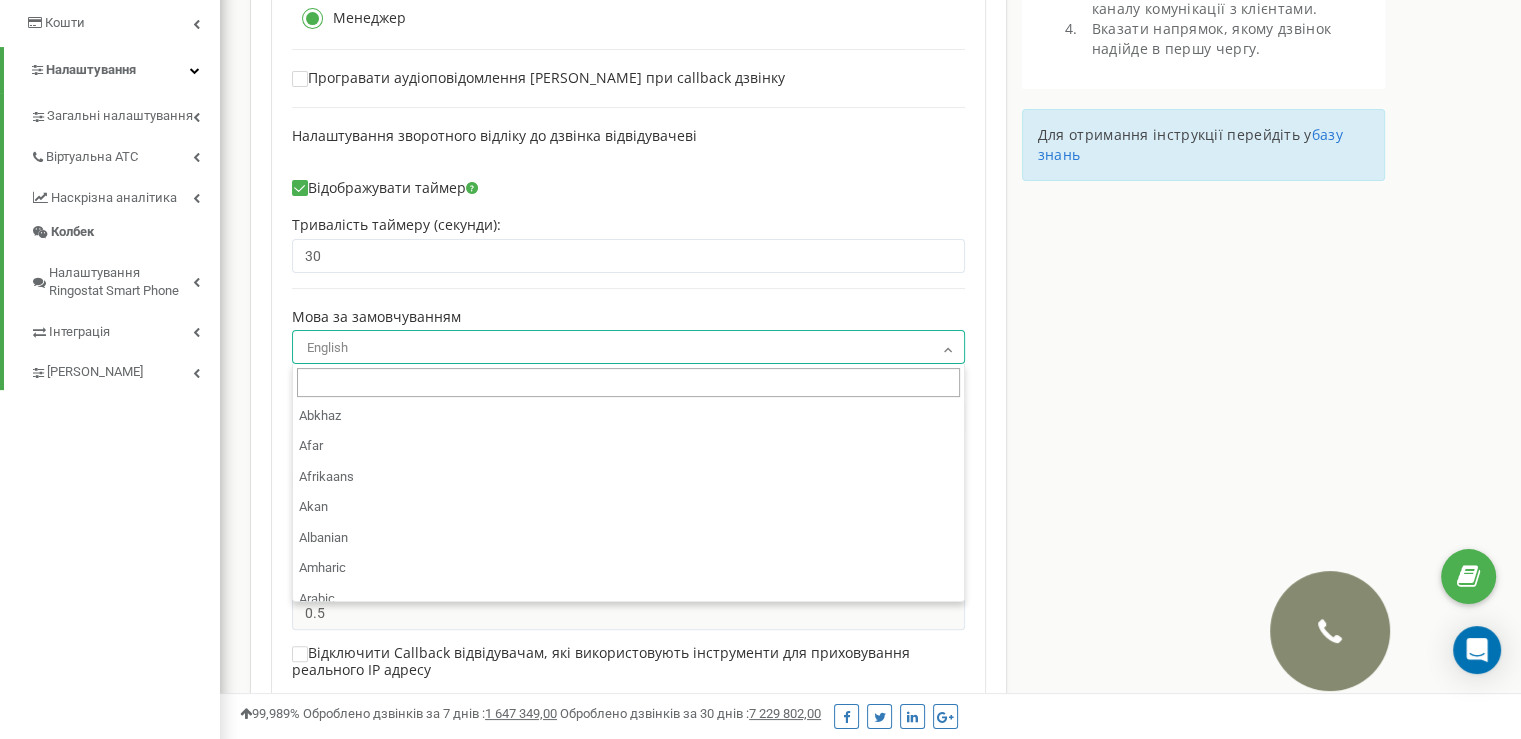 click on "English" at bounding box center (628, 348) 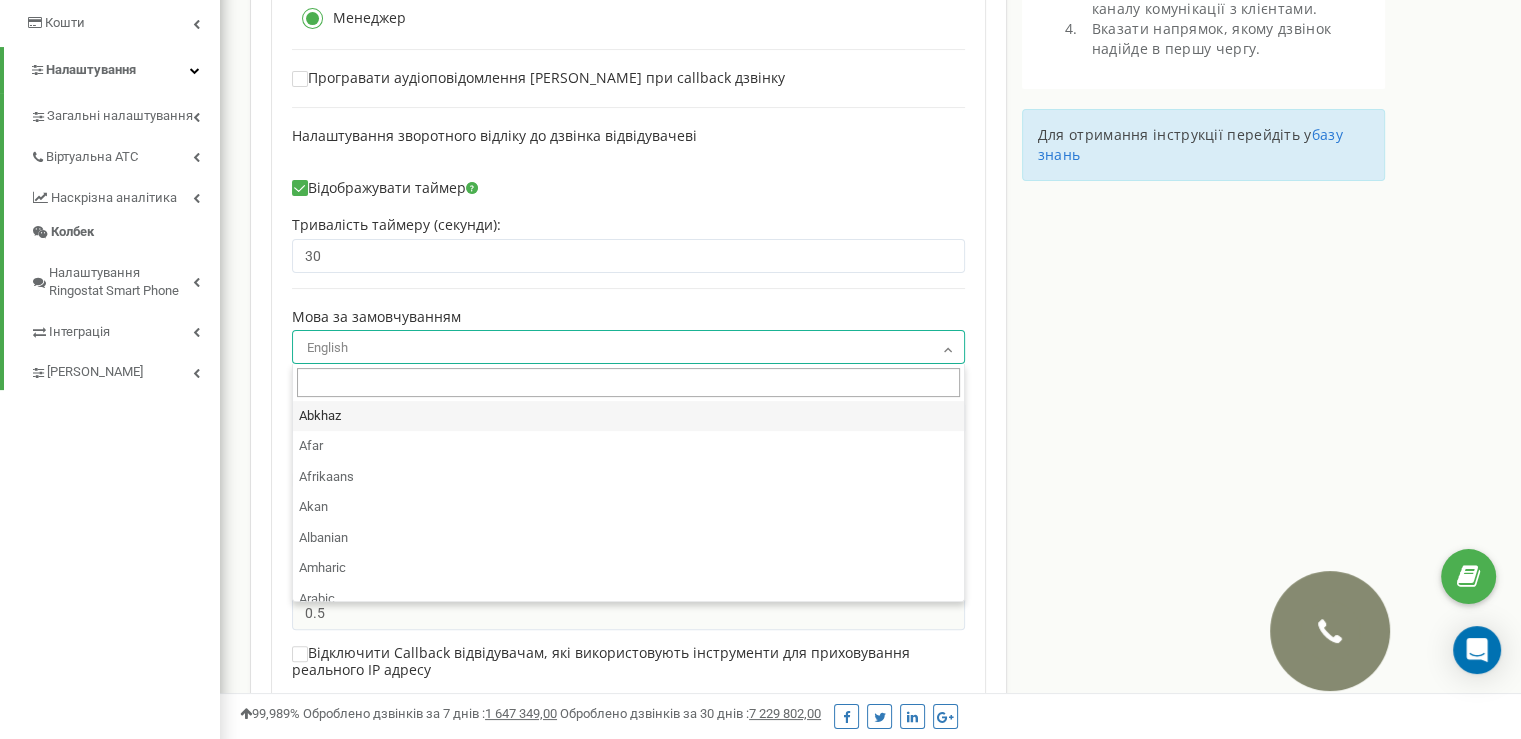 click on "Установки
Активувати віджет callback
380632505508
380632654856
380632654806
× 380632505508" at bounding box center [628, 286] 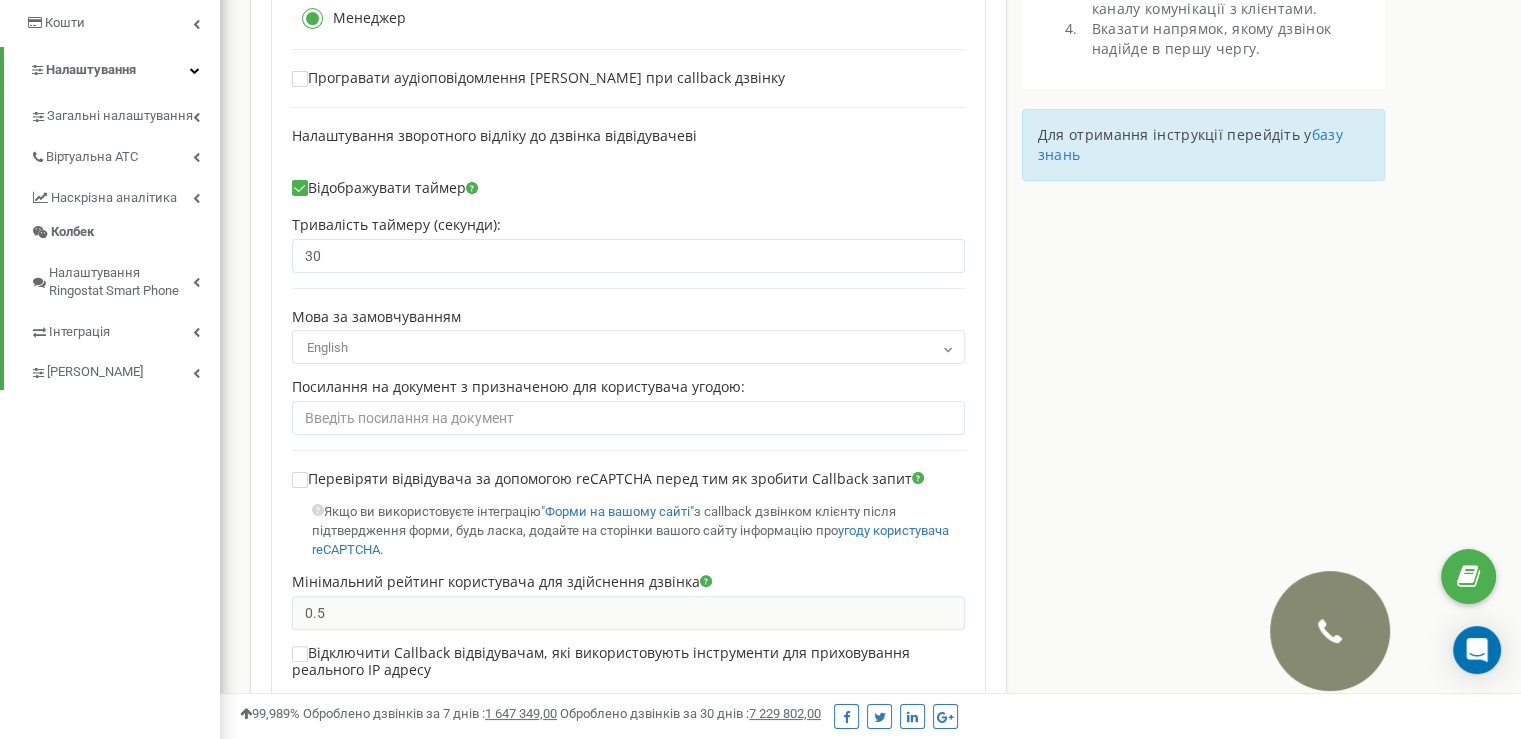 scroll, scrollTop: 1000, scrollLeft: 0, axis: vertical 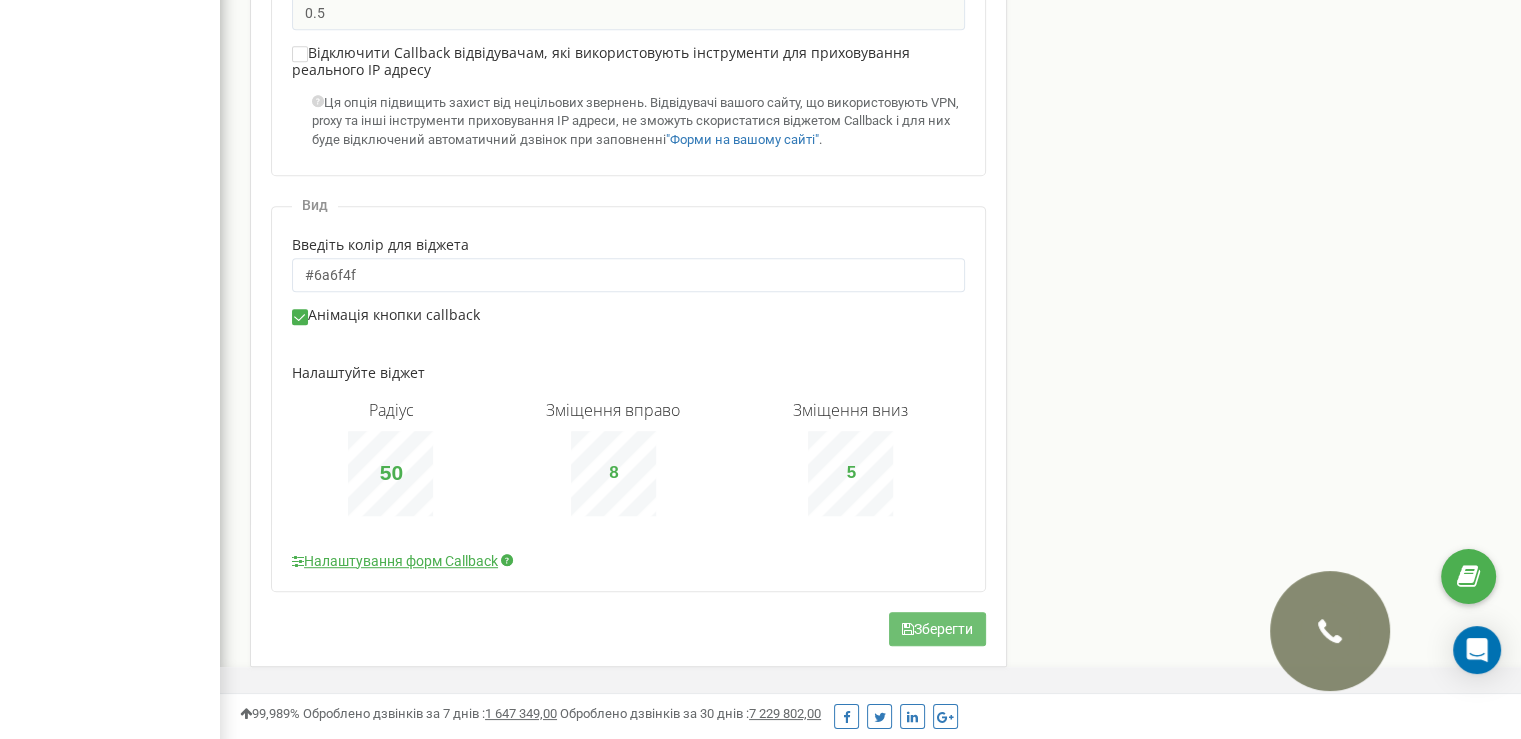 click on "Зберегти" at bounding box center (937, 629) 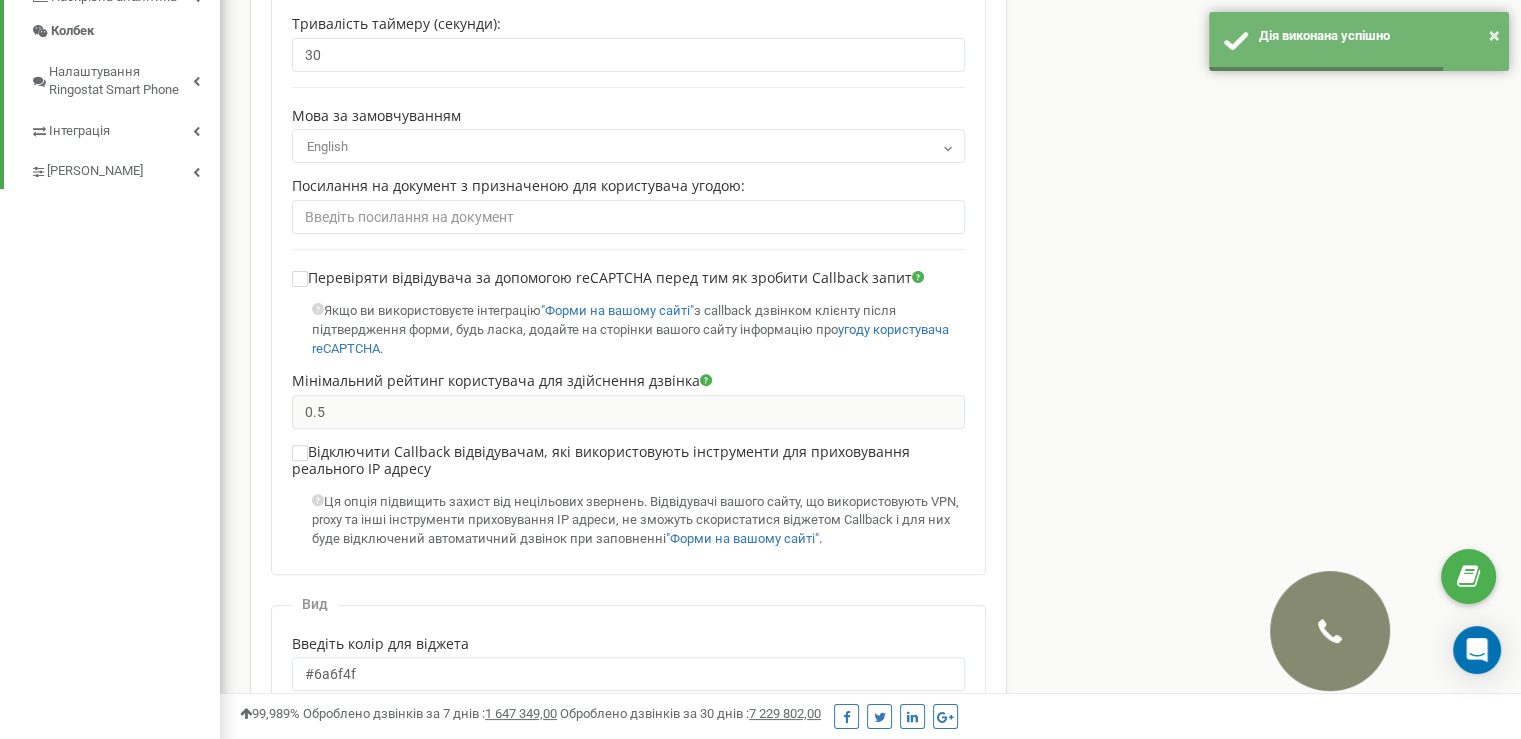 scroll, scrollTop: 600, scrollLeft: 0, axis: vertical 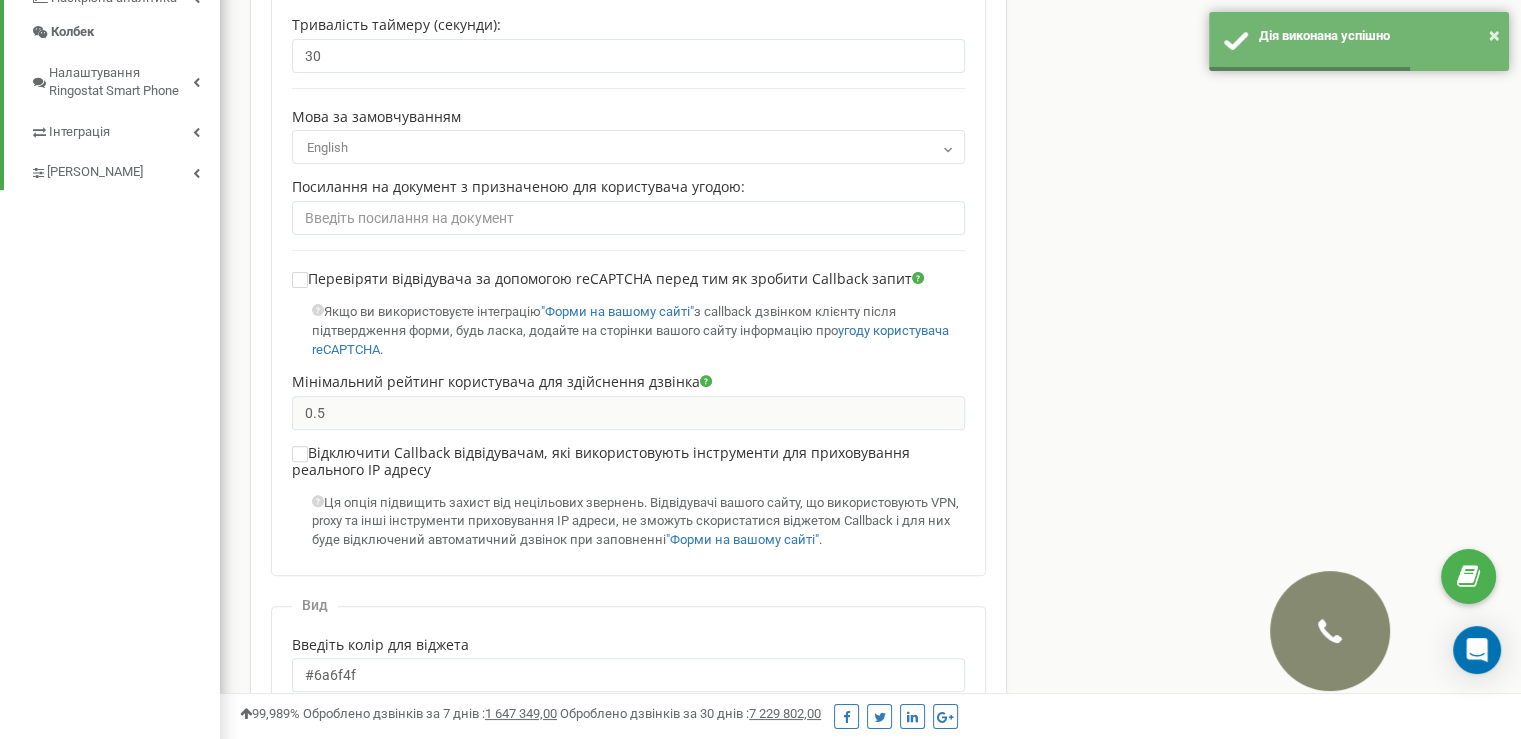 click on "English" at bounding box center [628, 148] 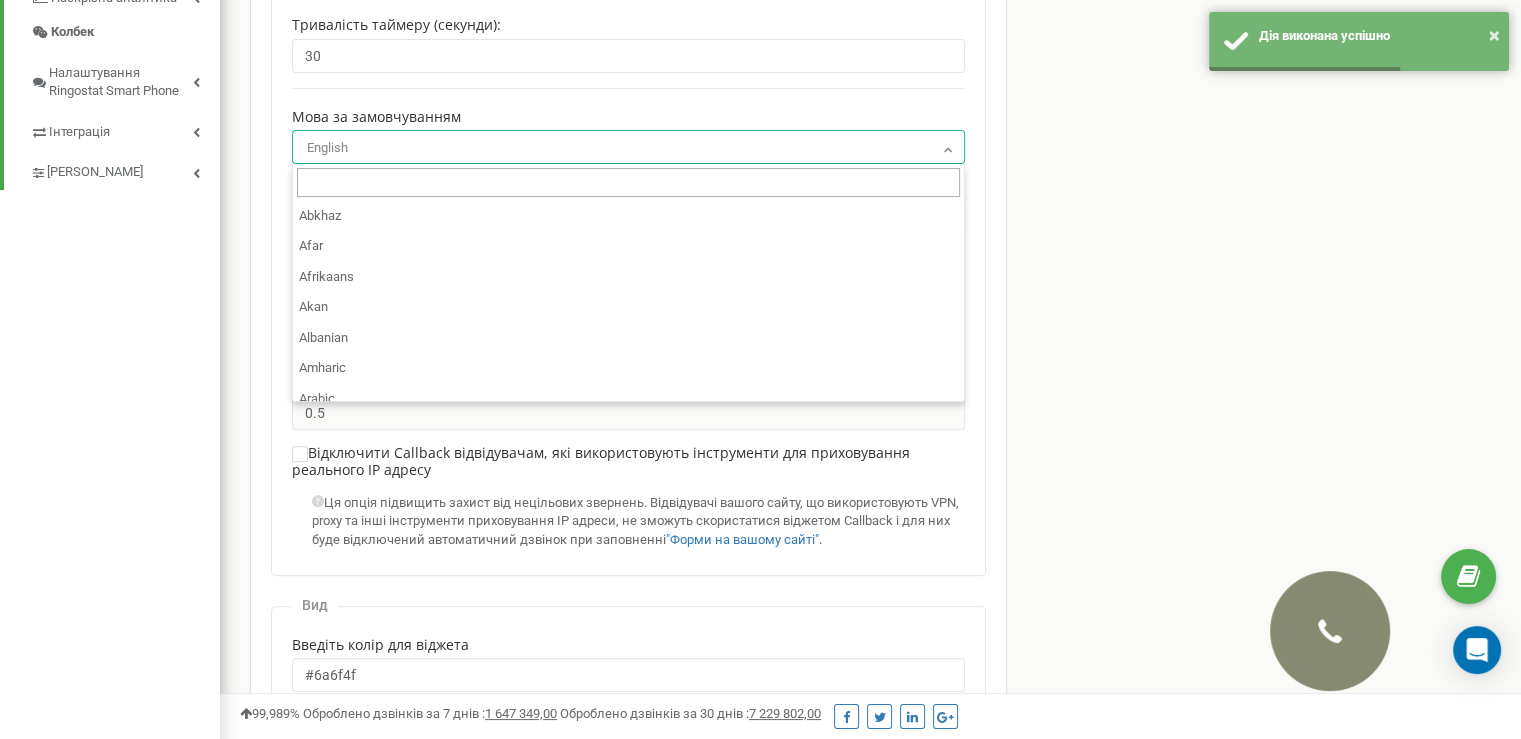 scroll, scrollTop: 5133, scrollLeft: 0, axis: vertical 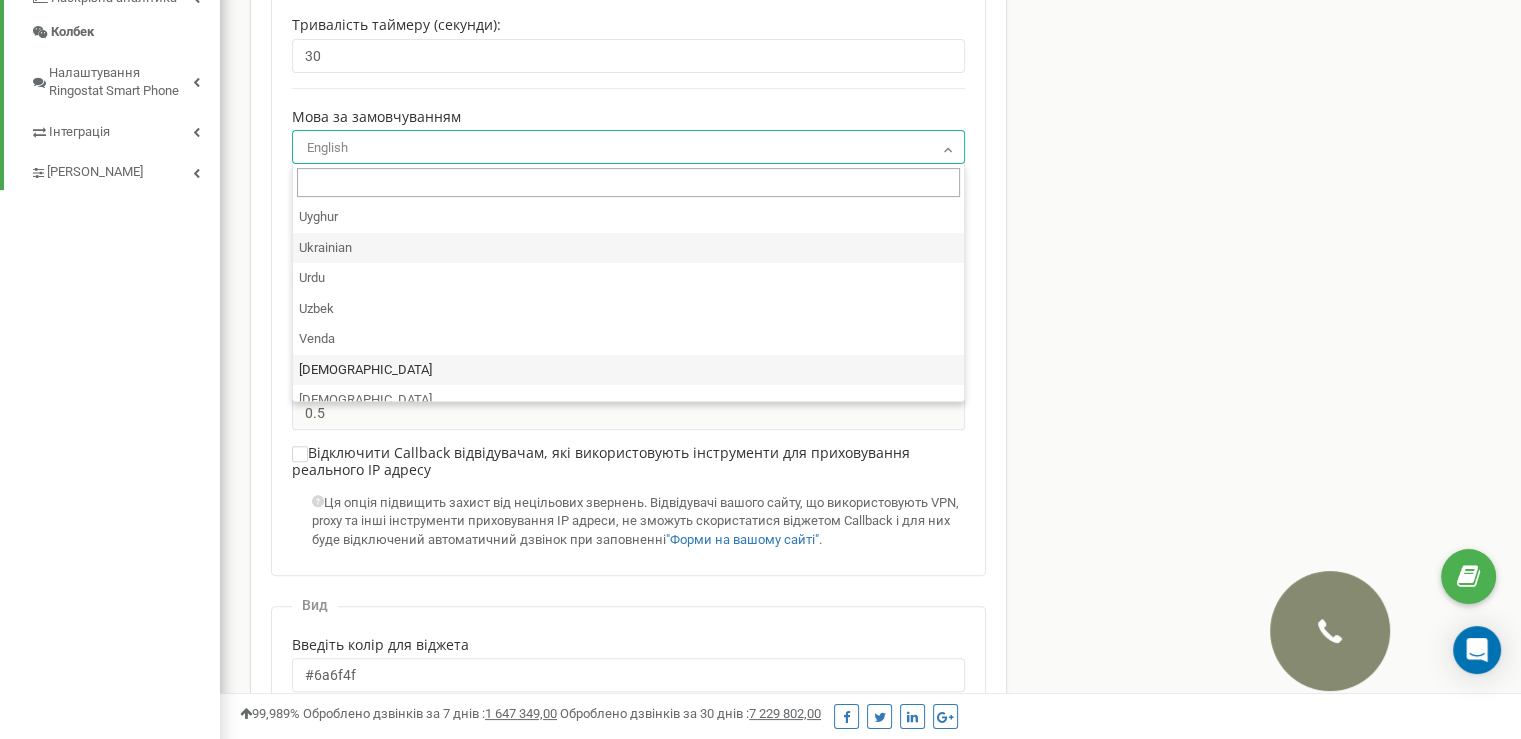 drag, startPoint x: 1257, startPoint y: 95, endPoint x: 1233, endPoint y: 13, distance: 85.44004 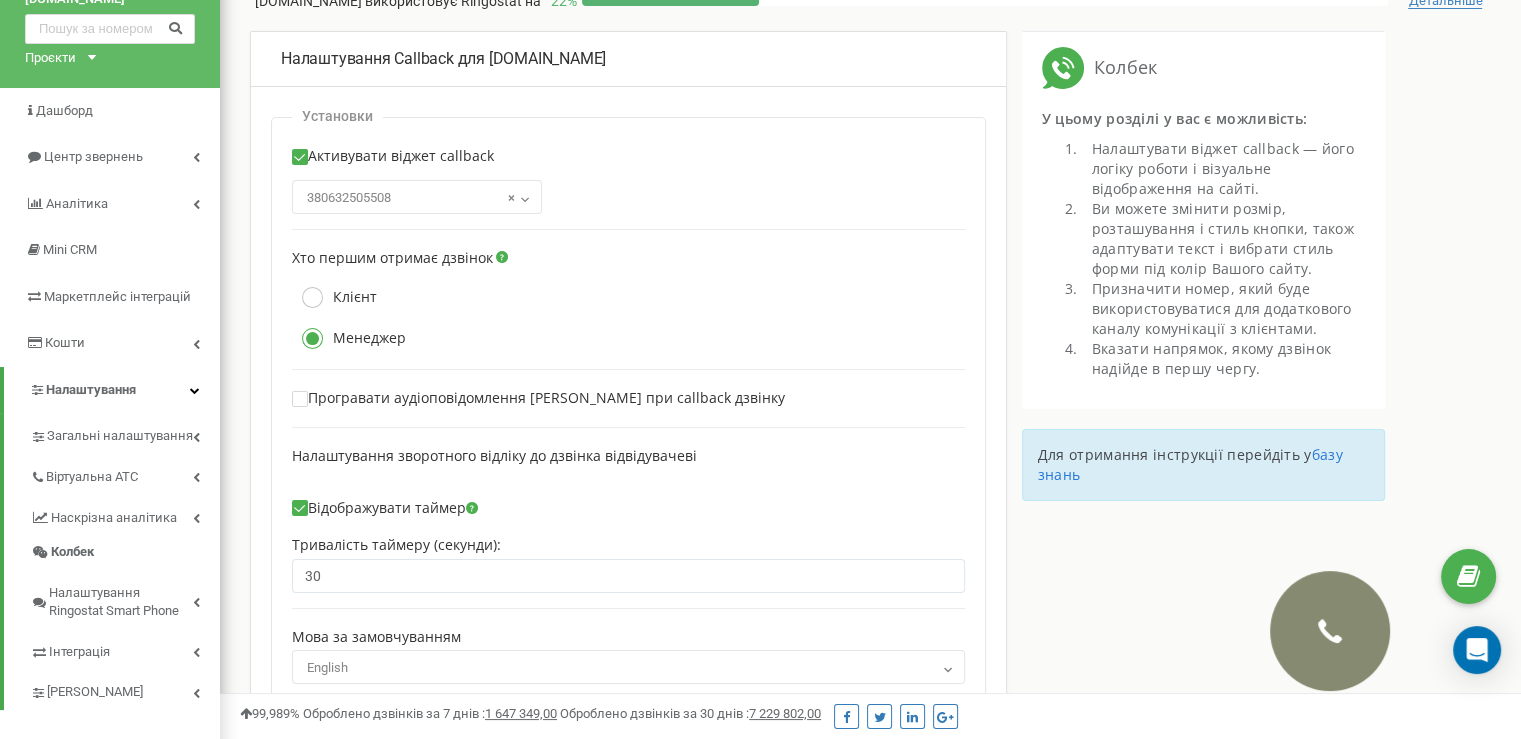 scroll, scrollTop: 0, scrollLeft: 0, axis: both 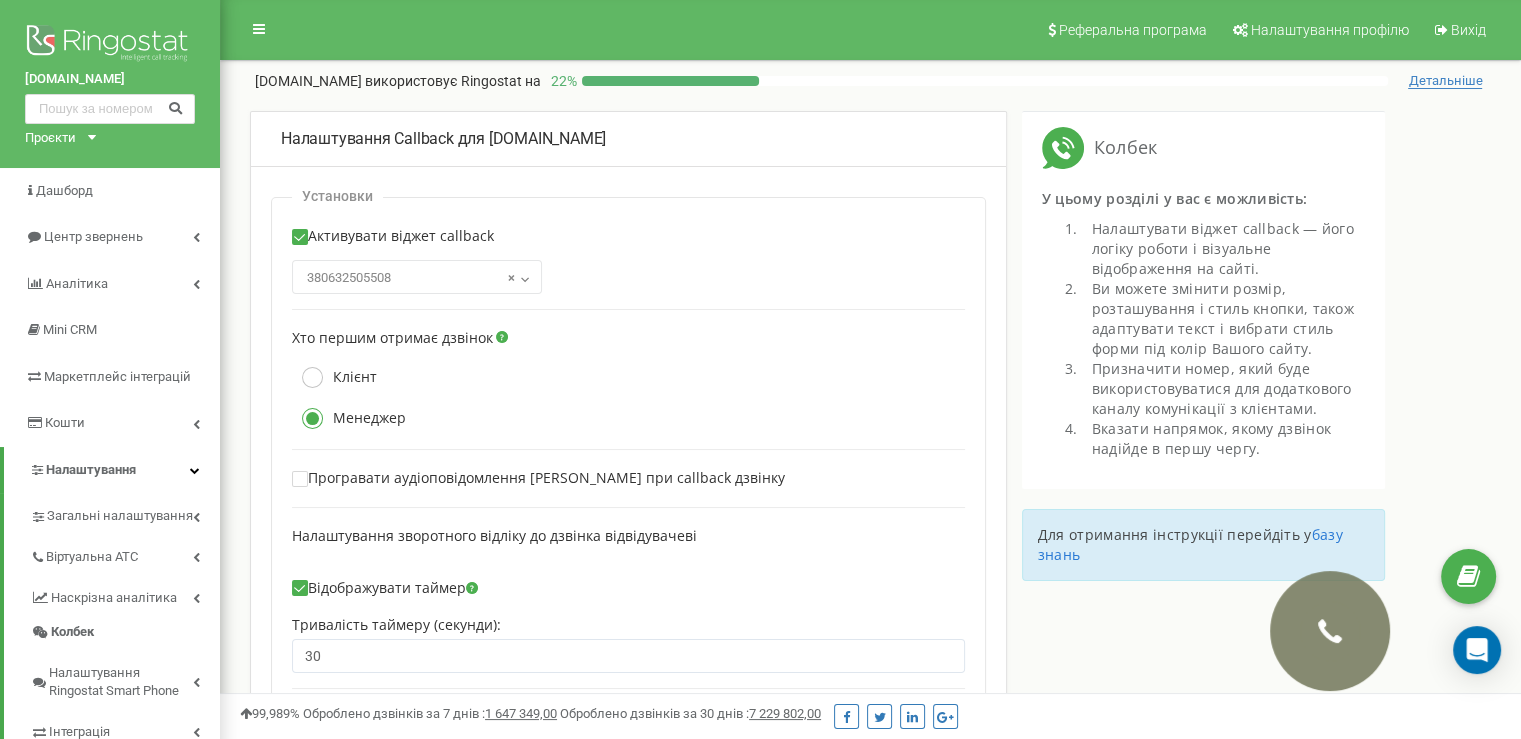 click on "× 380632505508" at bounding box center (417, 278) 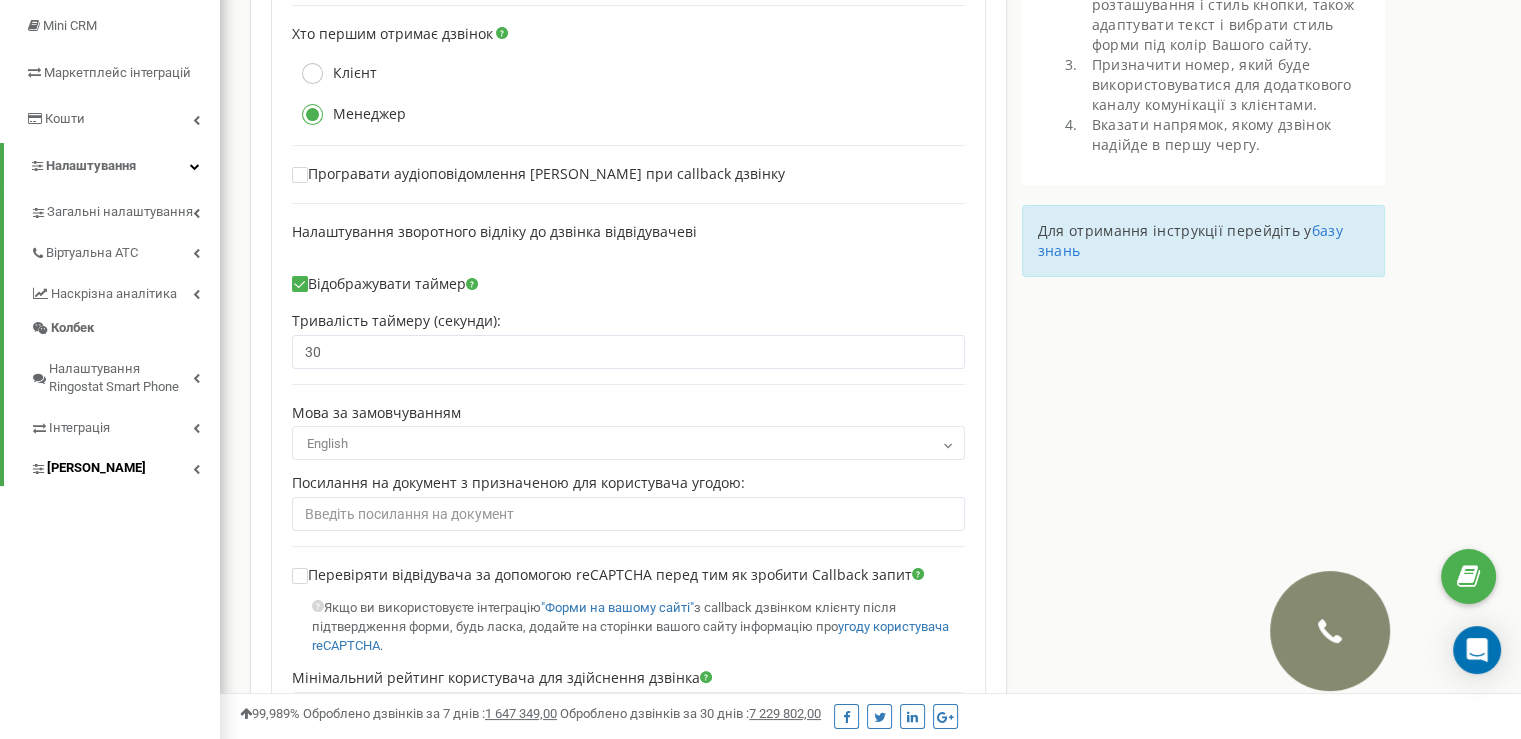 scroll, scrollTop: 200, scrollLeft: 0, axis: vertical 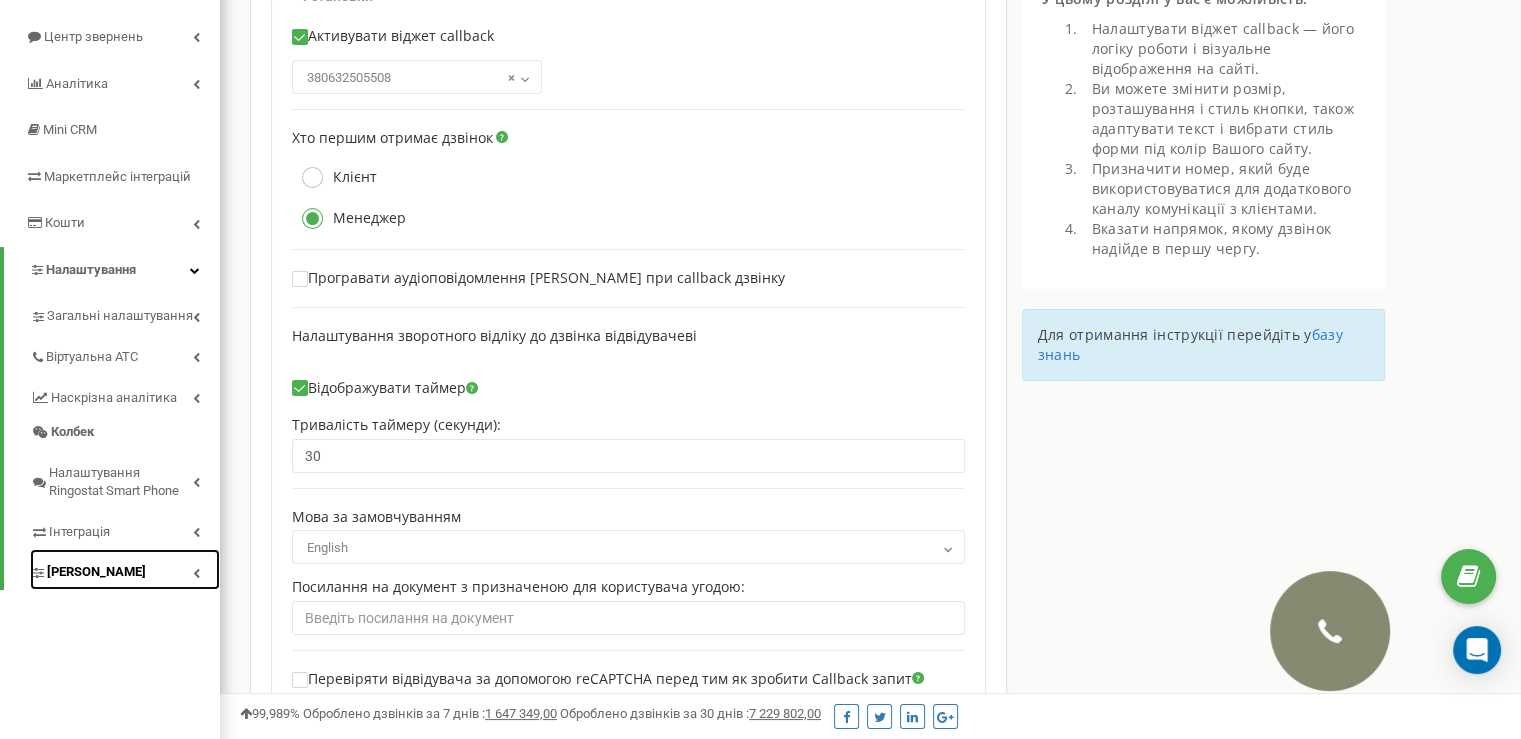 click on "[PERSON_NAME]" at bounding box center (125, 569) 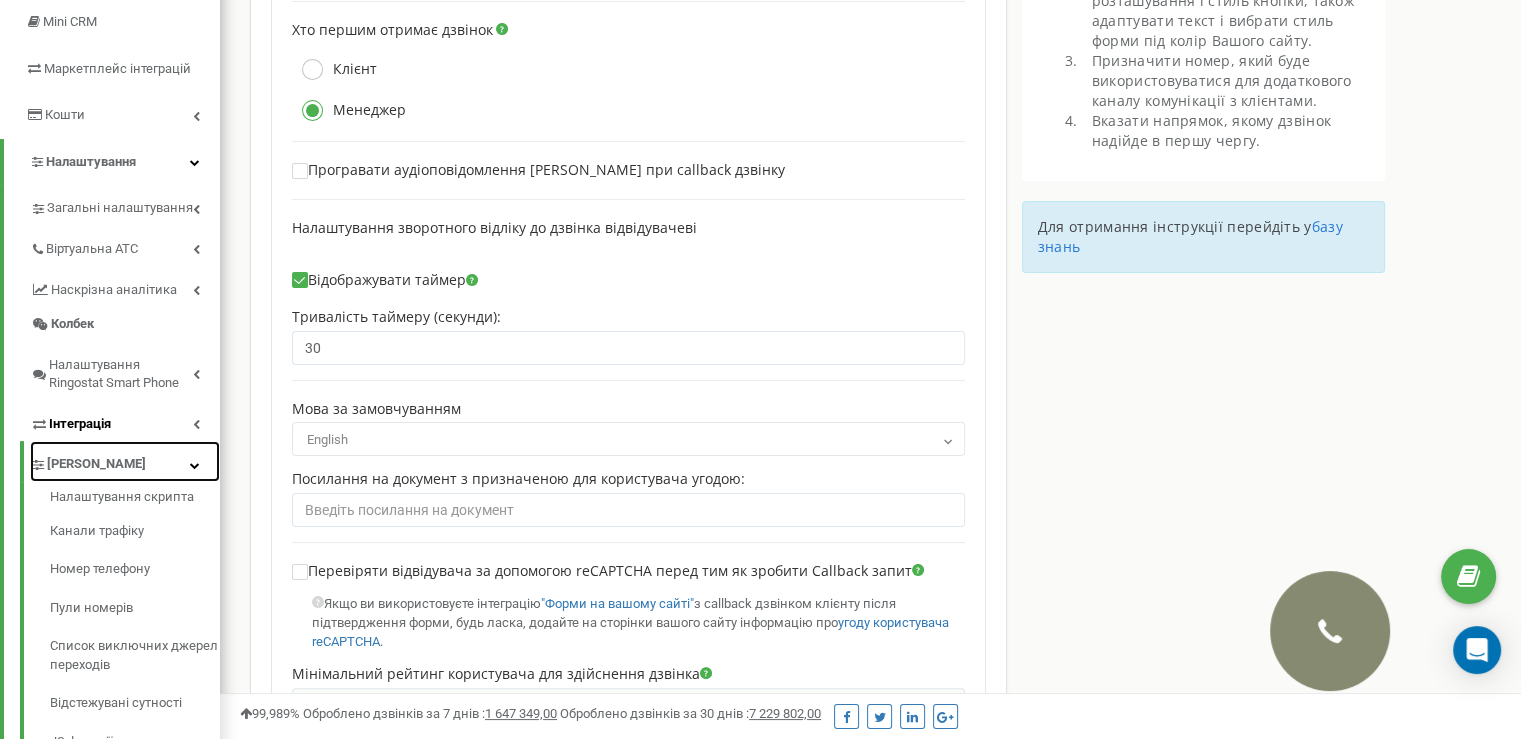 scroll, scrollTop: 500, scrollLeft: 0, axis: vertical 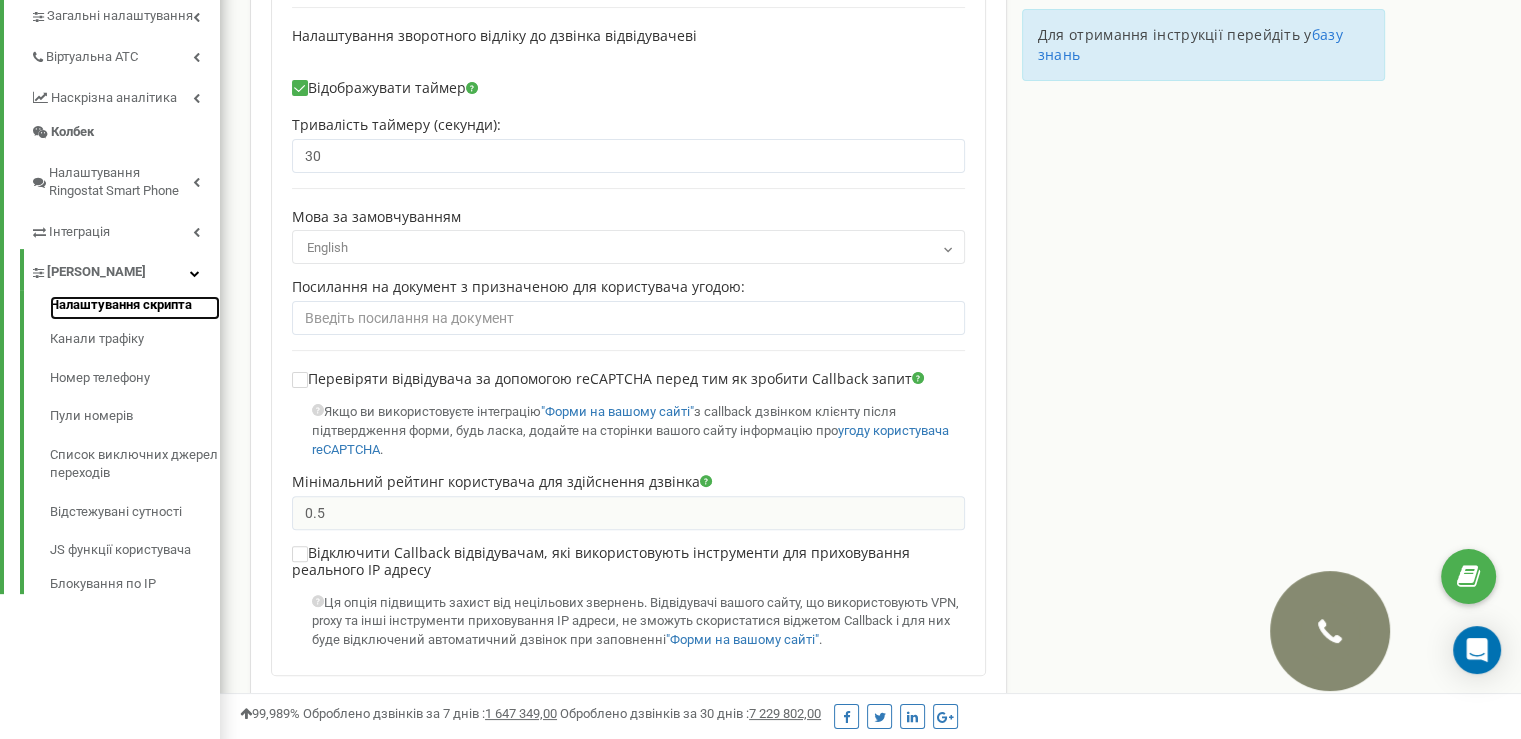 click on "Налаштування скрипта" at bounding box center [135, 308] 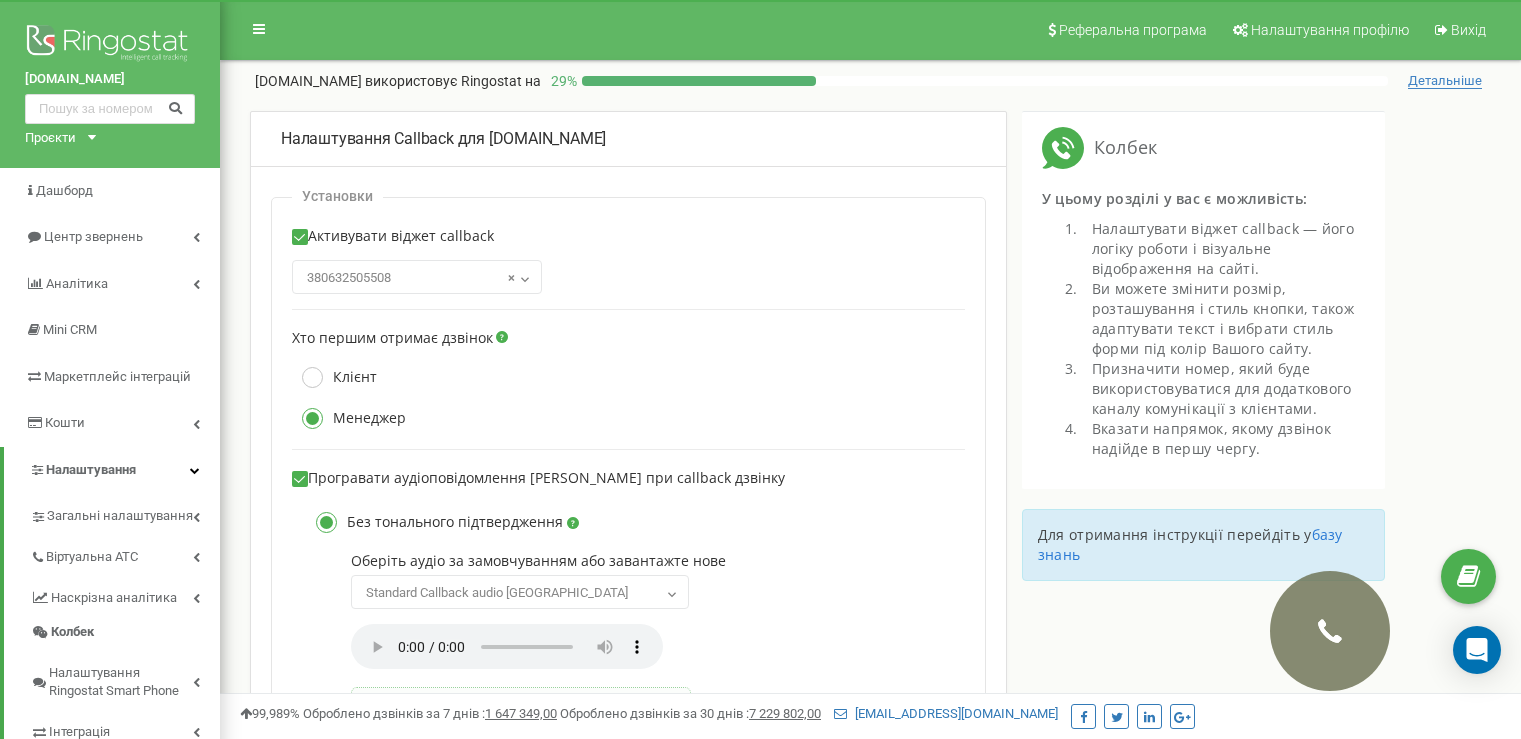 scroll, scrollTop: 0, scrollLeft: 0, axis: both 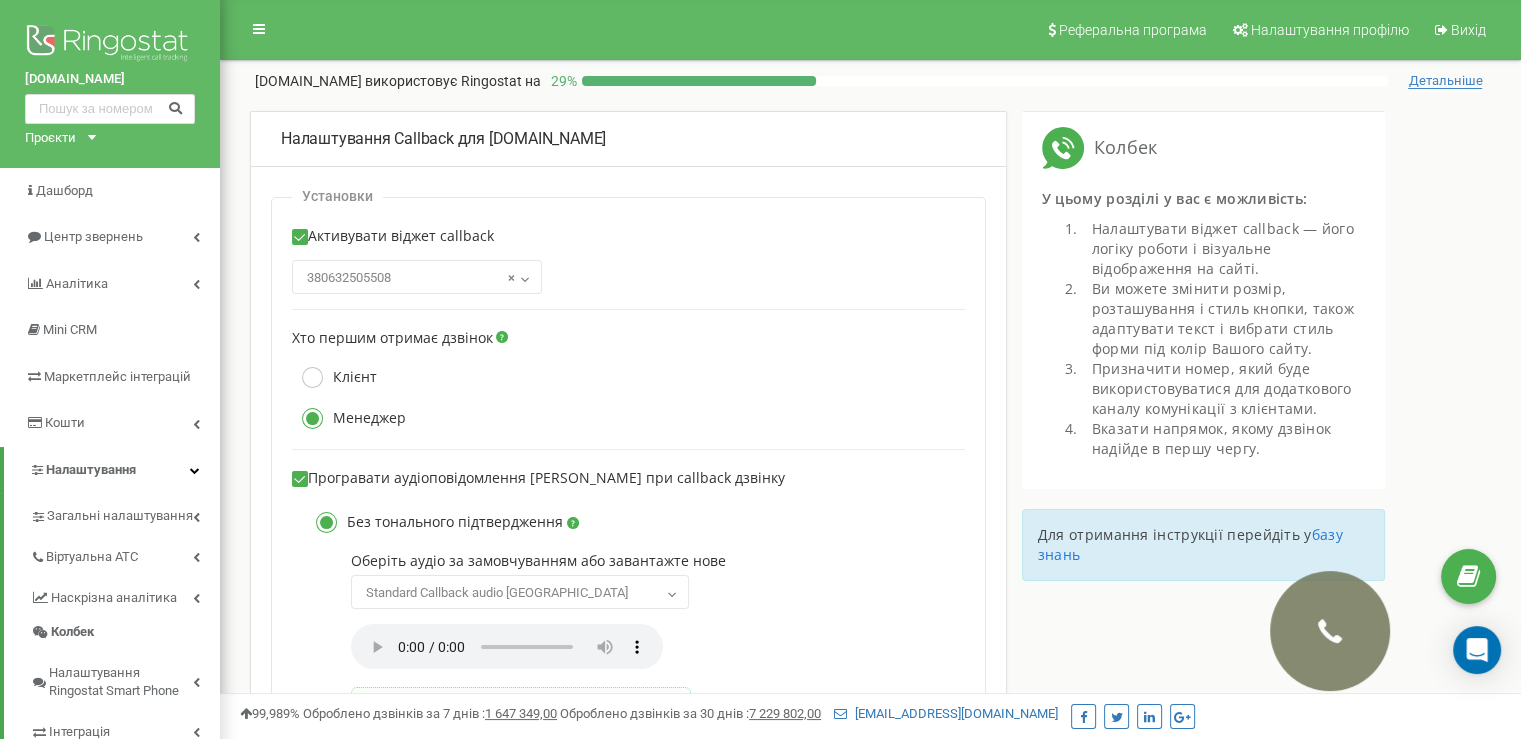 click at bounding box center [525, 278] 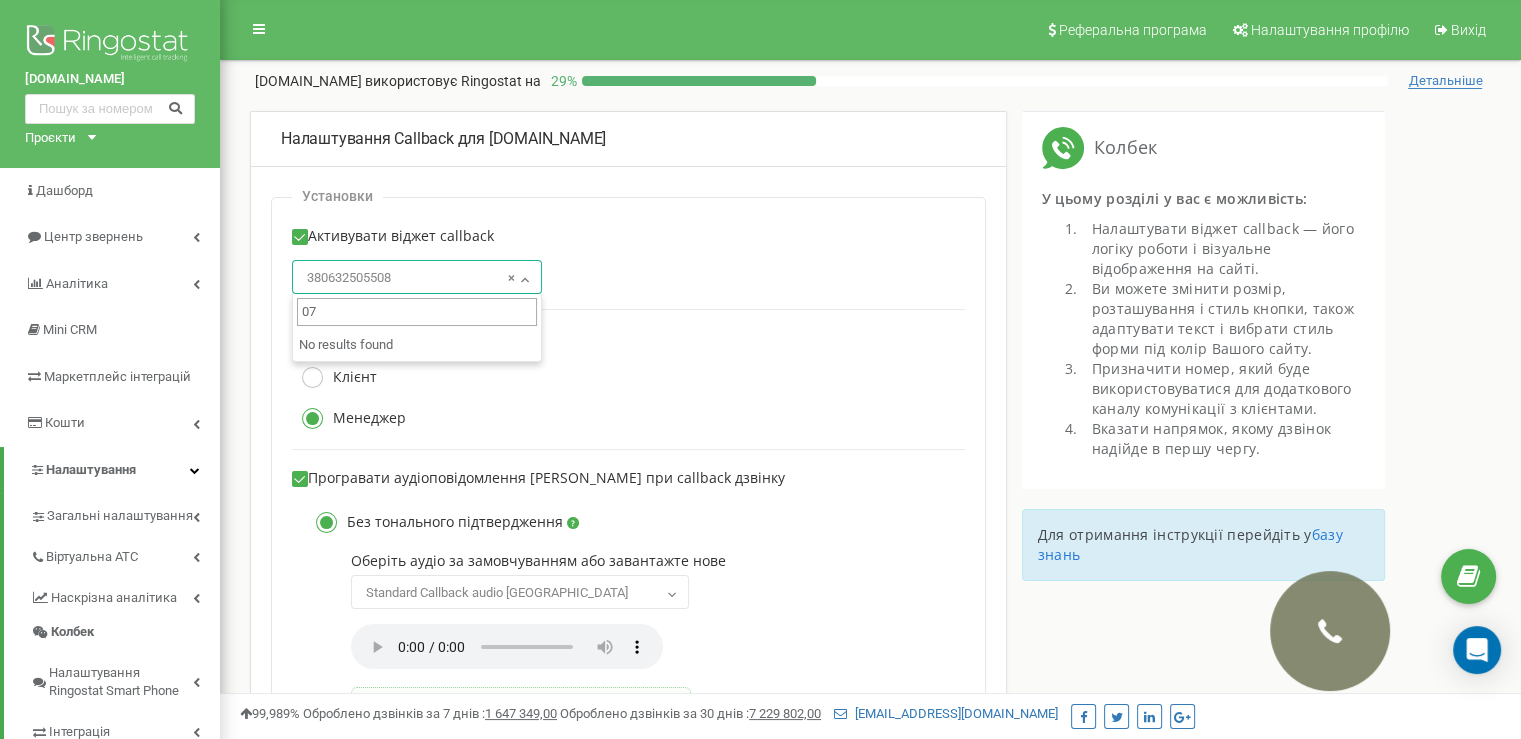 type on "073" 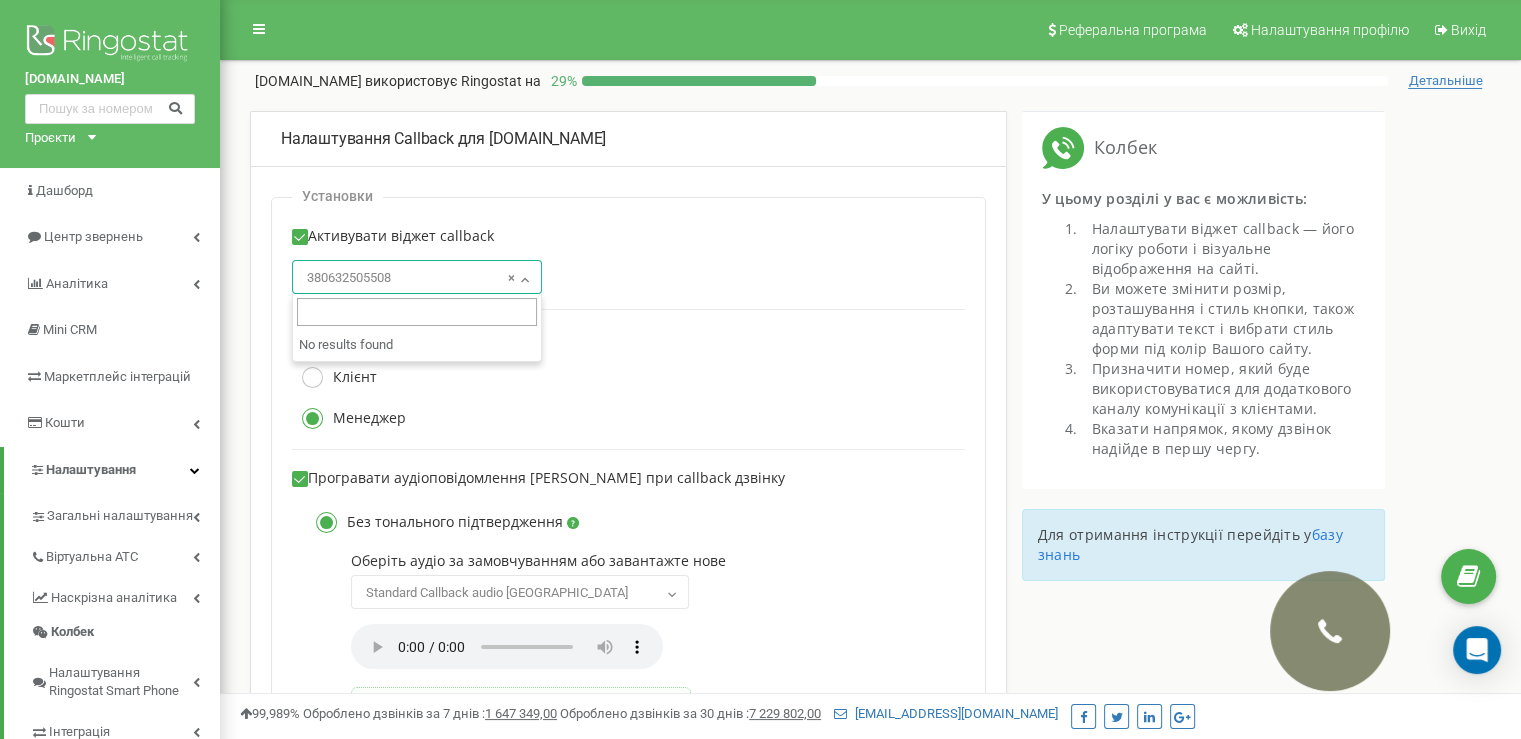 click on "Установки
Активувати віджет callback
380632505508
380632654856
380632654806
× 380632505508" at bounding box center [628, 855] 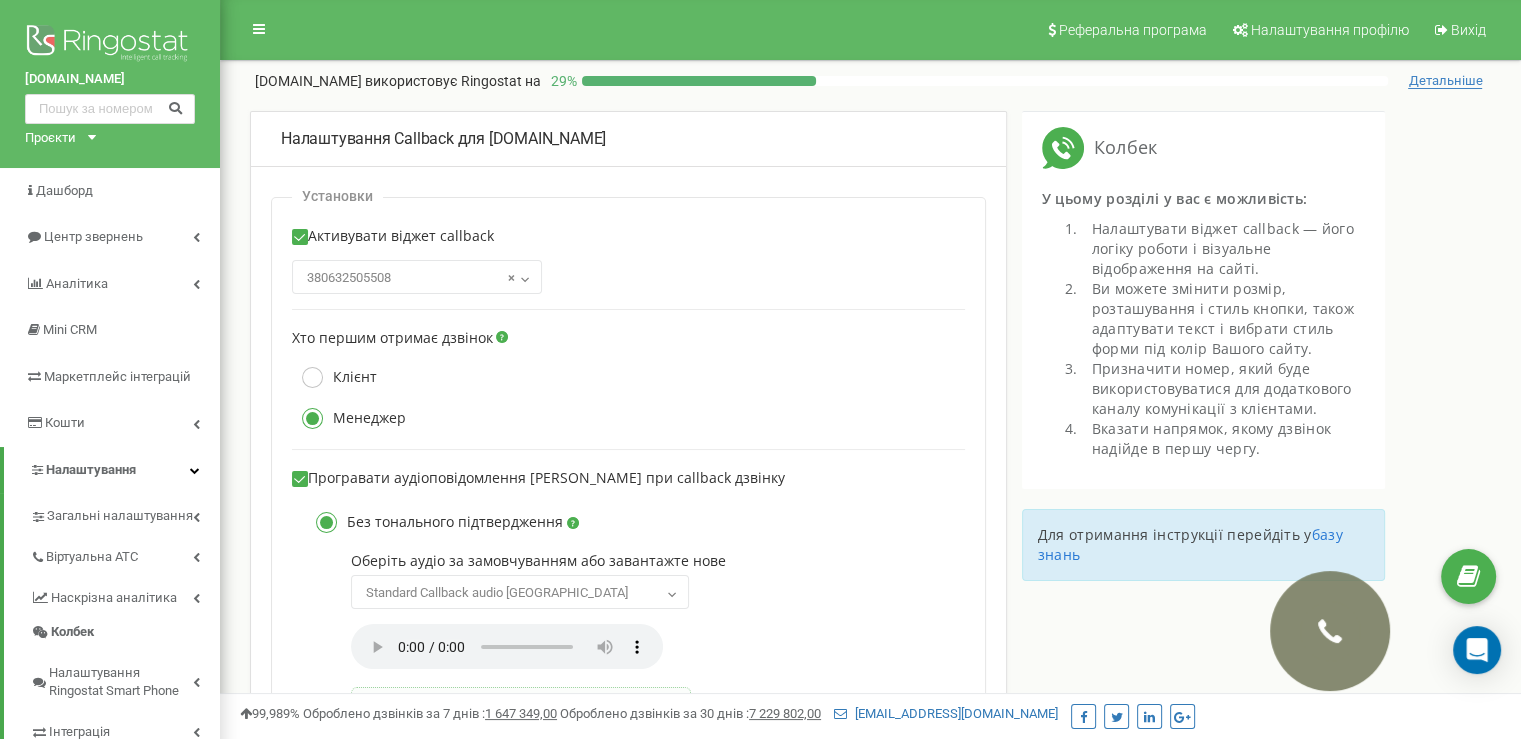 click on "Хто першим отримає дзвінок
Клієнт
Менеджер" at bounding box center [628, 371] 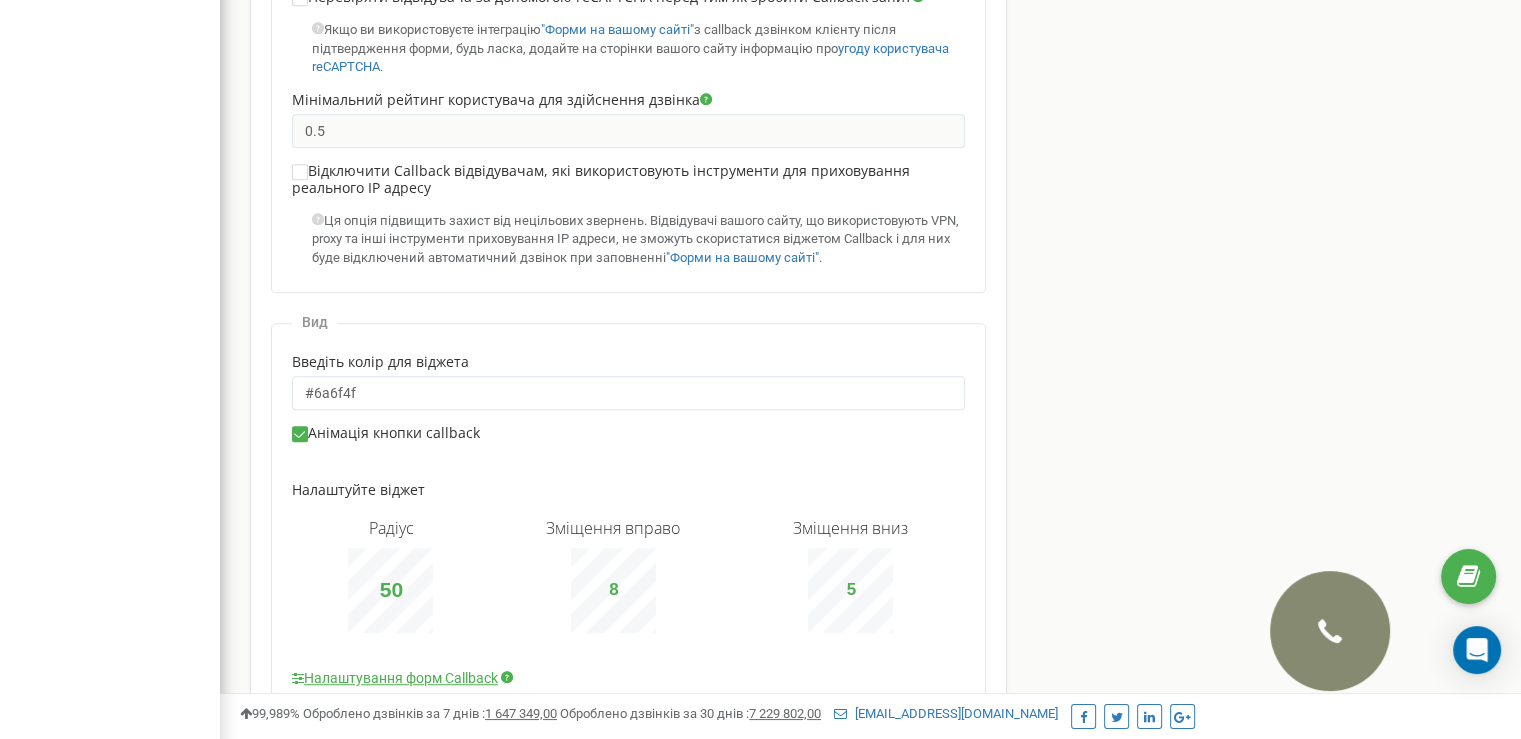 scroll, scrollTop: 1364, scrollLeft: 0, axis: vertical 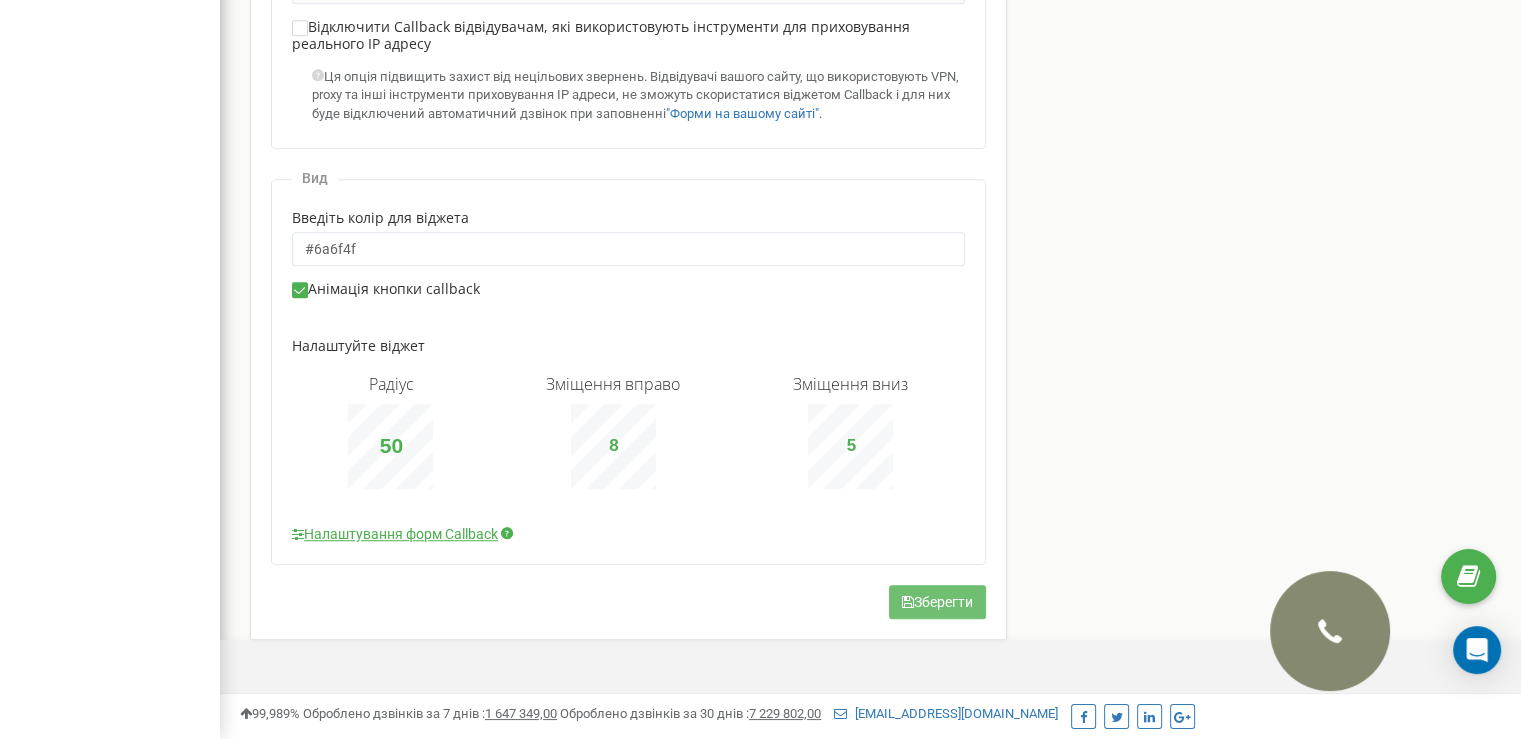 click on "Зберегти" at bounding box center (937, 602) 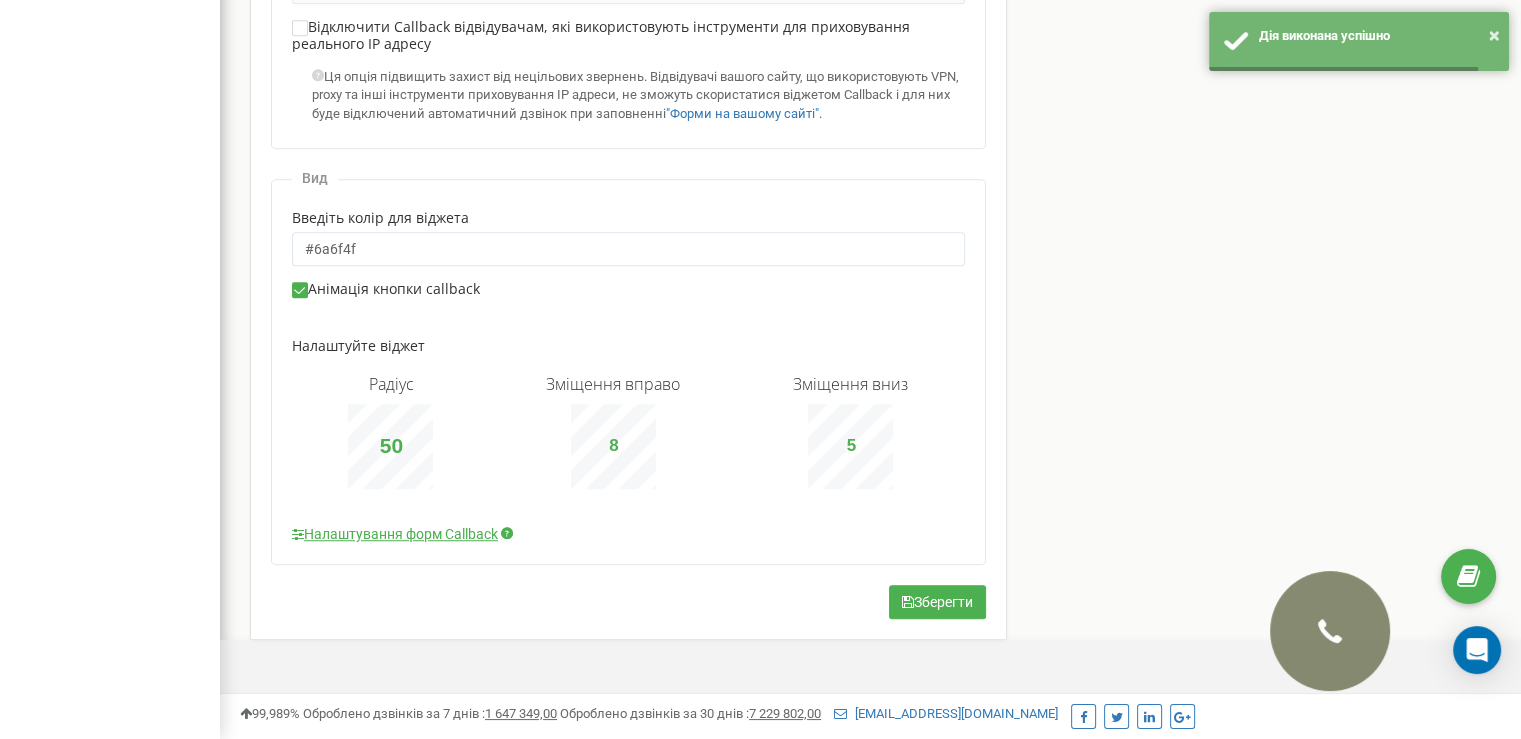 click on "Налаштування Callback для iconestate.com.ua
Установки
Активувати віджет callback
380632505508
380632654856
380632654806
× Виберіть файл 30" at bounding box center (817, -307) 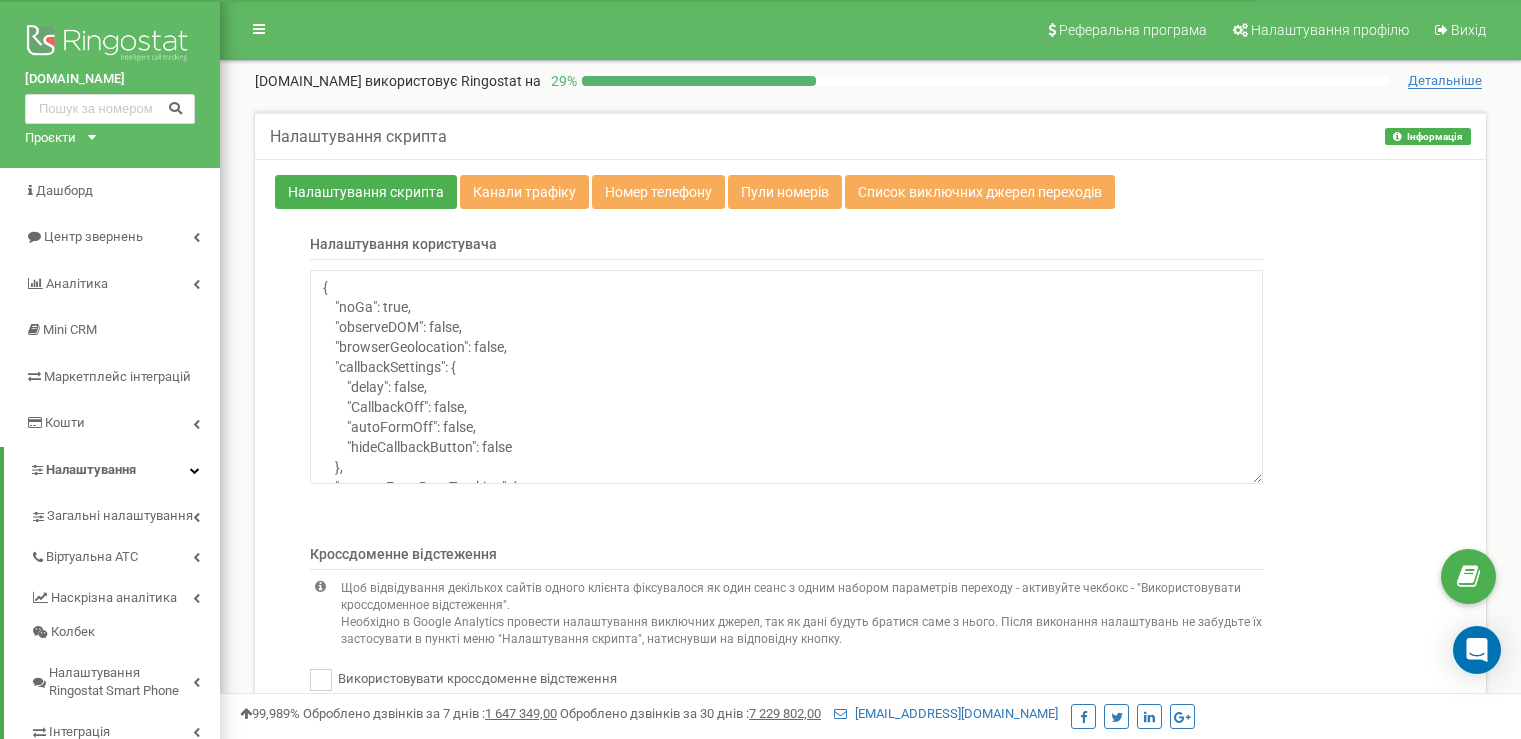 scroll, scrollTop: 0, scrollLeft: 0, axis: both 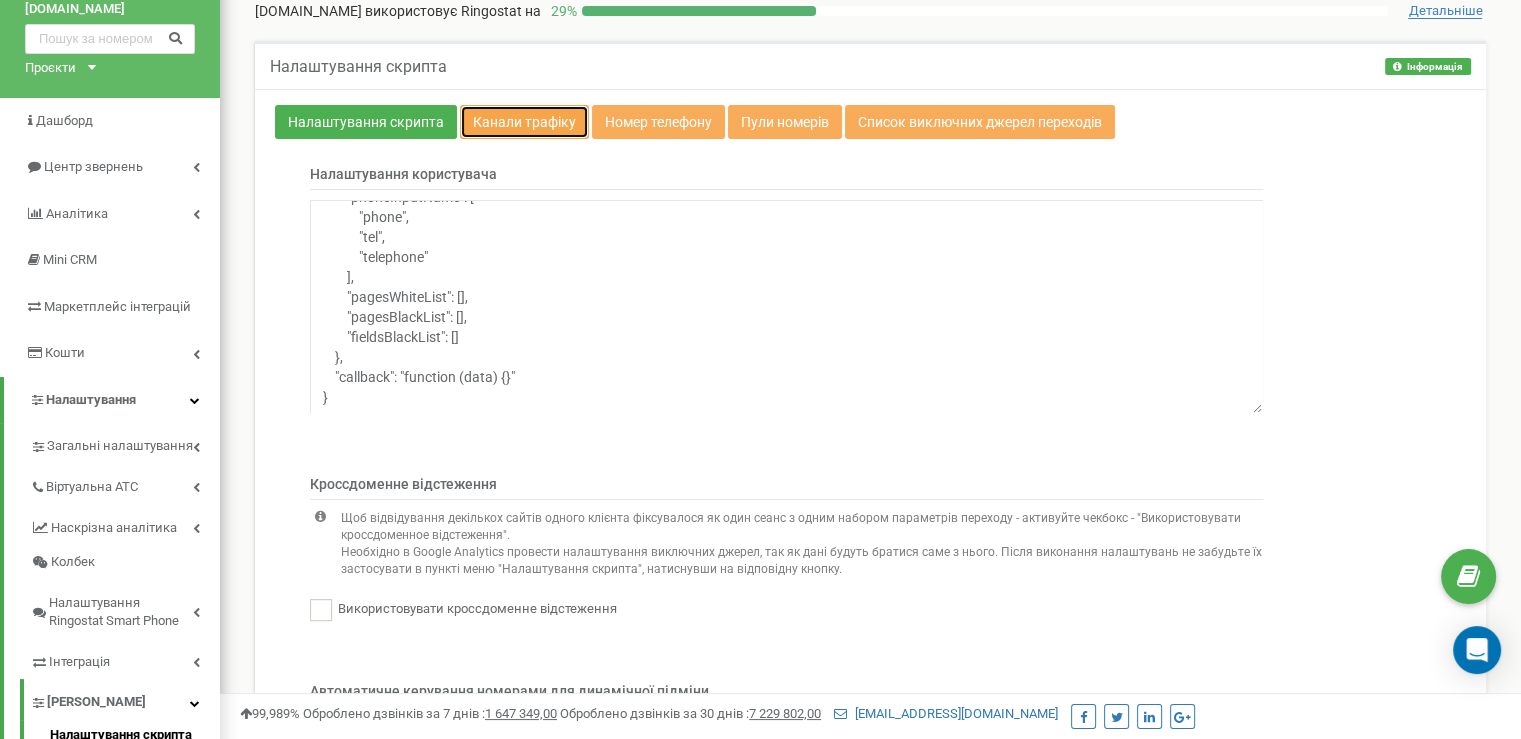 click on "Канали трафіку" at bounding box center (524, 122) 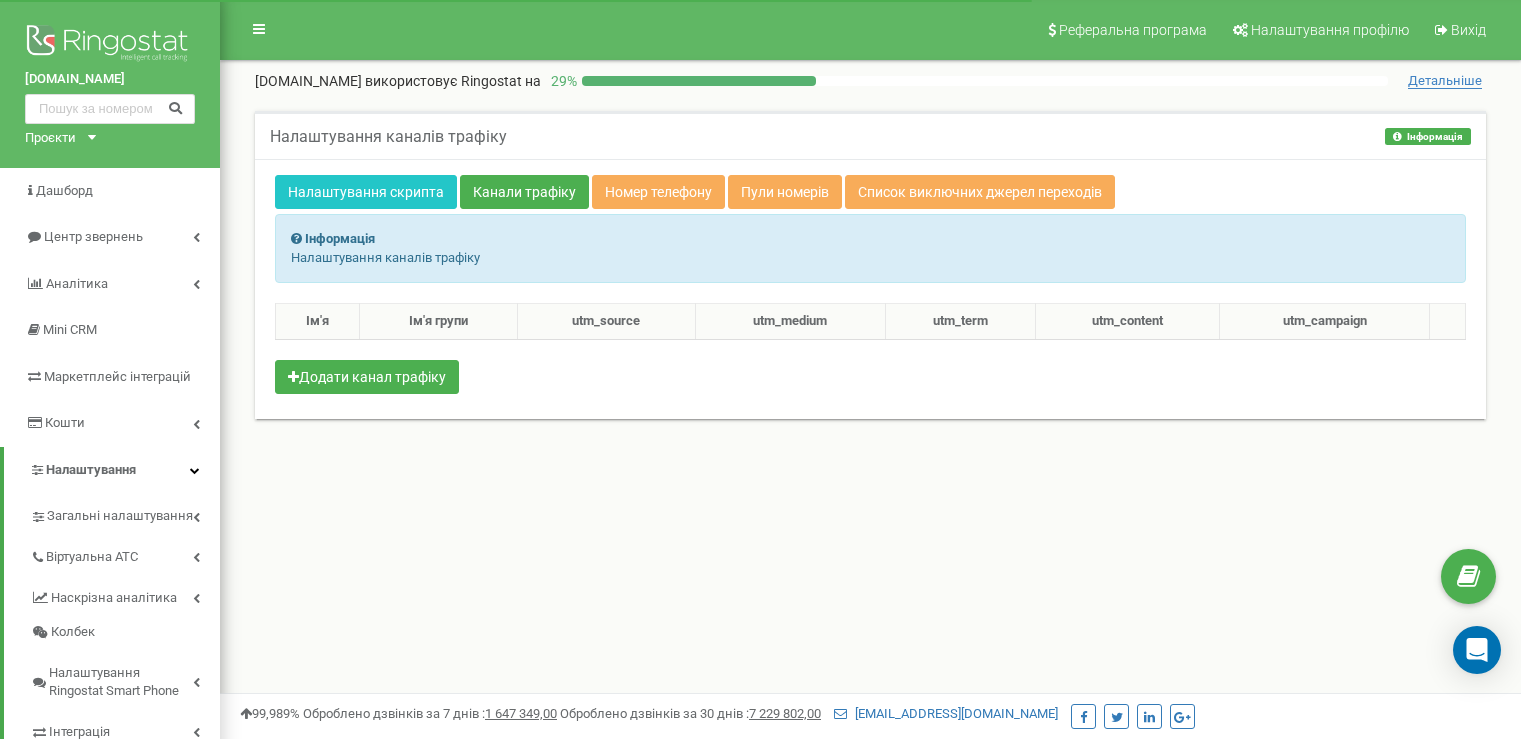 scroll, scrollTop: 0, scrollLeft: 0, axis: both 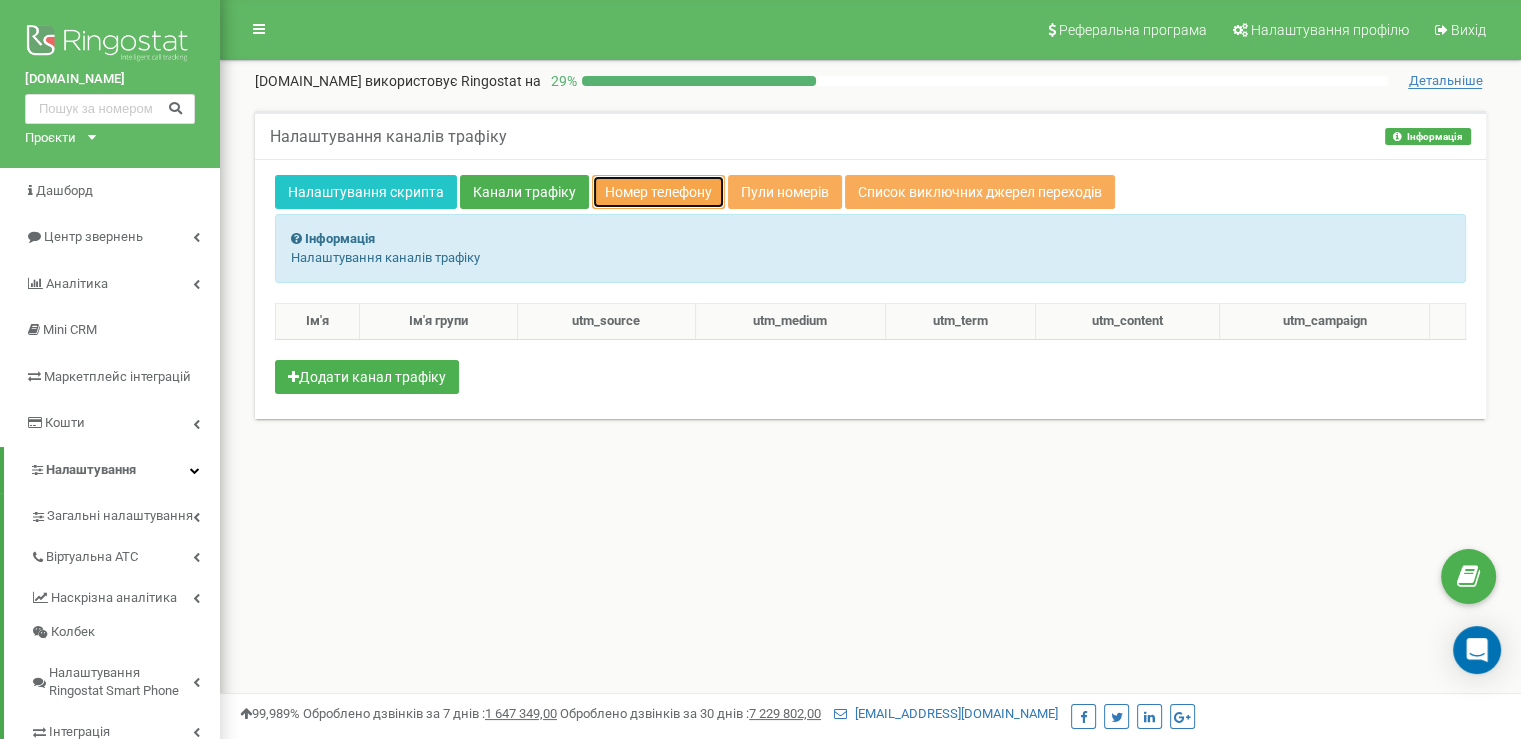click on "Номер телефону" at bounding box center [658, 192] 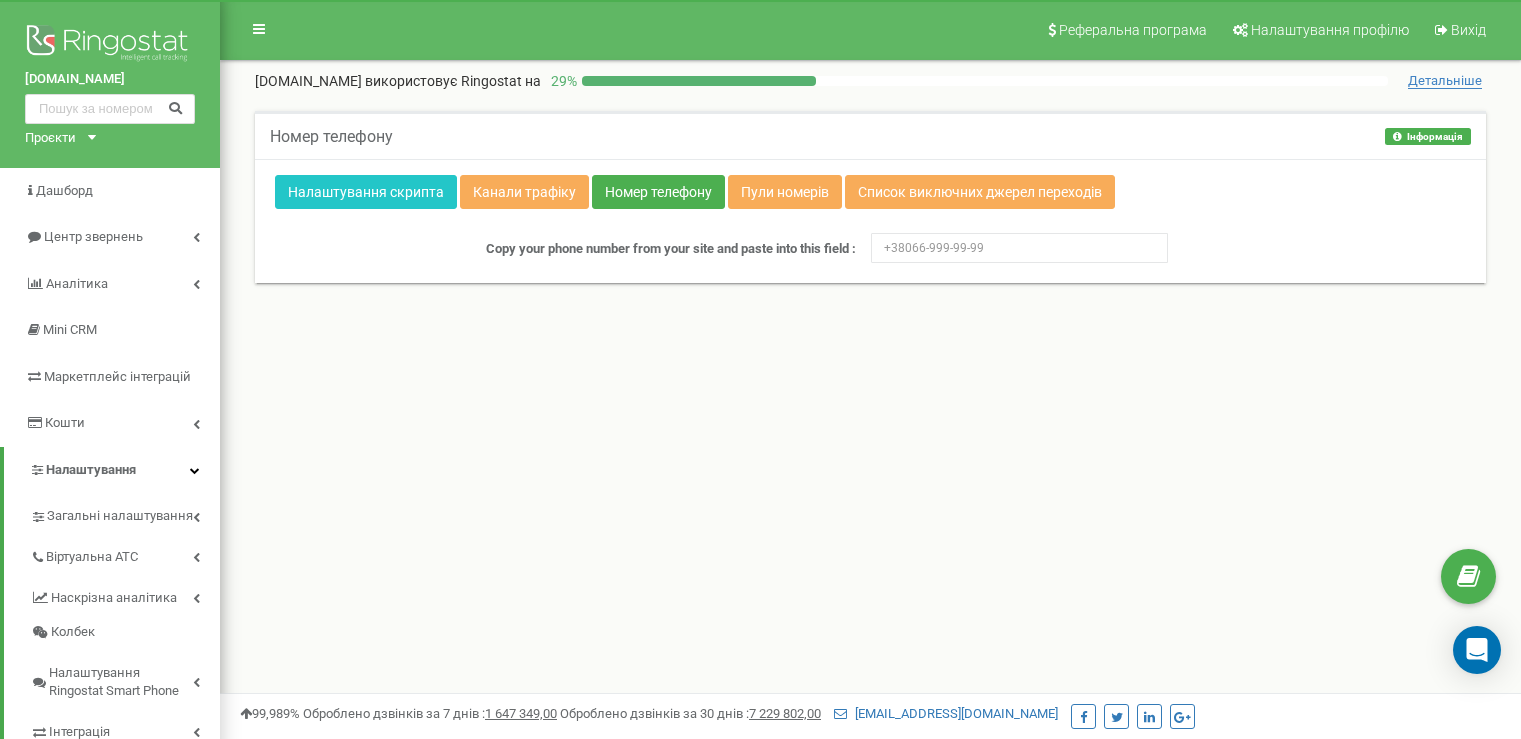 scroll, scrollTop: 0, scrollLeft: 0, axis: both 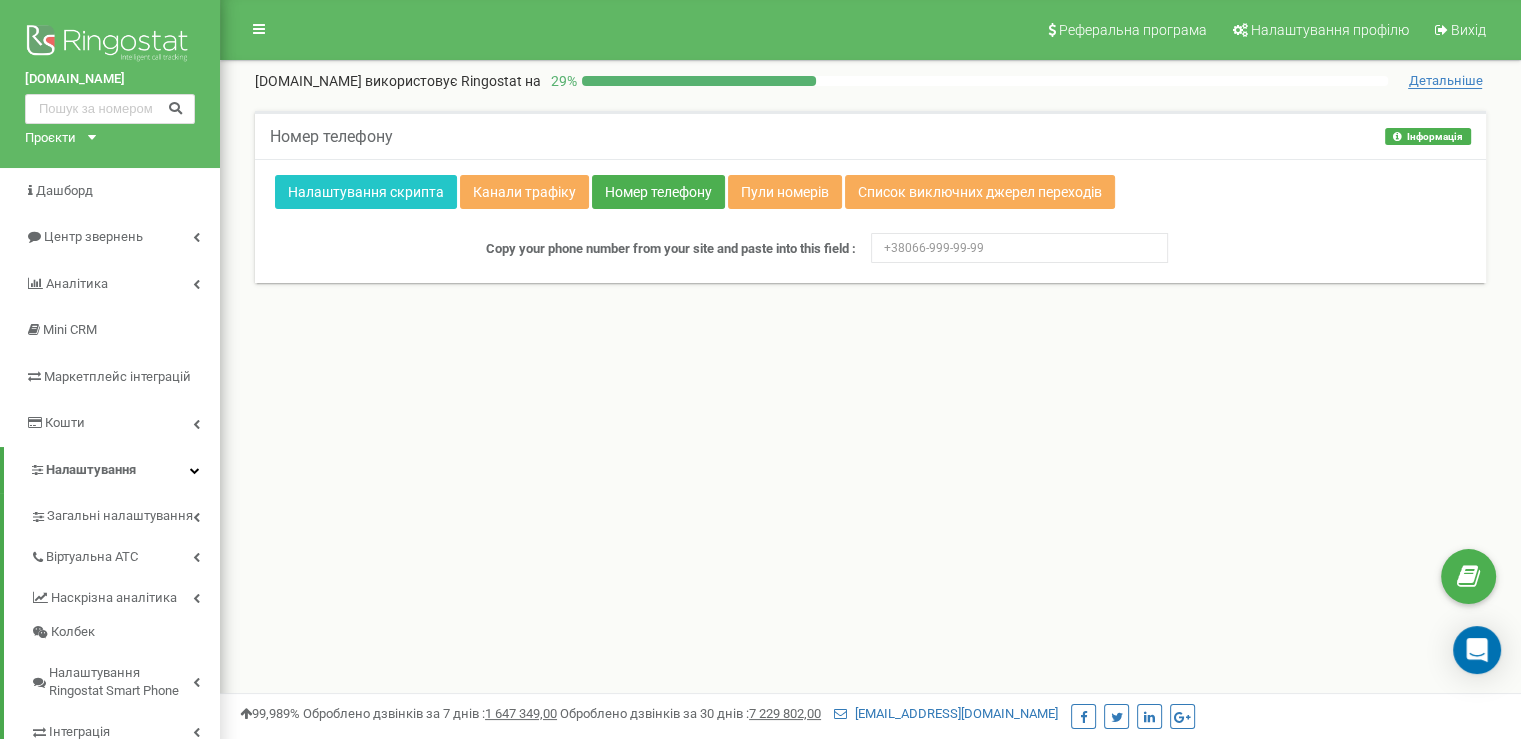 click at bounding box center (1020, 248) 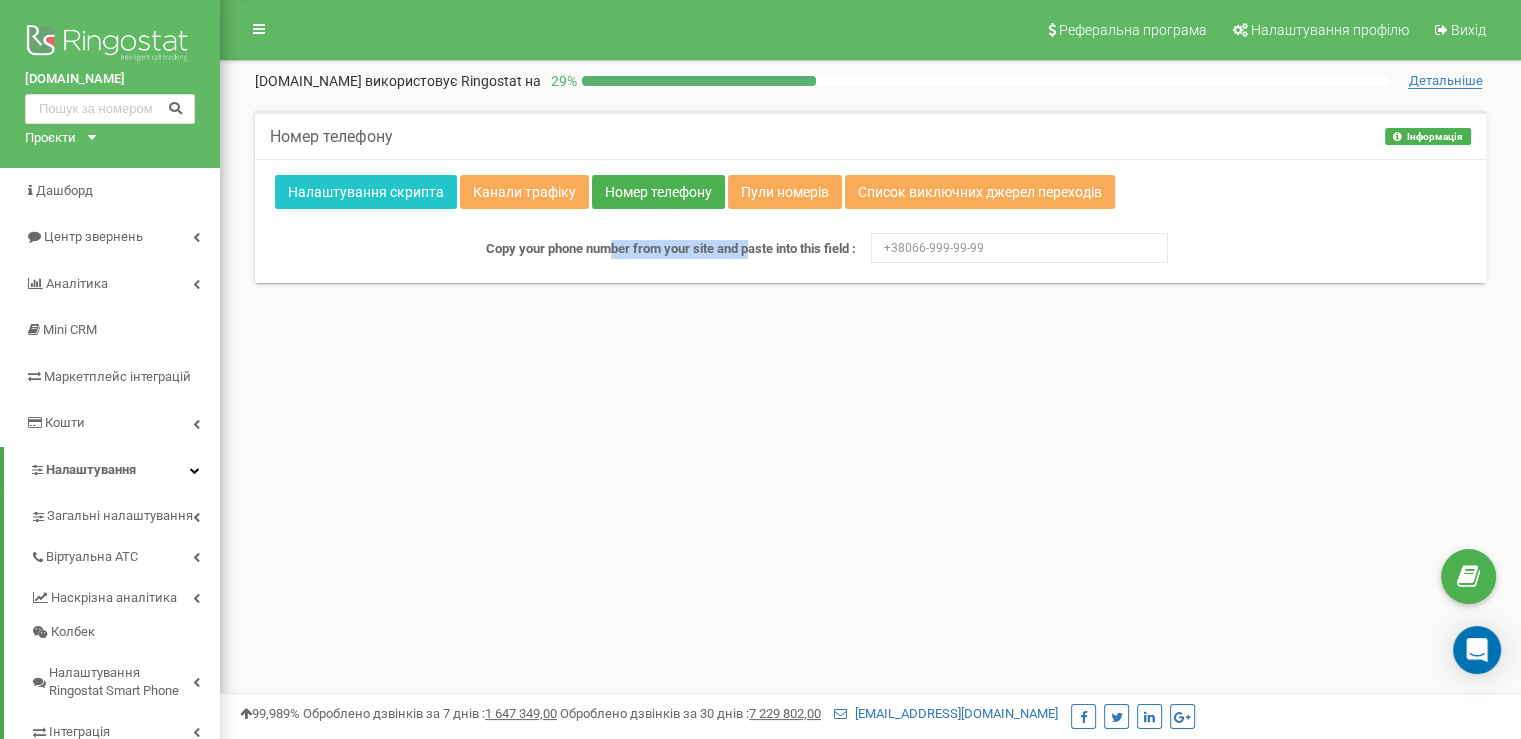 drag, startPoint x: 601, startPoint y: 250, endPoint x: 742, endPoint y: 251, distance: 141.00354 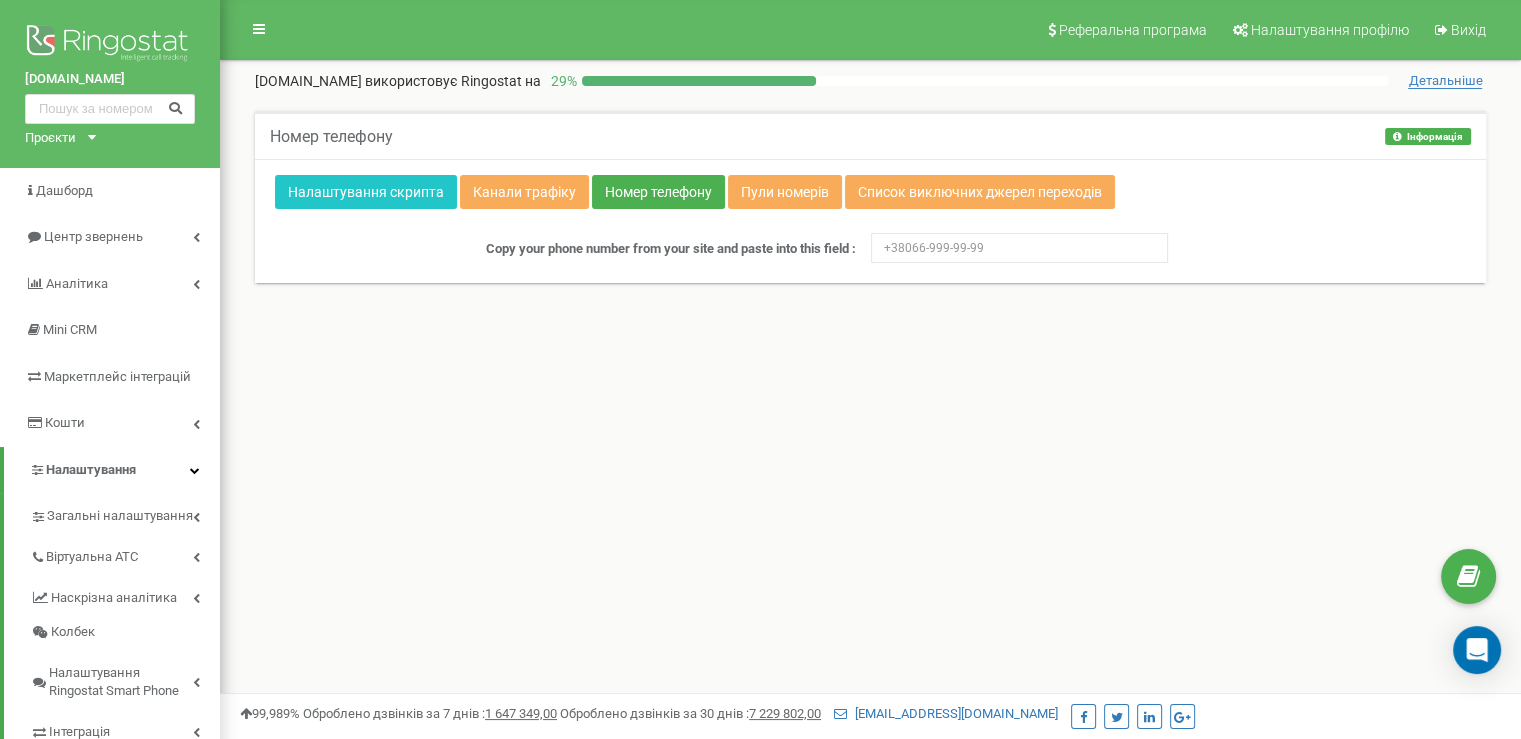 click on "Copy your phone number from your site and paste into this field :
183356
Зберегти
Видалити" at bounding box center [870, 248] 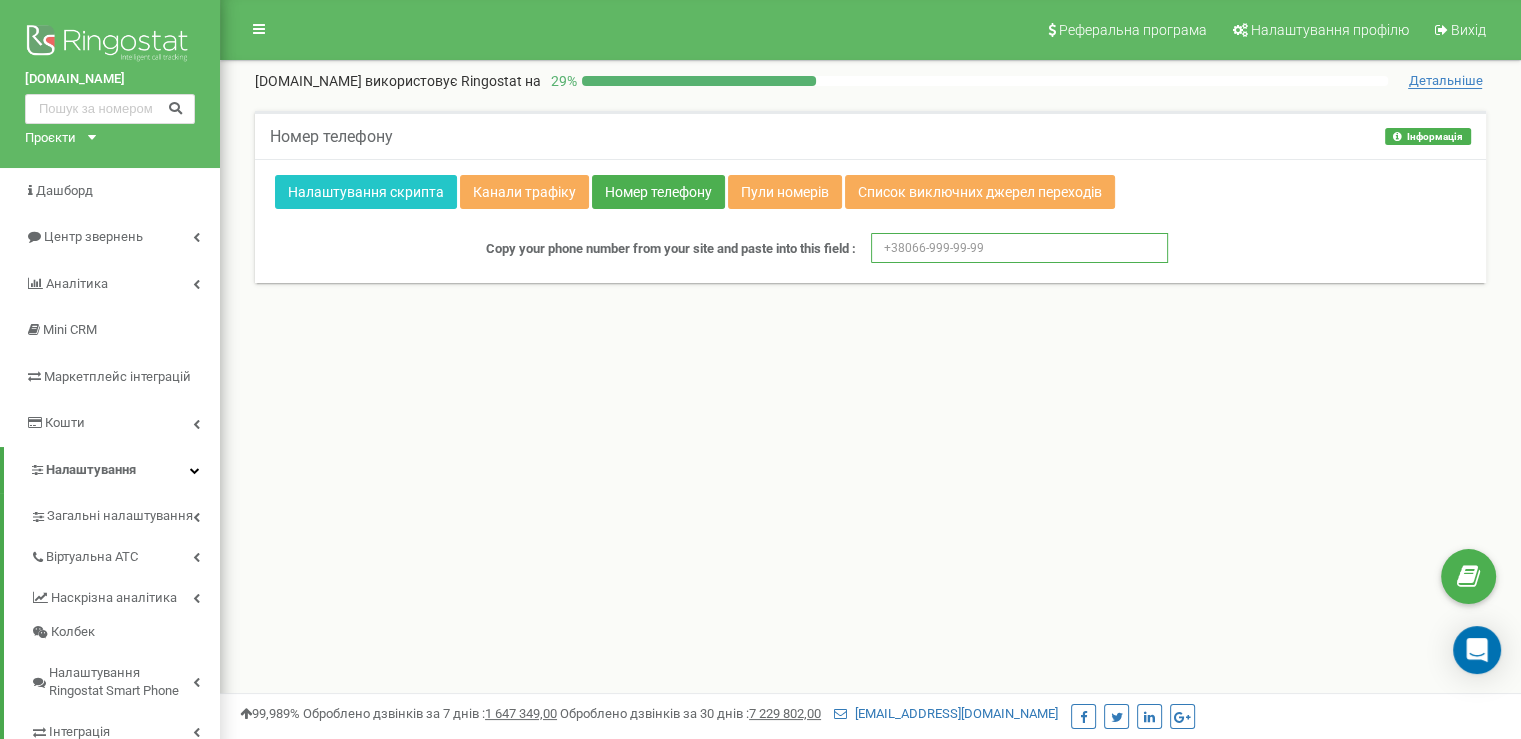 click at bounding box center [1020, 248] 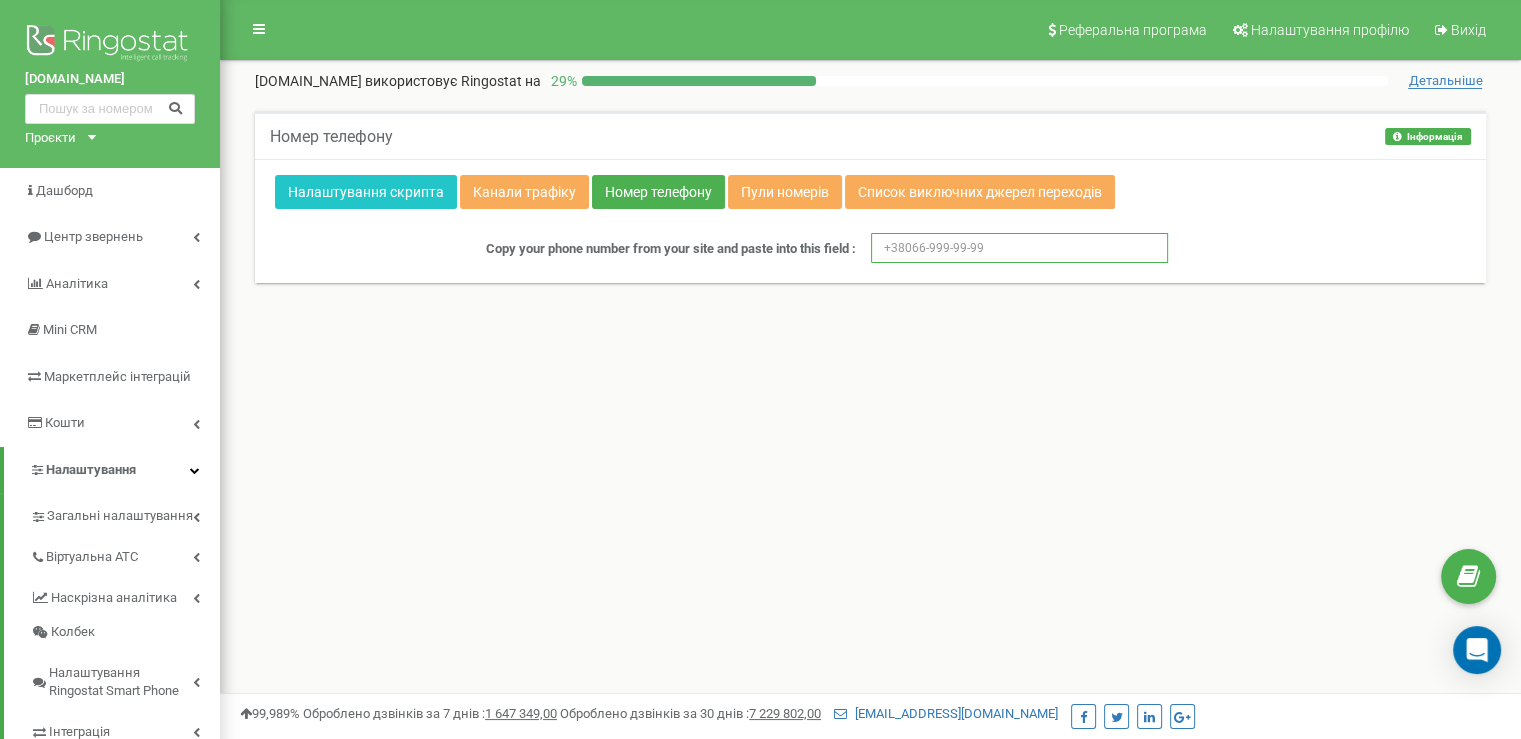 paste on "[PHONE_NUMBER]" 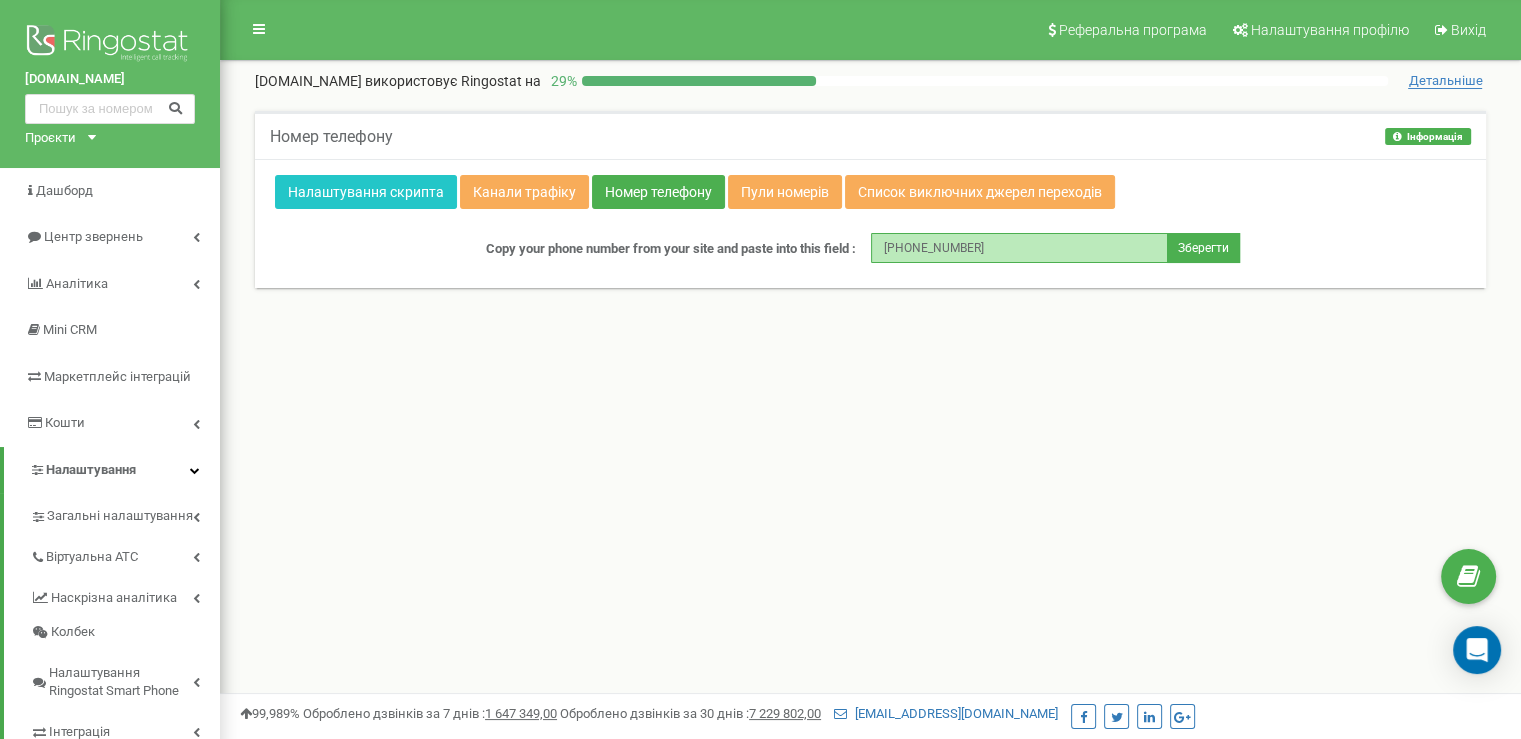 type on "[PHONE_NUMBER]" 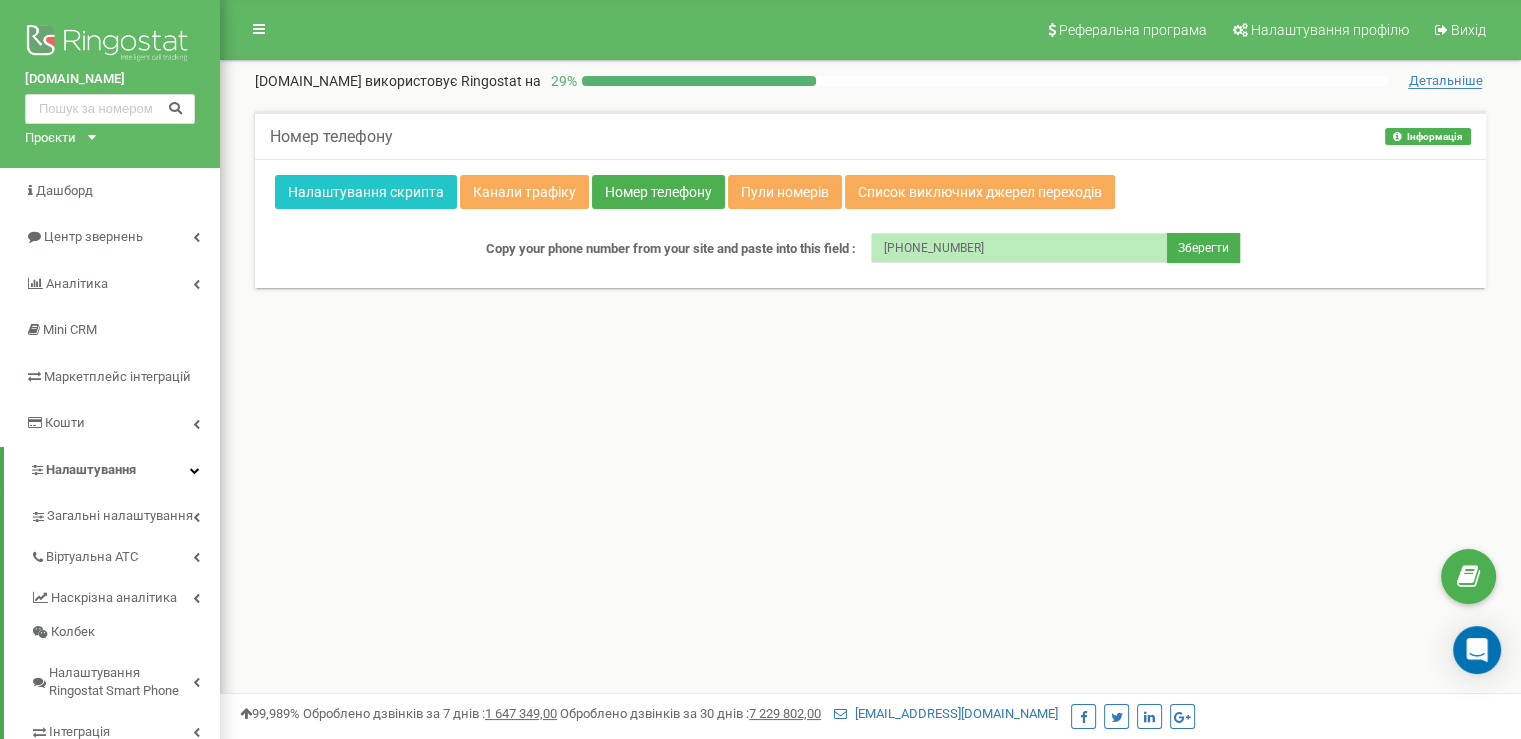 click on "Реферальна програма
Налаштування профілю
Вихід
[DOMAIN_NAME]   використовує Ringostat на  29 % Детальніше
Номер телефону
Інформація
Інформація
Застосувати налаштування
Налаштування скрипта Пули номерів" at bounding box center [870, 600] 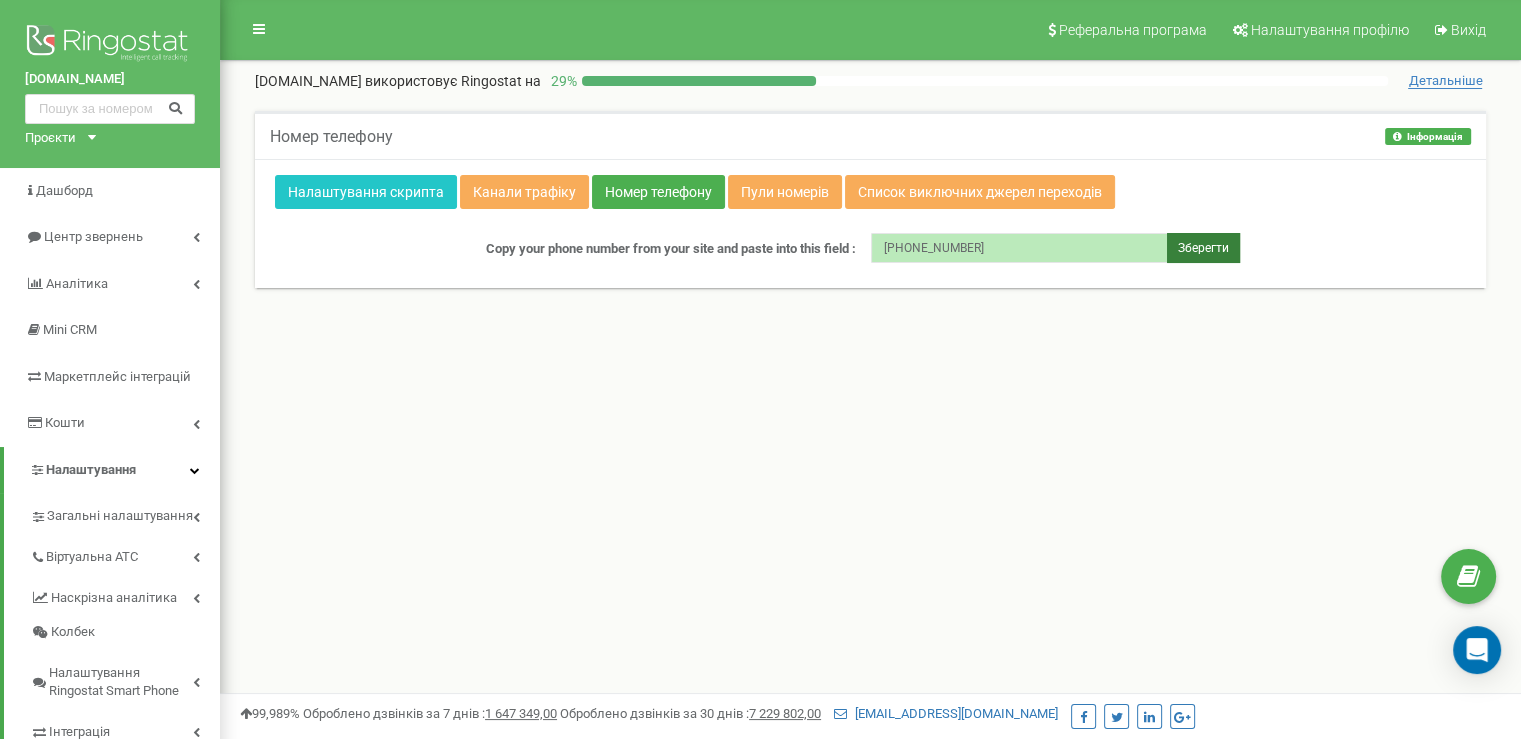 click on "Зберегти" at bounding box center (1203, 248) 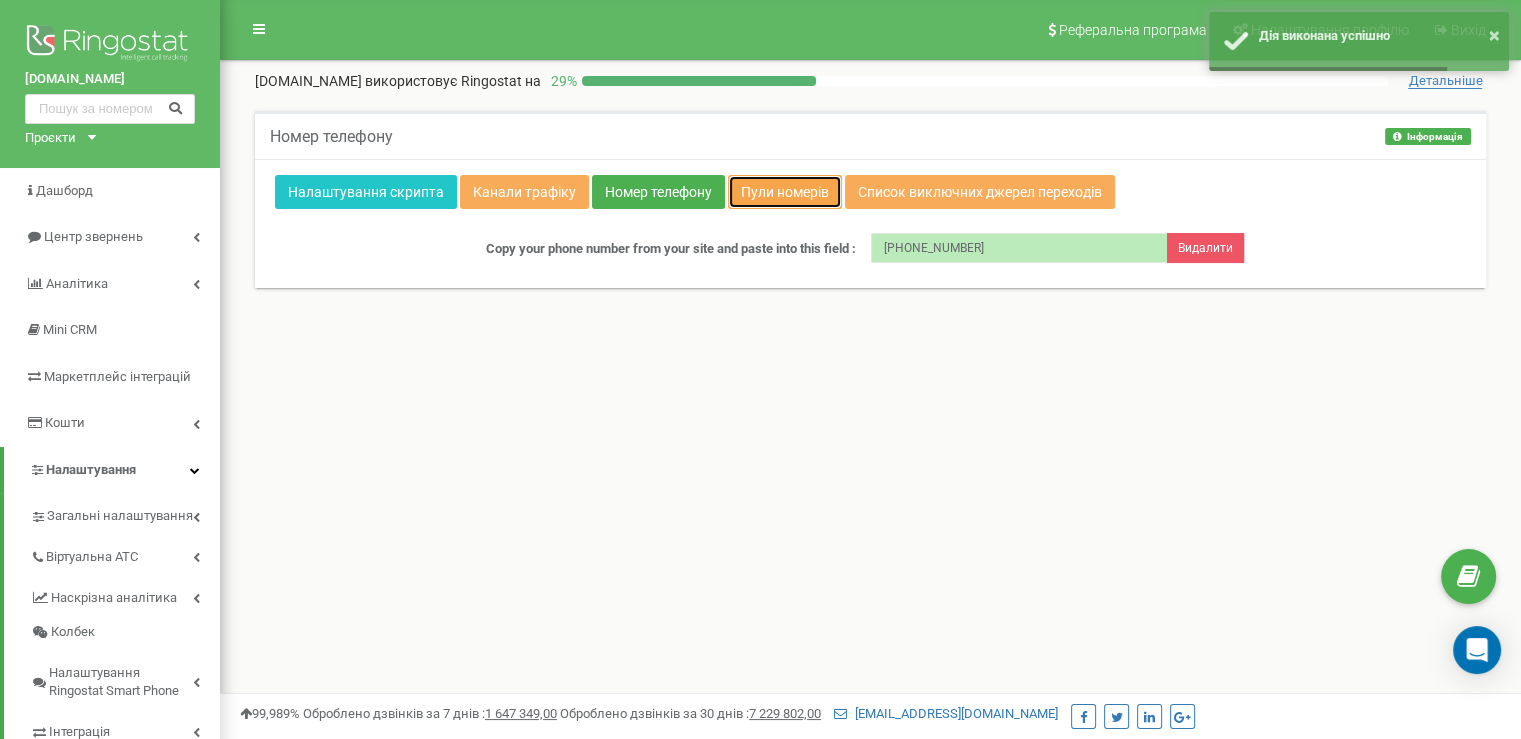 click on "Пули номерів" at bounding box center [785, 192] 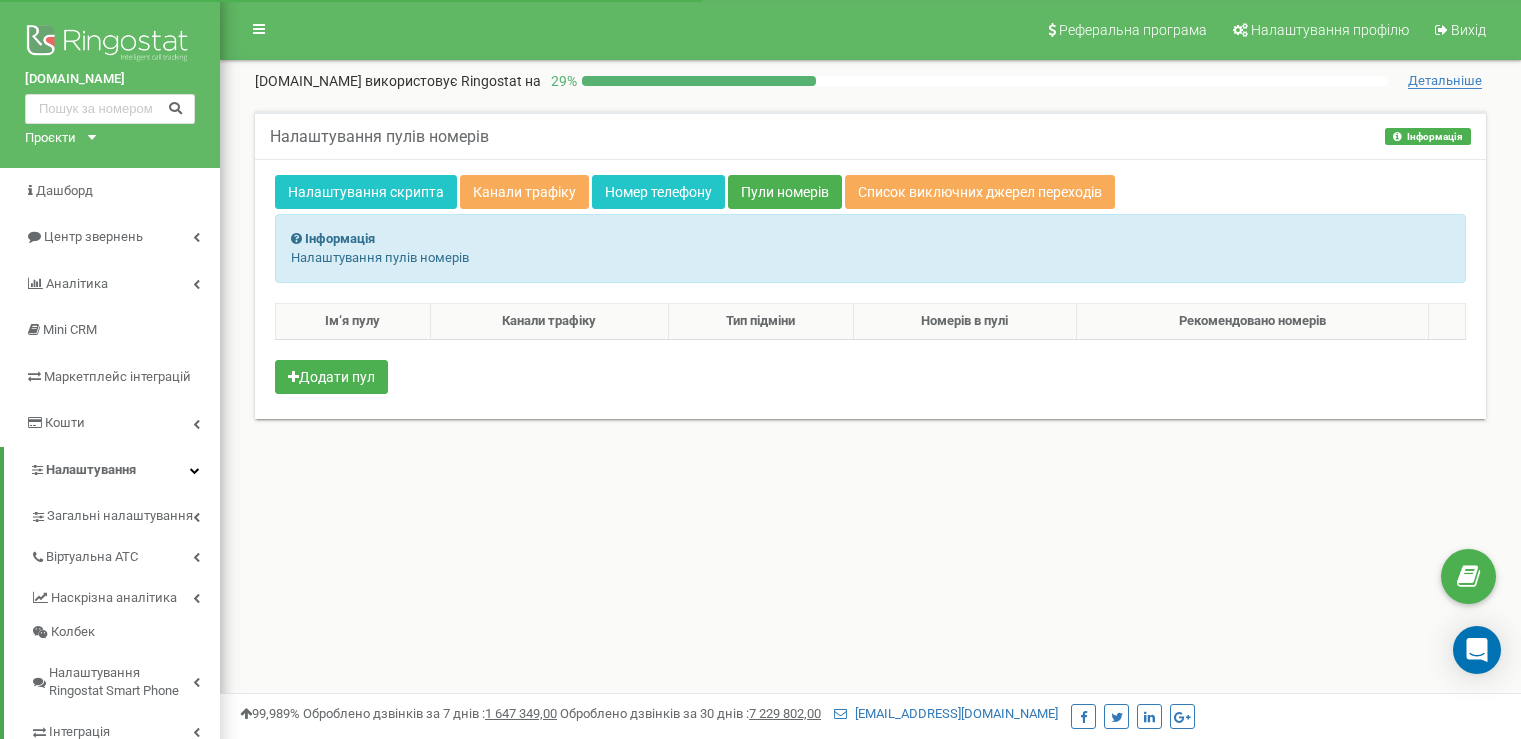 scroll, scrollTop: 0, scrollLeft: 0, axis: both 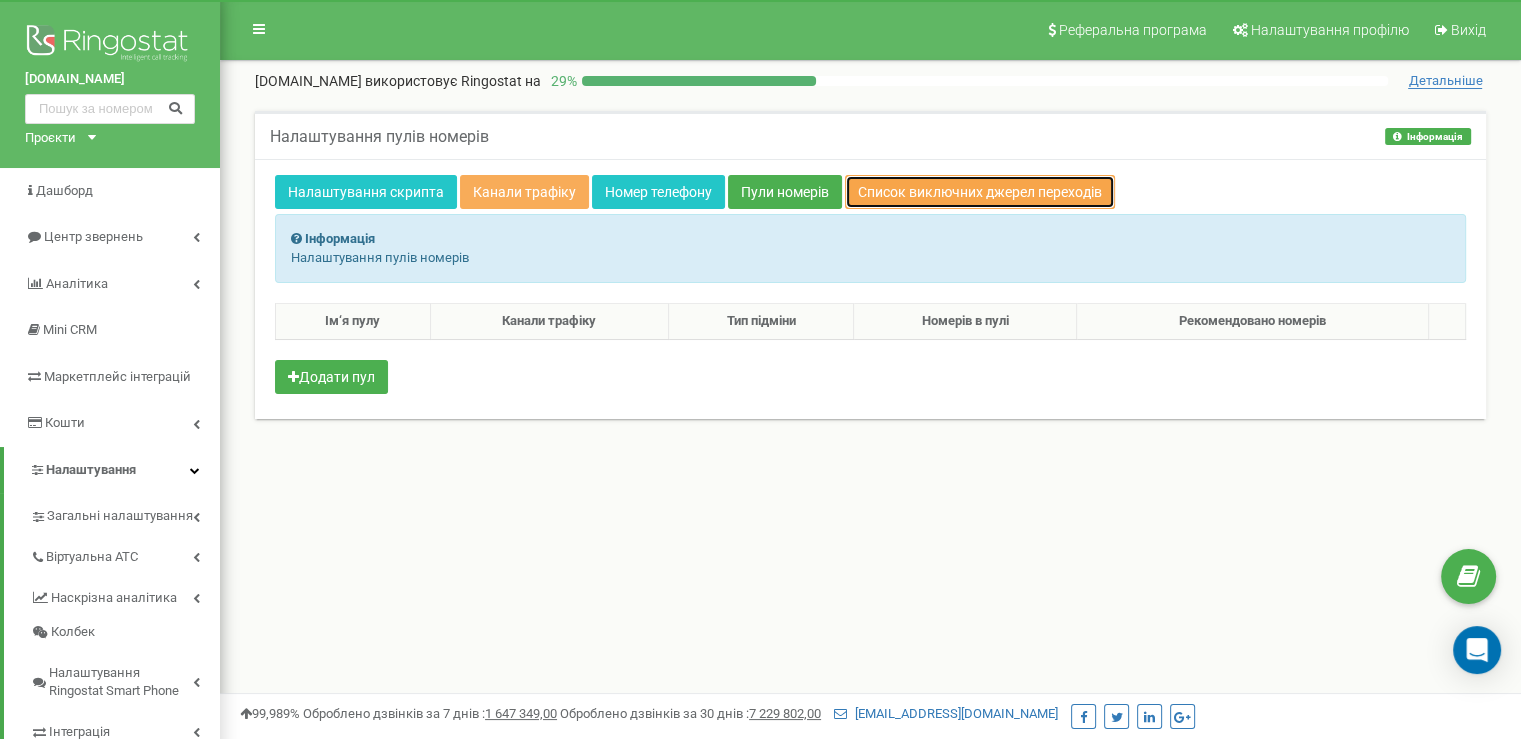 click on "Список виключних джерел переходів" at bounding box center (980, 192) 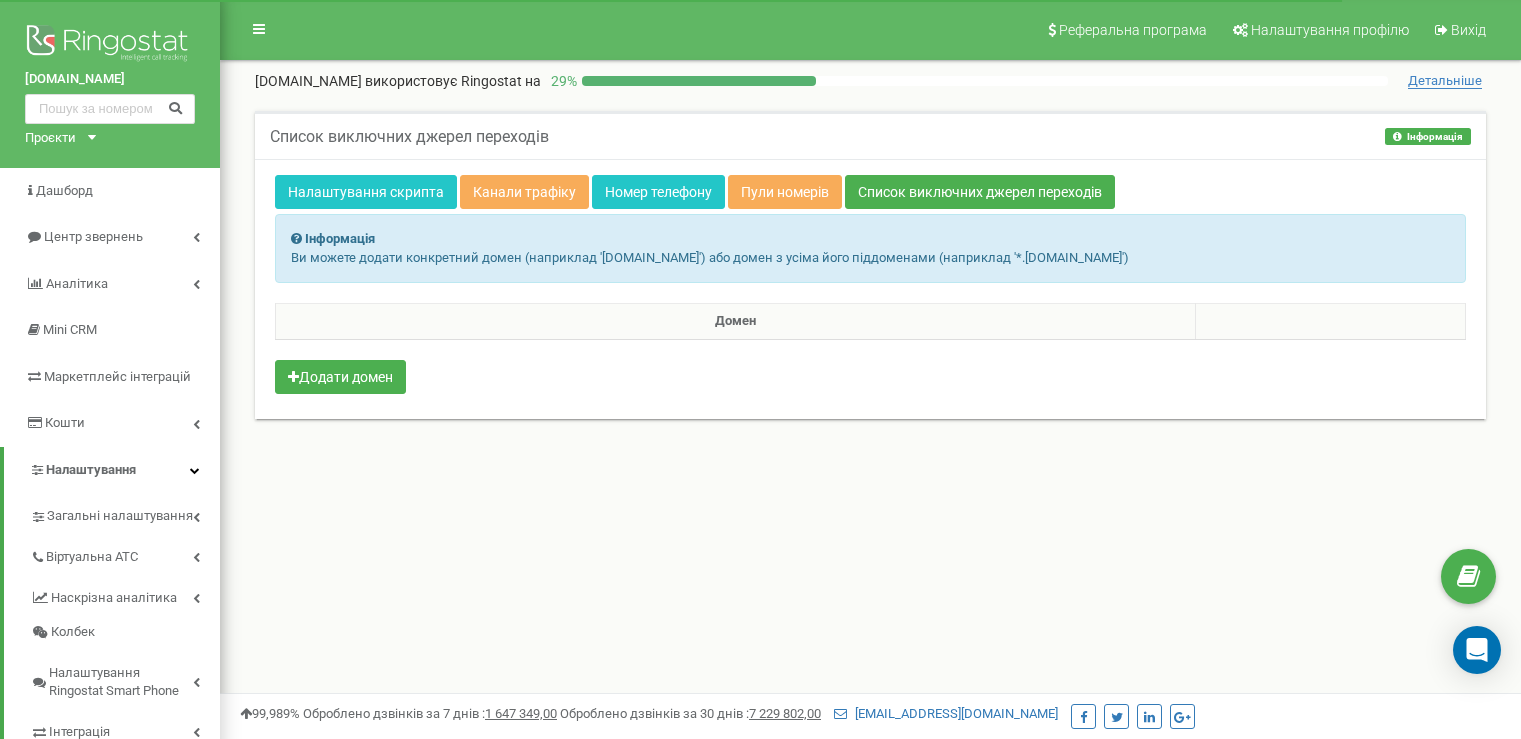 scroll, scrollTop: 0, scrollLeft: 0, axis: both 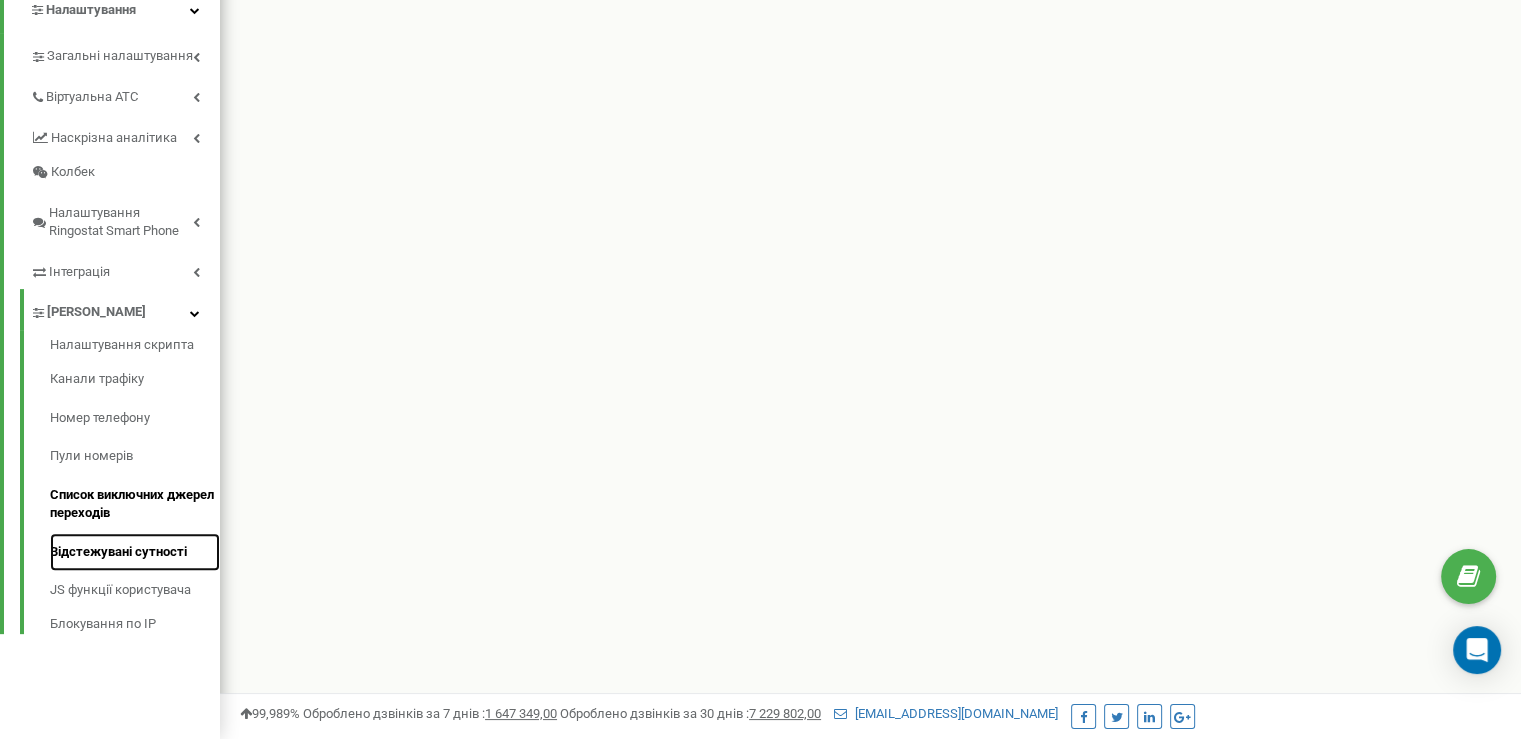 click on "Відстежувані сутності" at bounding box center [135, 552] 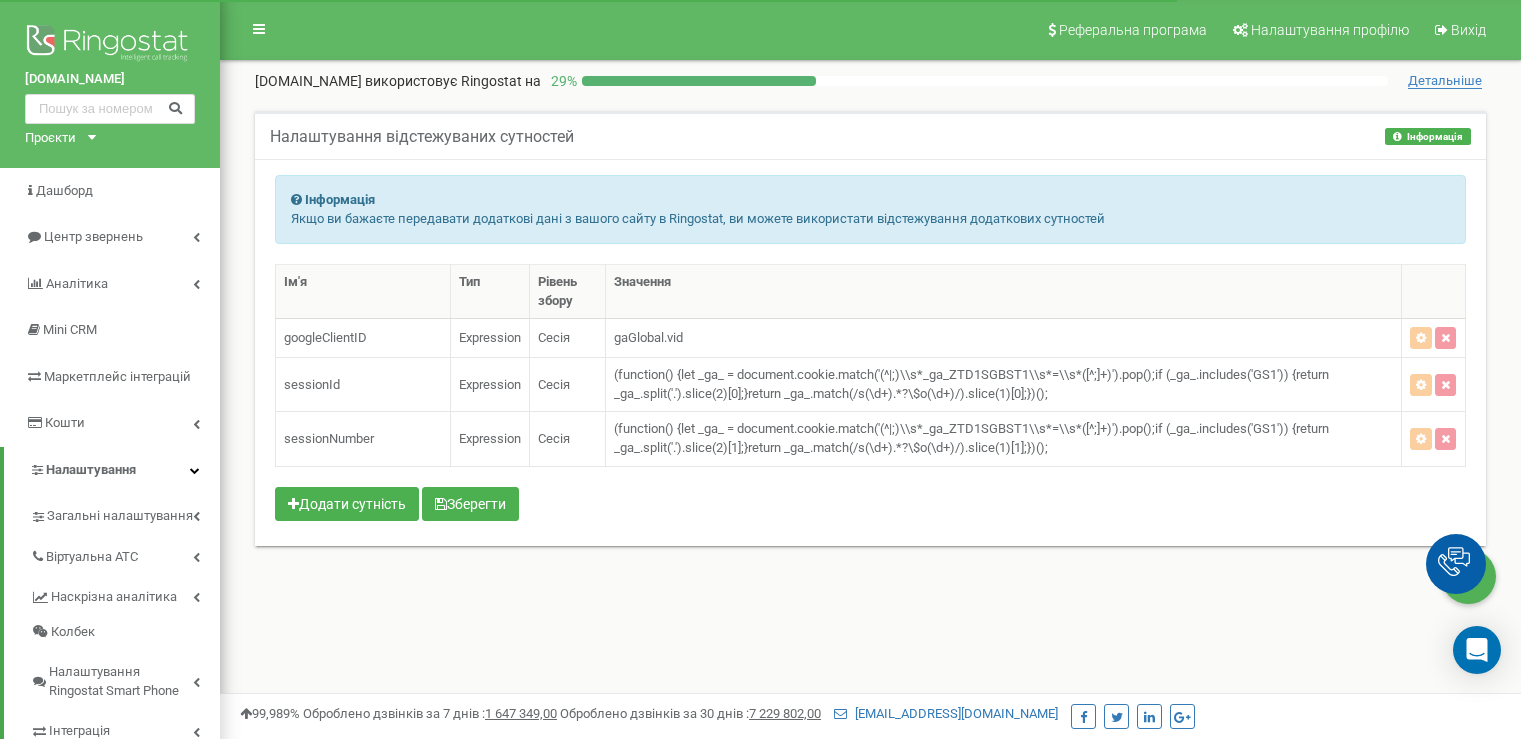 scroll, scrollTop: 0, scrollLeft: 0, axis: both 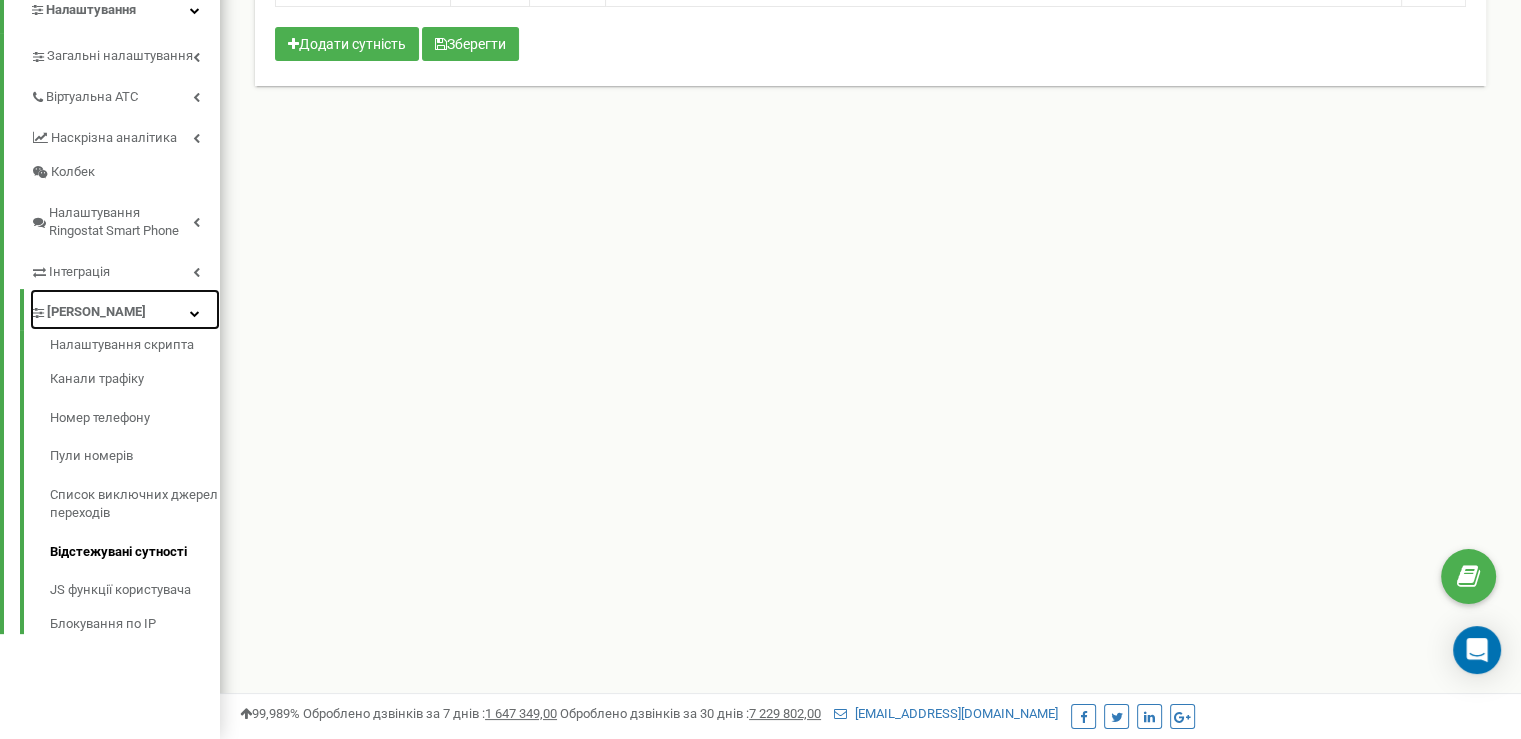 click on "[PERSON_NAME]" at bounding box center (96, 312) 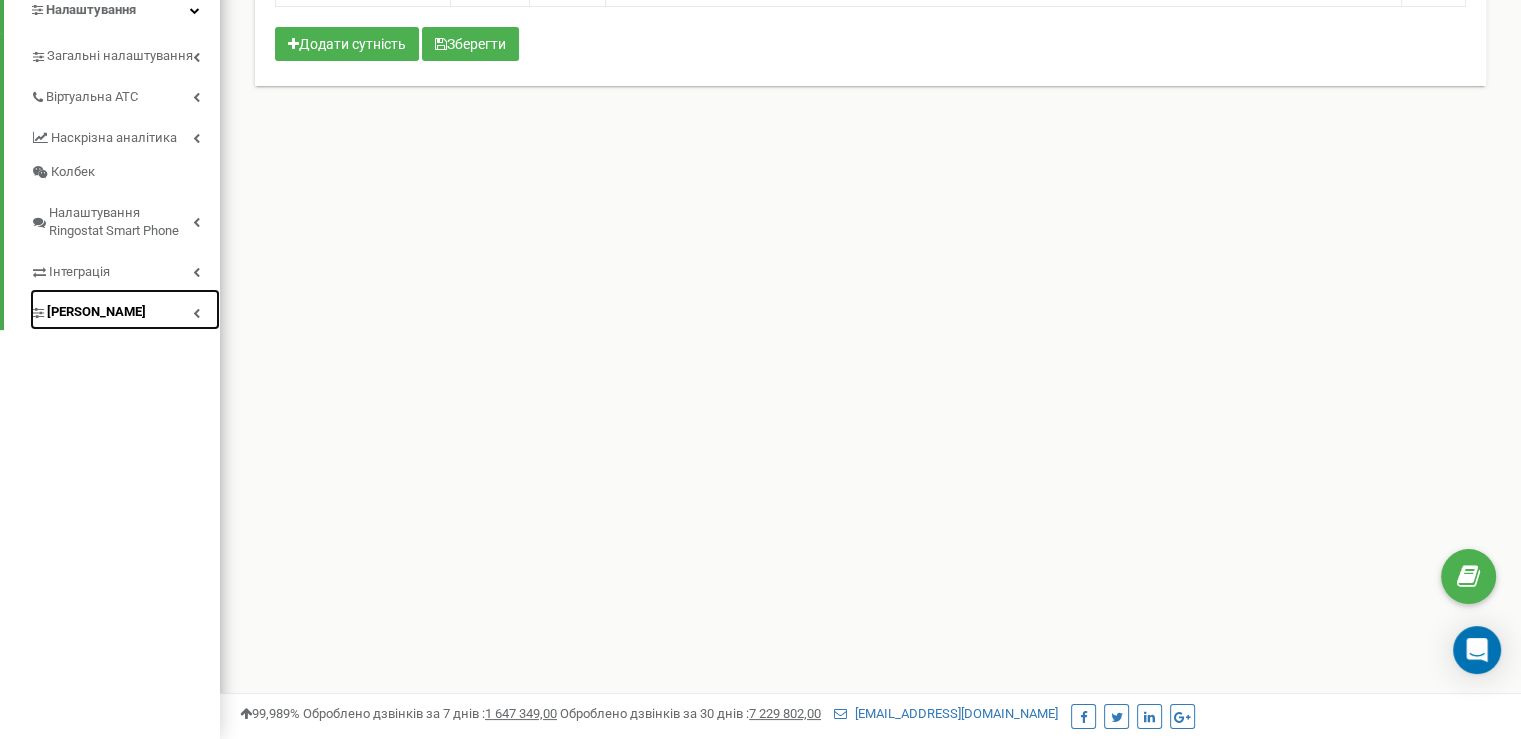click on "[PERSON_NAME]" at bounding box center [96, 312] 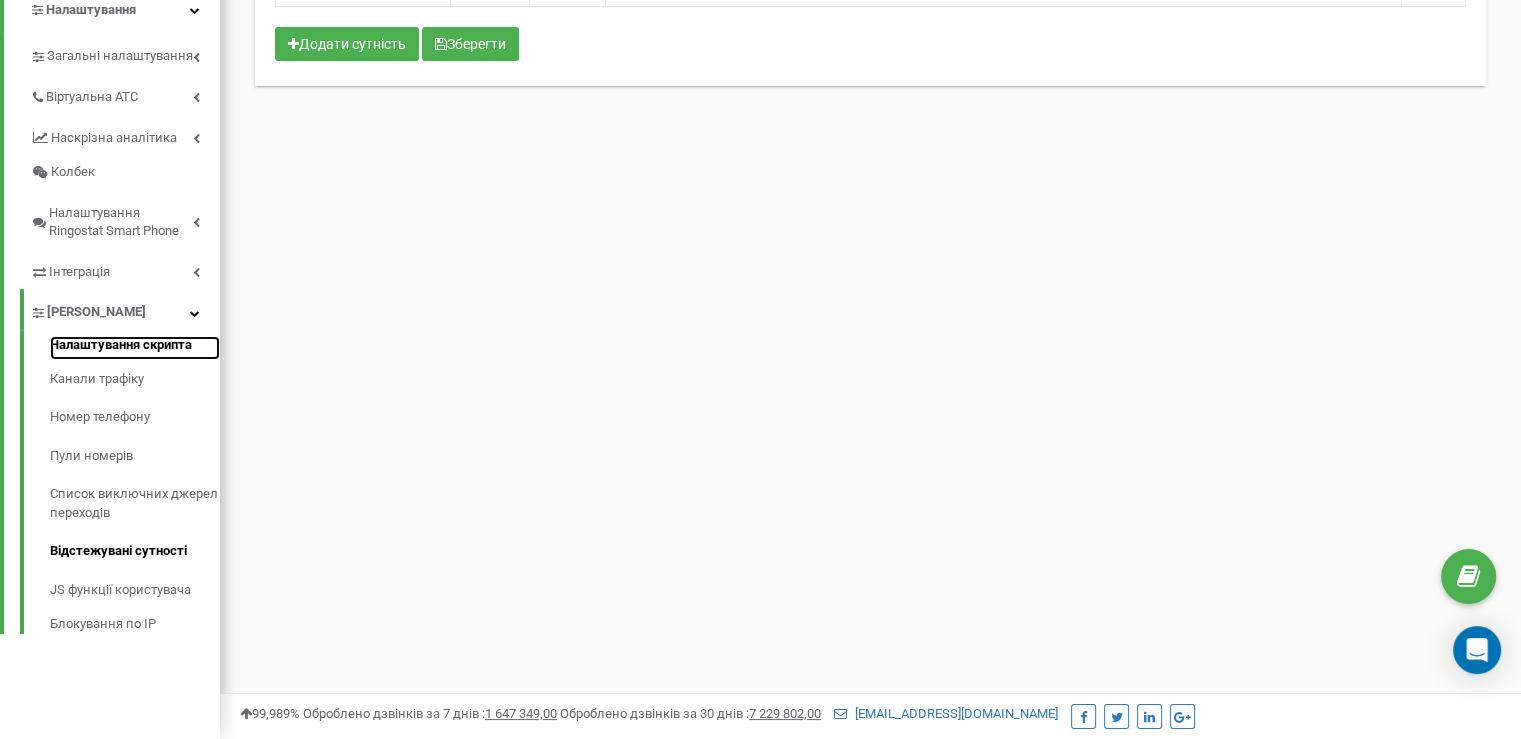 click on "Налаштування скрипта" at bounding box center [135, 348] 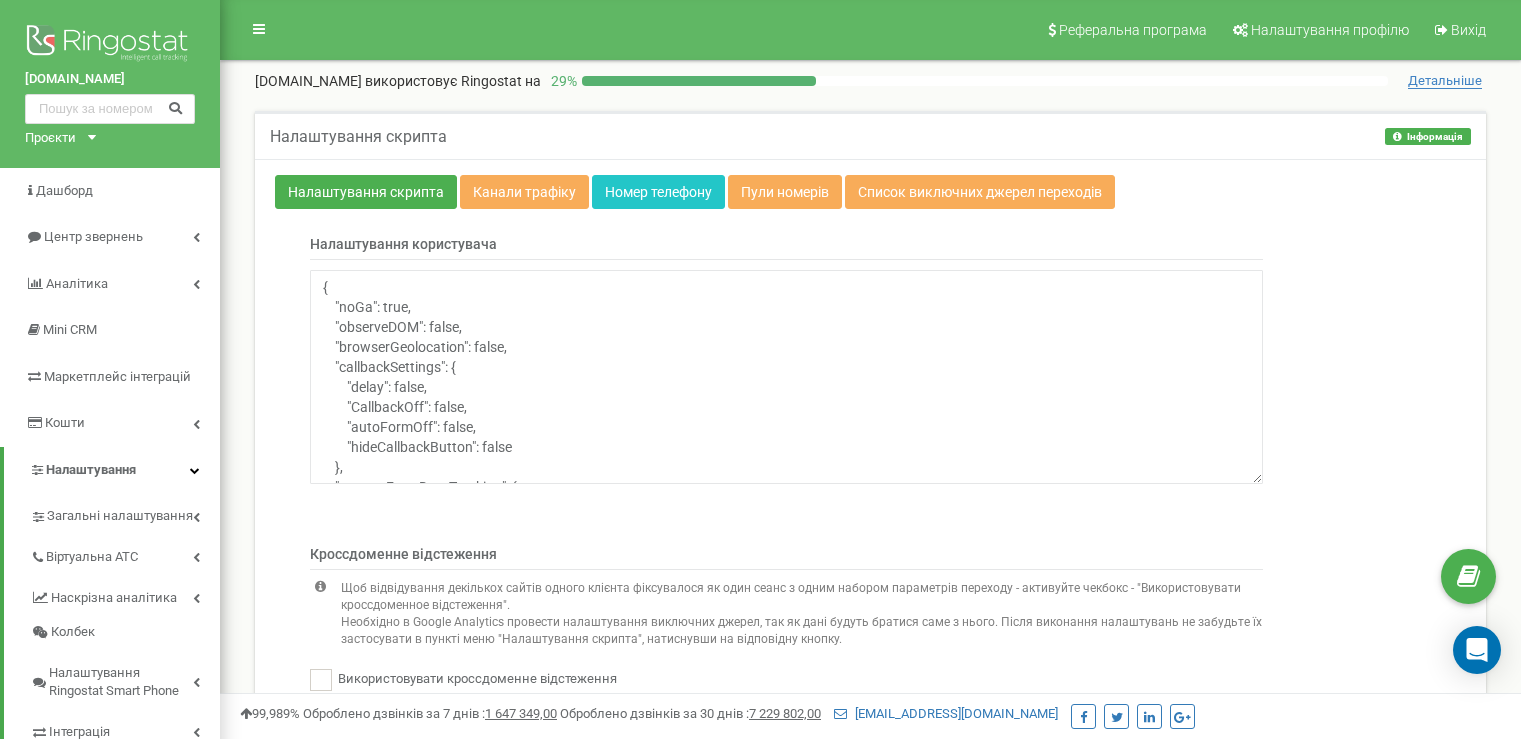 scroll, scrollTop: 0, scrollLeft: 0, axis: both 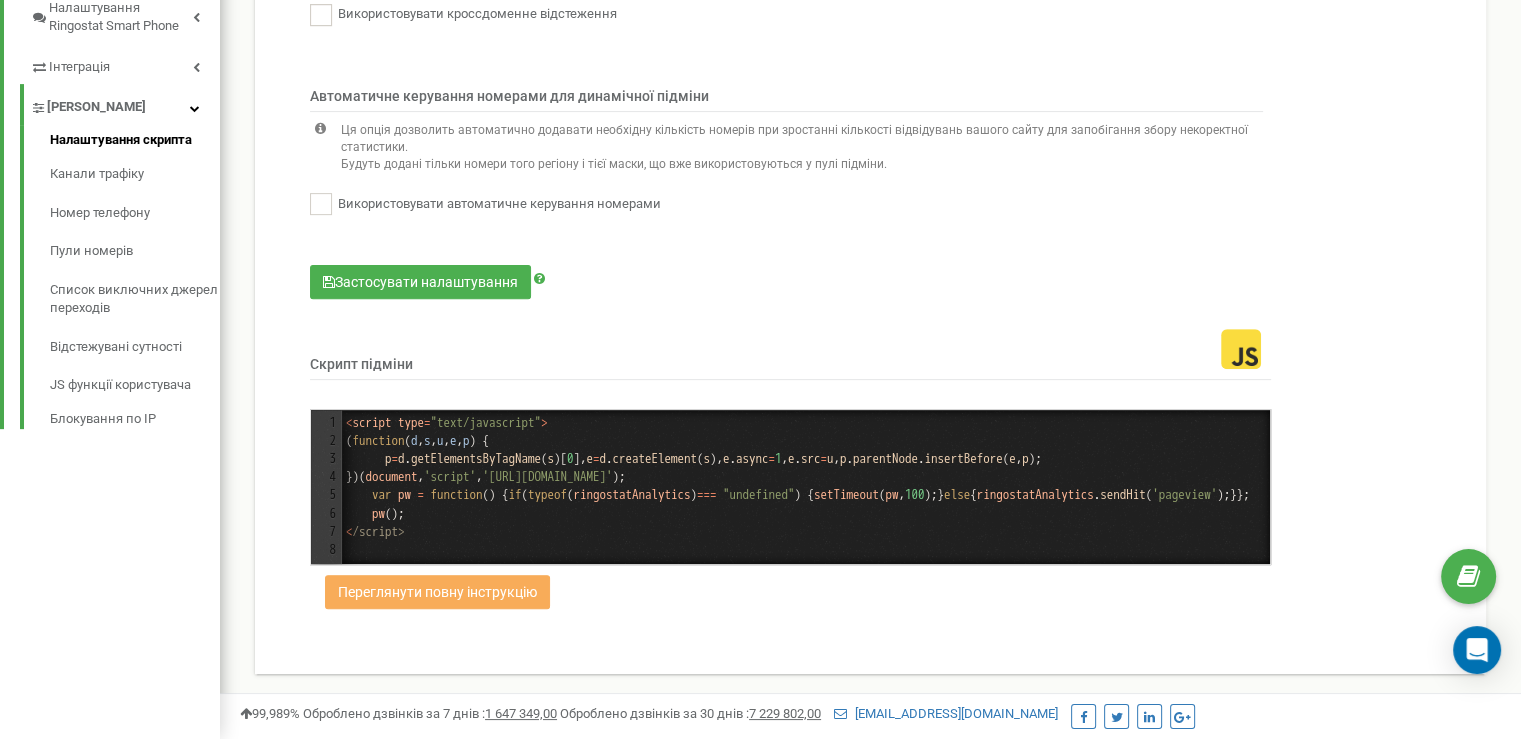 click on "1 < script   type = "text/javascript" > 2     ( function  ( d , s , u , e , p ) { 3        p = d . getElementsByTagName ( s )[ 0 ], e = d . createElement ( s ), e . async = 1 , e . src = u , p . parentNode . insertBefore ( e ,  p ); 4     })( document ,  'script' ,  'https://script.ringostat.com/v4/ad/ad93607ea0188c5183bd08288e9ae06bb7edf638.js' ); 5      var   pw   =   function () { if  ( typeof ( ringostatAnalytics )  ===   "undefined" ) { setTimeout ( pw , 100 );}  else  { ringostatAnalytics . sendHit ( 'pageview' );}}; 6      pw (); 7 < /script> 8" at bounding box center [856, 487] 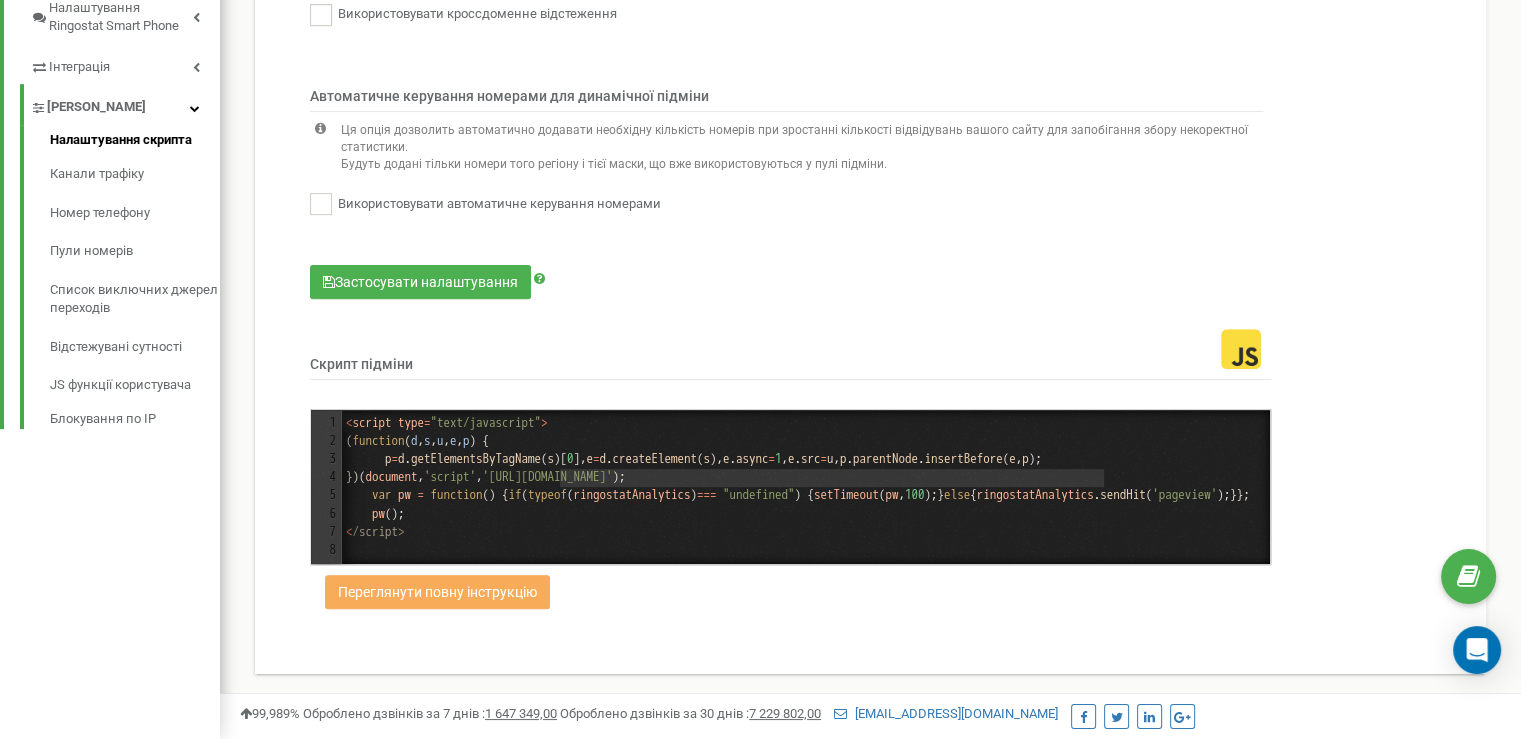 type on "https://script.ringostat.com/v4/ad/ad93607ea0188c5183bd08288e9ae06bb7edf638.js" 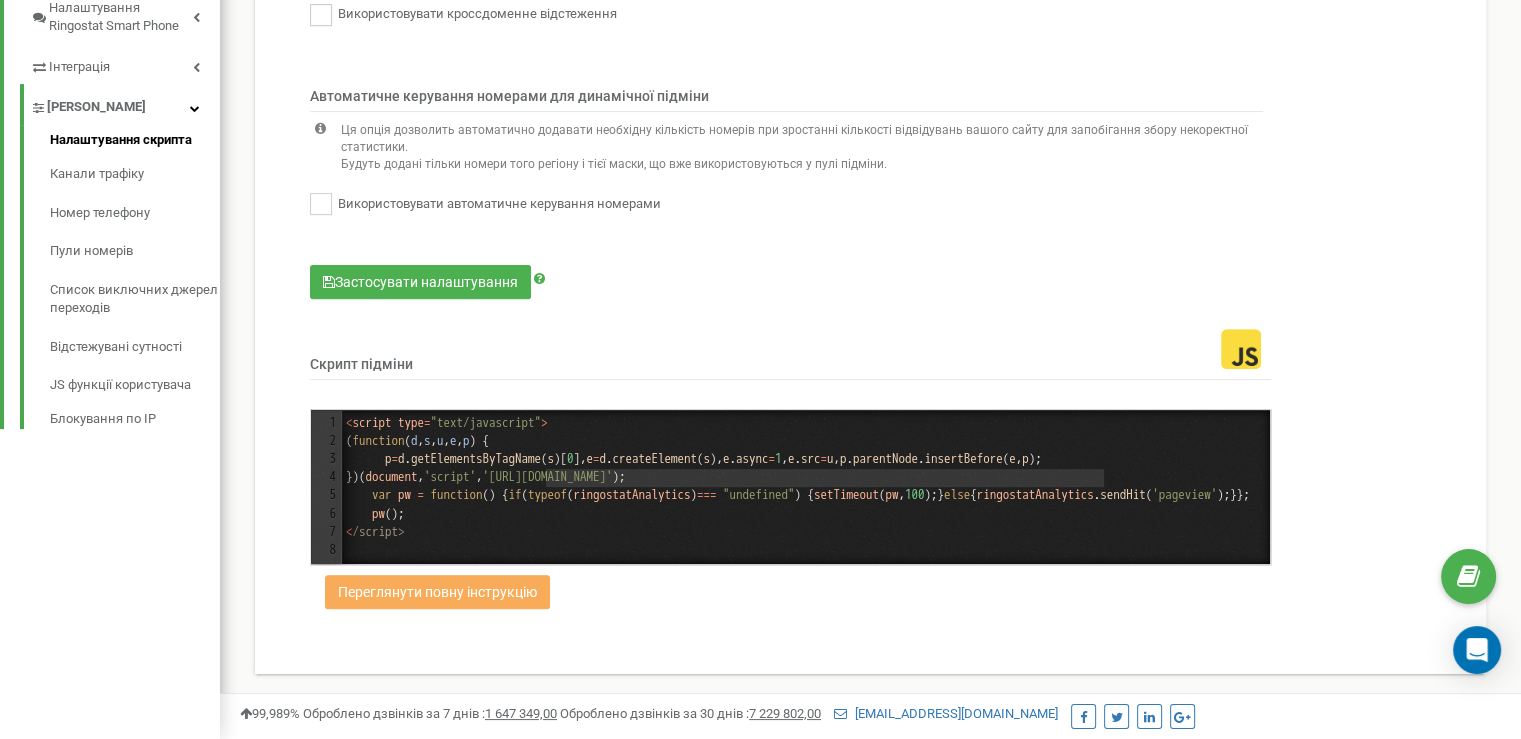 drag, startPoint x: 1106, startPoint y: 471, endPoint x: 546, endPoint y: 466, distance: 560.02234 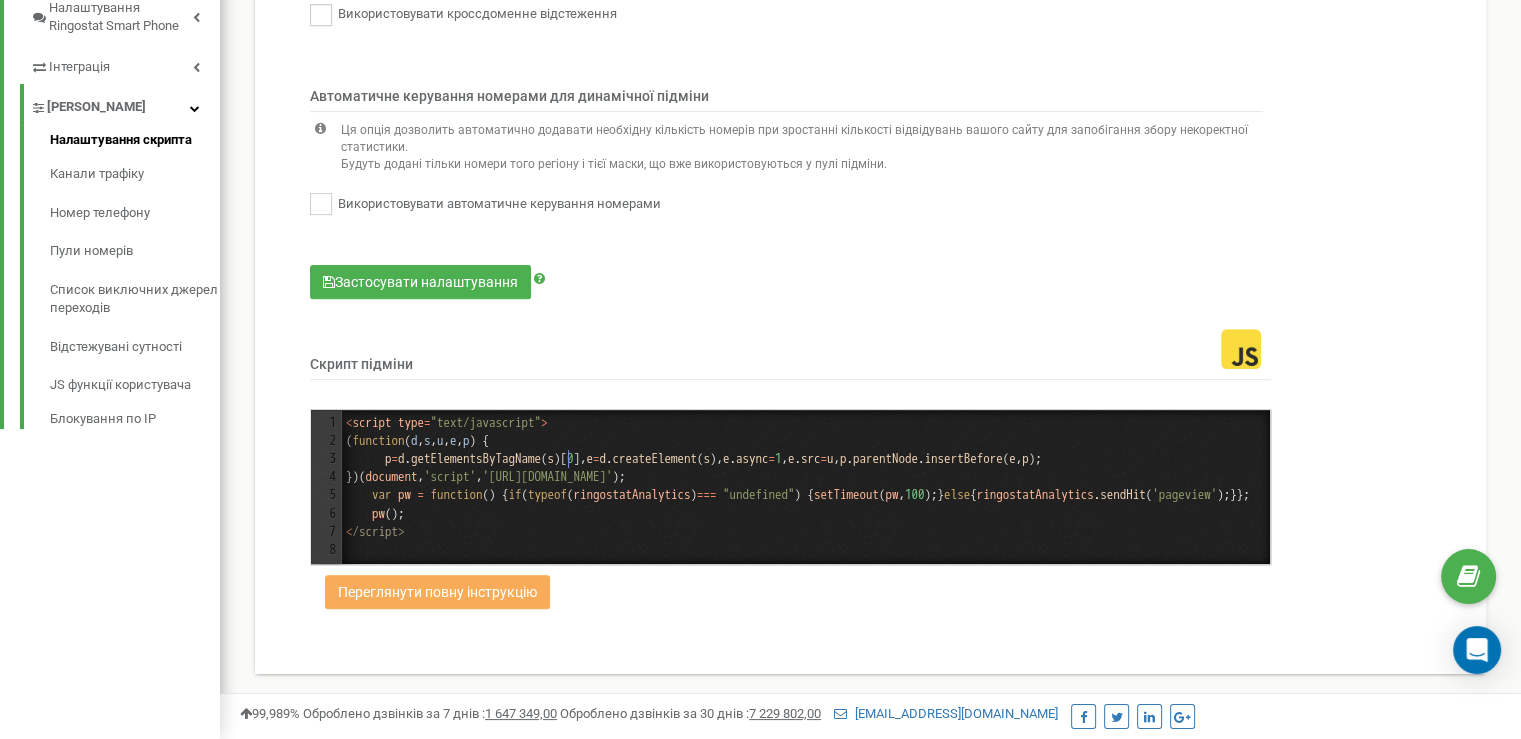 scroll, scrollTop: 0, scrollLeft: 0, axis: both 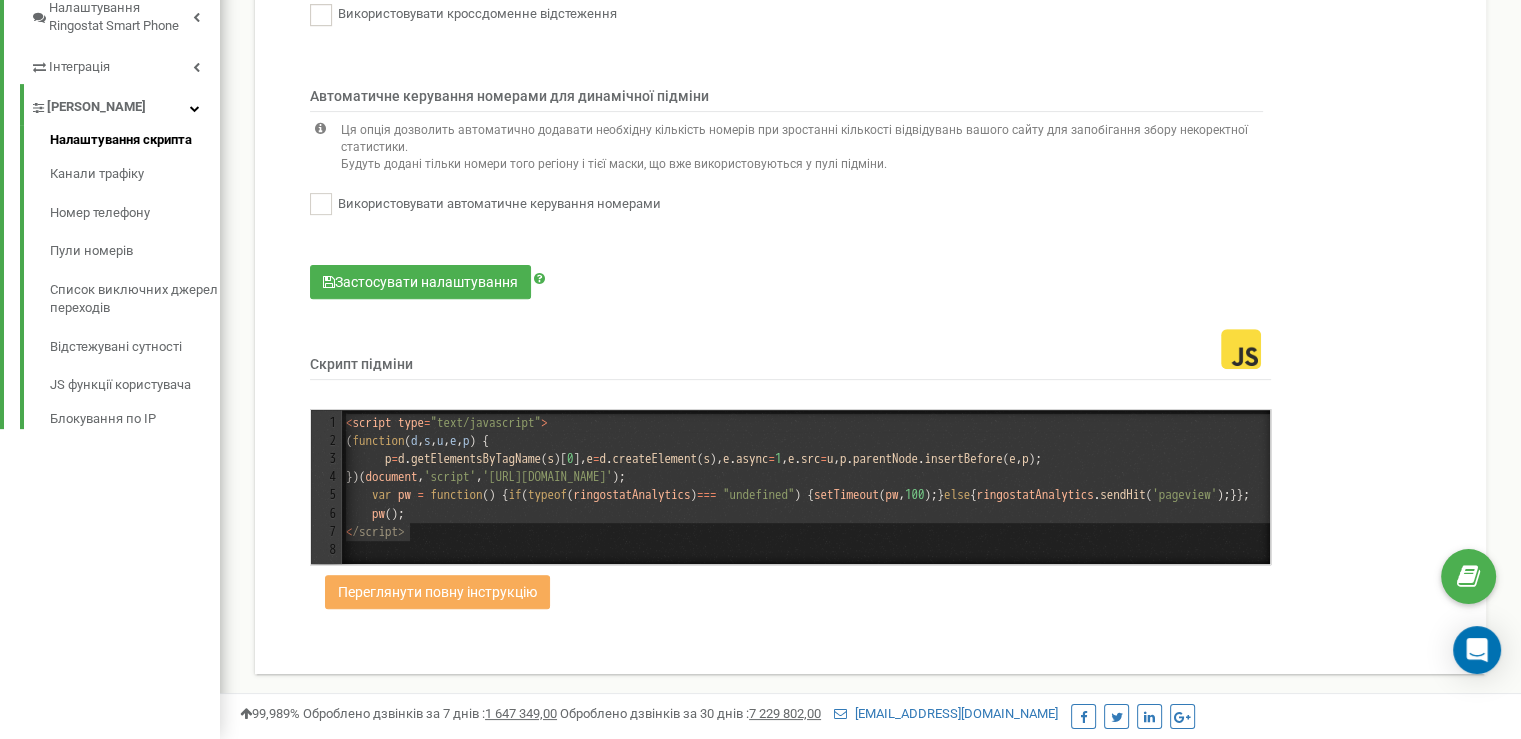 drag, startPoint x: 453, startPoint y: 523, endPoint x: 327, endPoint y: 376, distance: 193.61043 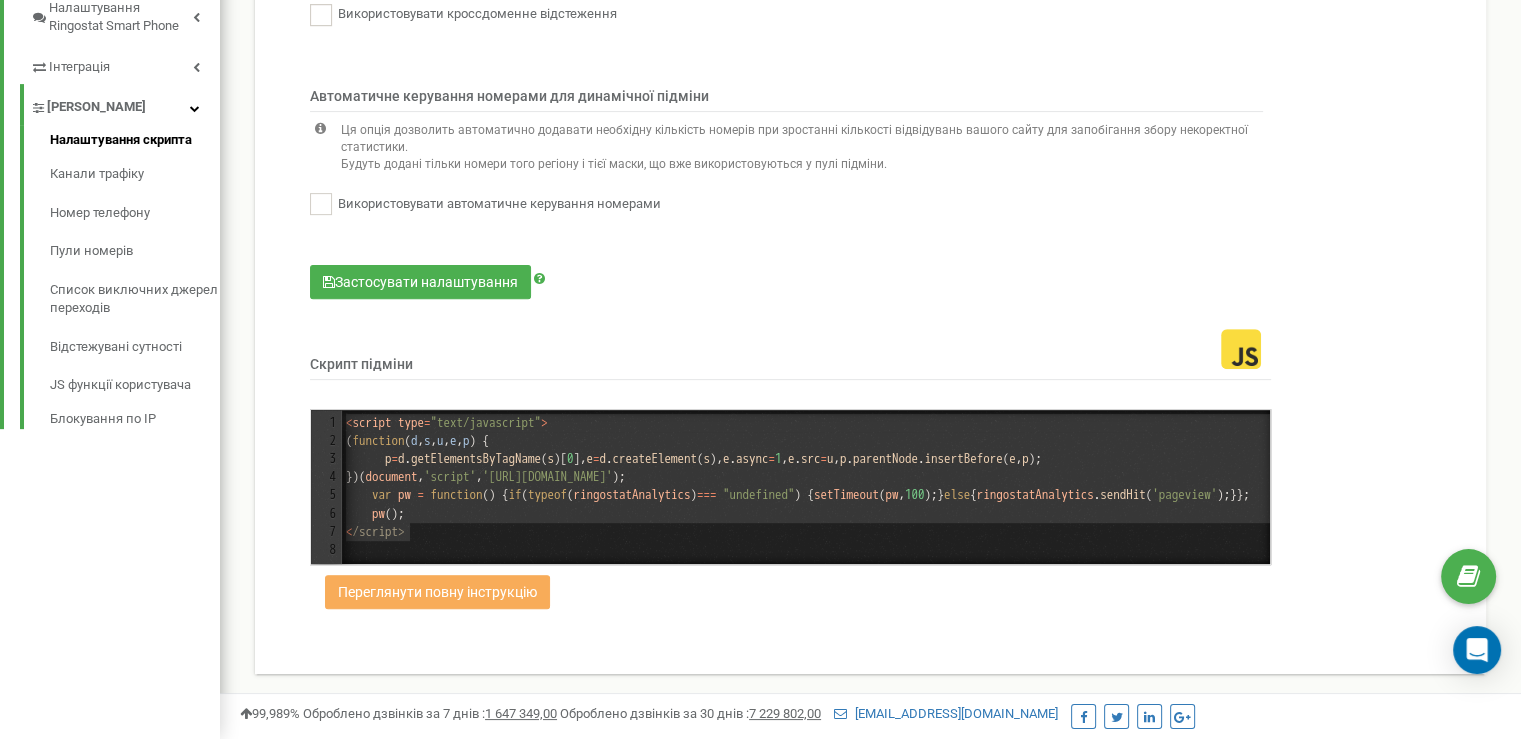 scroll, scrollTop: 0, scrollLeft: 0, axis: both 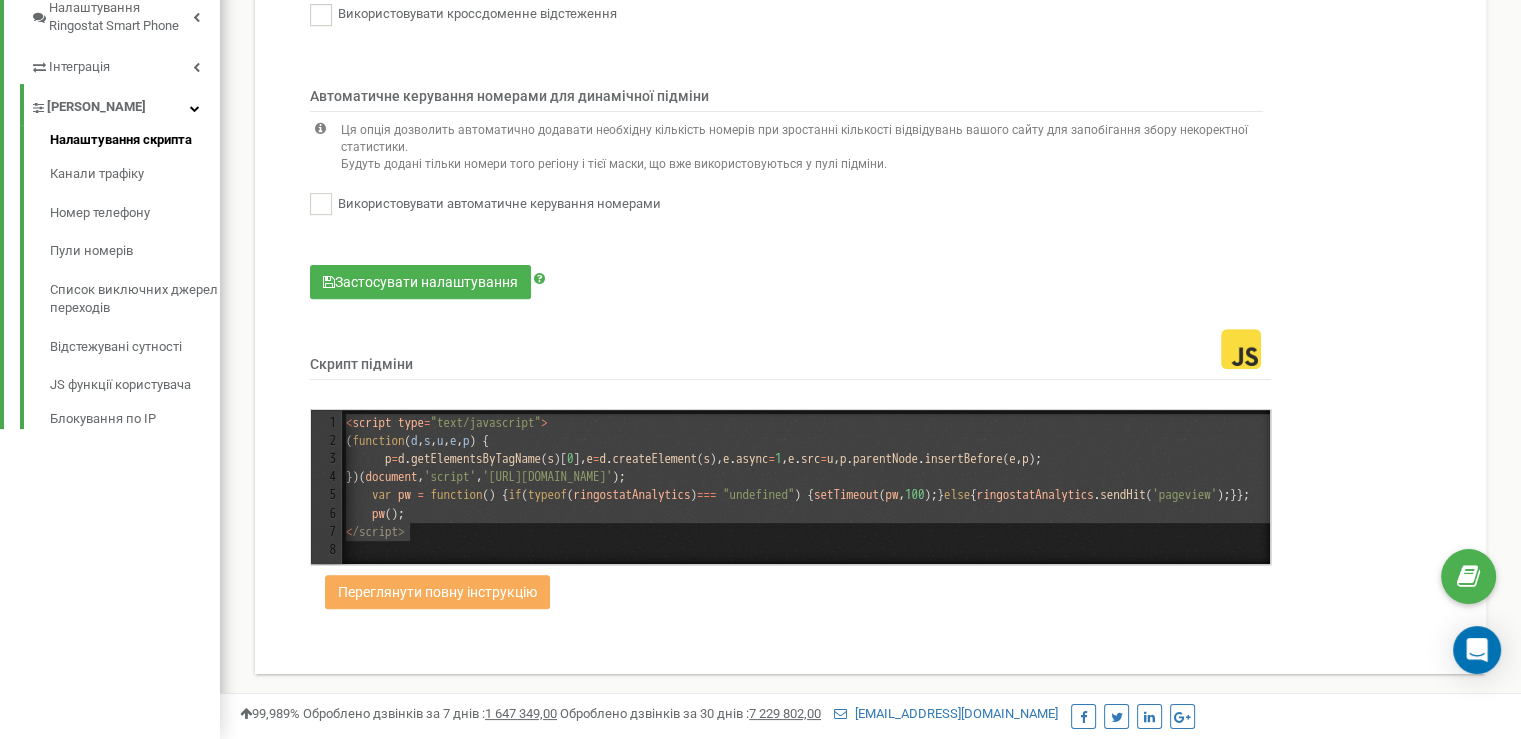 type on "<script type="text/javascript">
(function (d,s,u,e,p) {
p=d.getElementsByTagName(s)[0],e=d.createElement(s),e.async=1,e.src=u,p.parentNode.insertBefore(e, p);
})(document, 'script', 'https://script.ringostat.com/v4/ad/ad93607ea0188c5183bd08288e9ae06bb7edf638.js');
var pw = function() {if (typeof(ringostatAnalytics) === "undefined") {setTimeout(pw,100);} else {ringostatAnalytics.sendHit('pageview');}};
pw();
</script>" 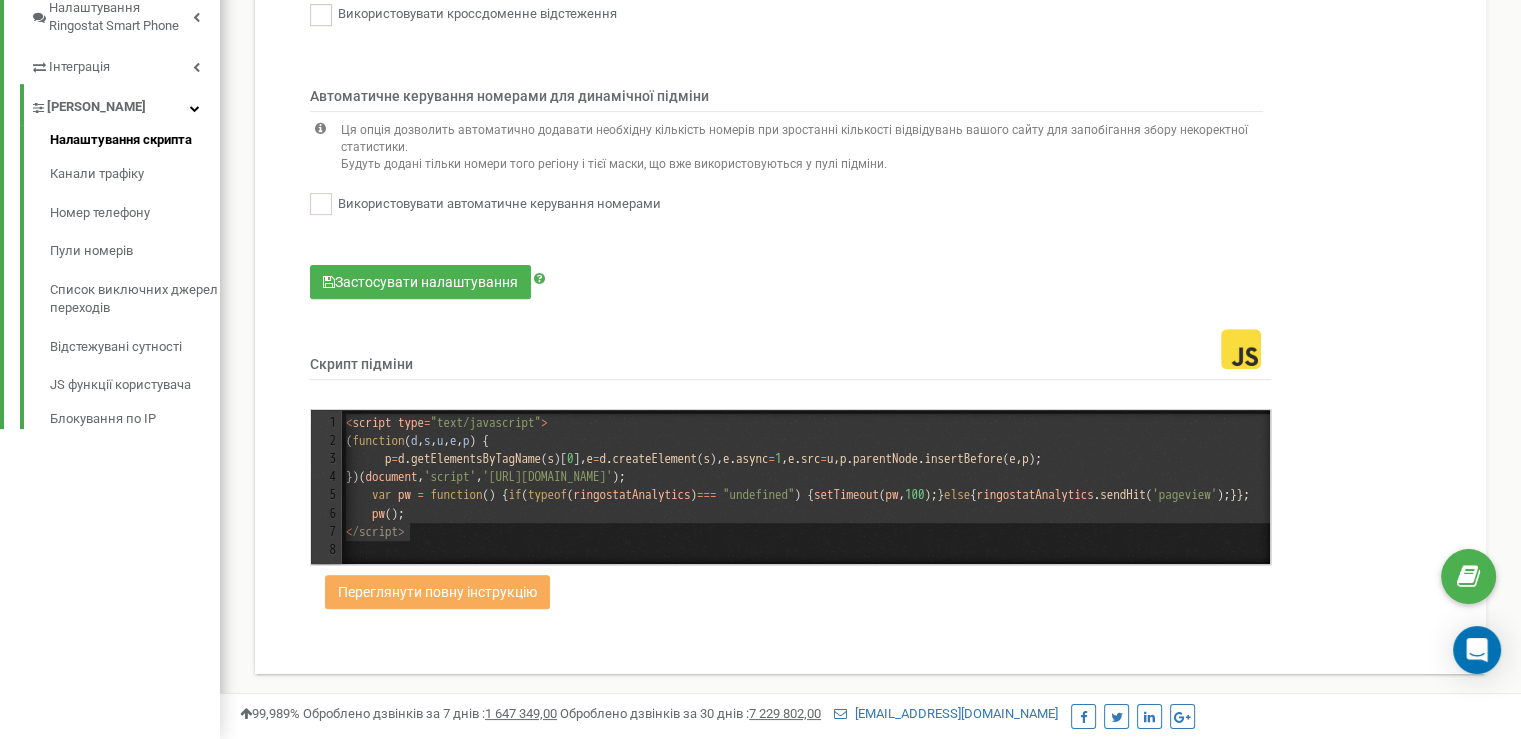 click on "Автоматичне керування номерами для динамічної підміни
Ця опція дозволить автоматично додавати необхідну кількість номерів при зростанні кількості відвідувань вашого сайту для запобігання збору некоректної статистики." at bounding box center (769, 170) 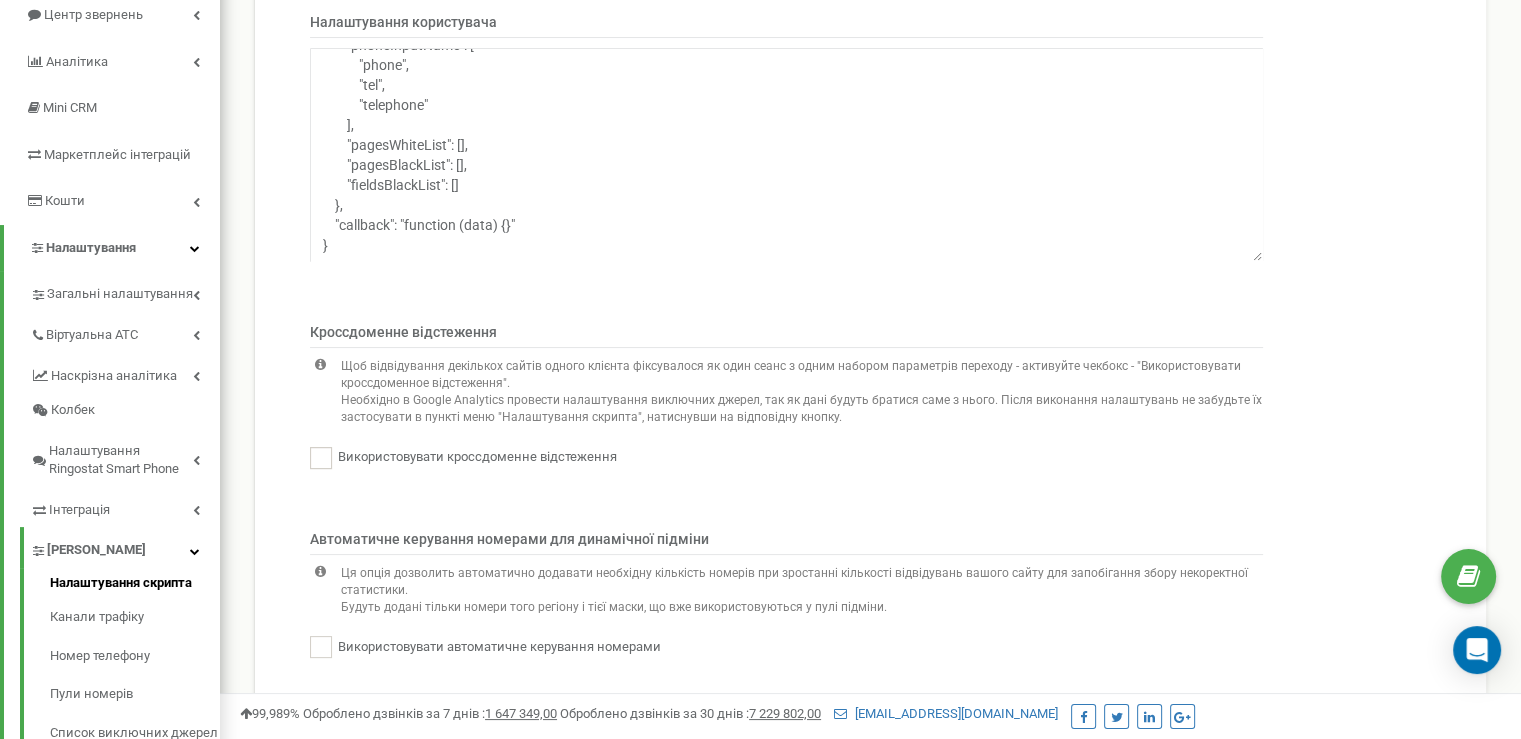 scroll, scrollTop: 270, scrollLeft: 0, axis: vertical 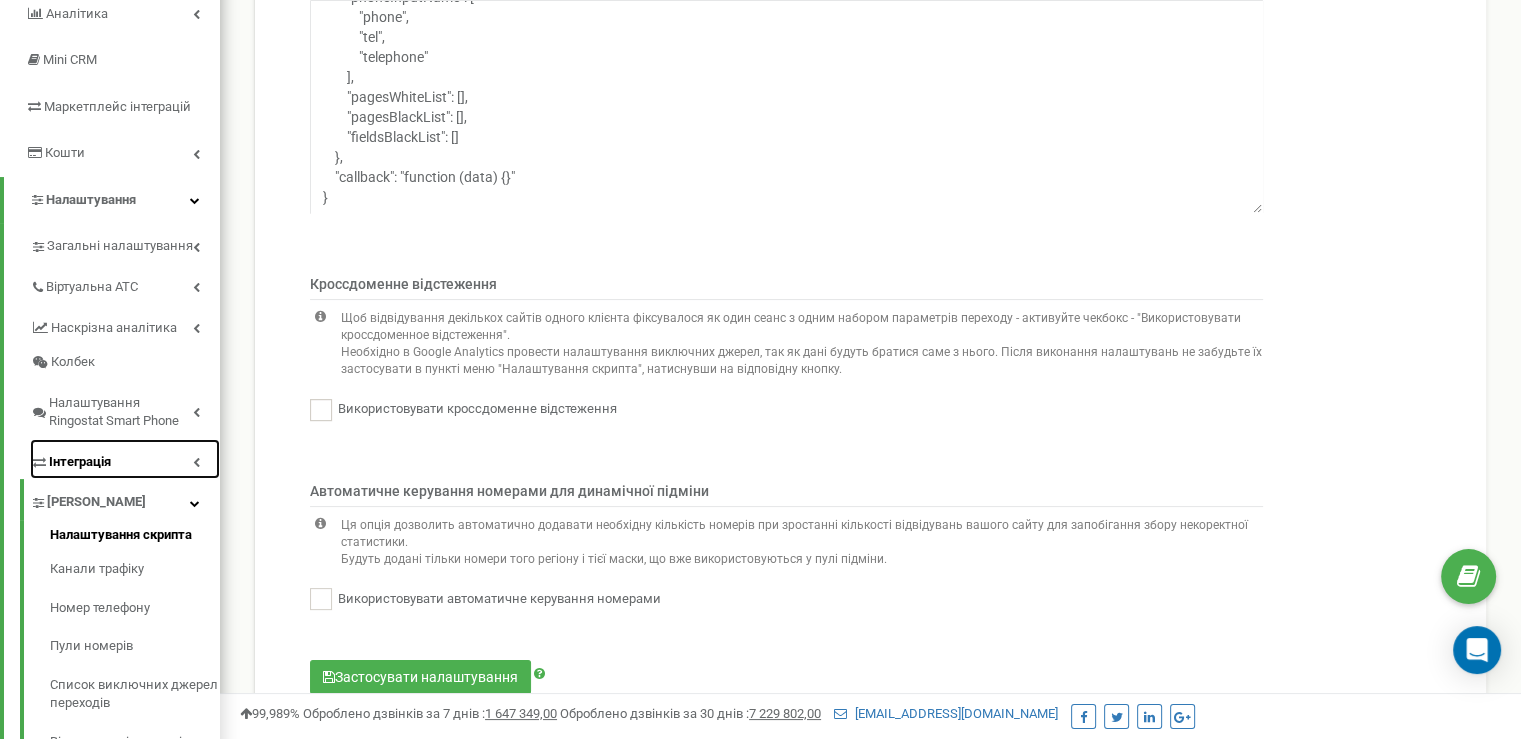 click on "Інтеграція" at bounding box center [125, 459] 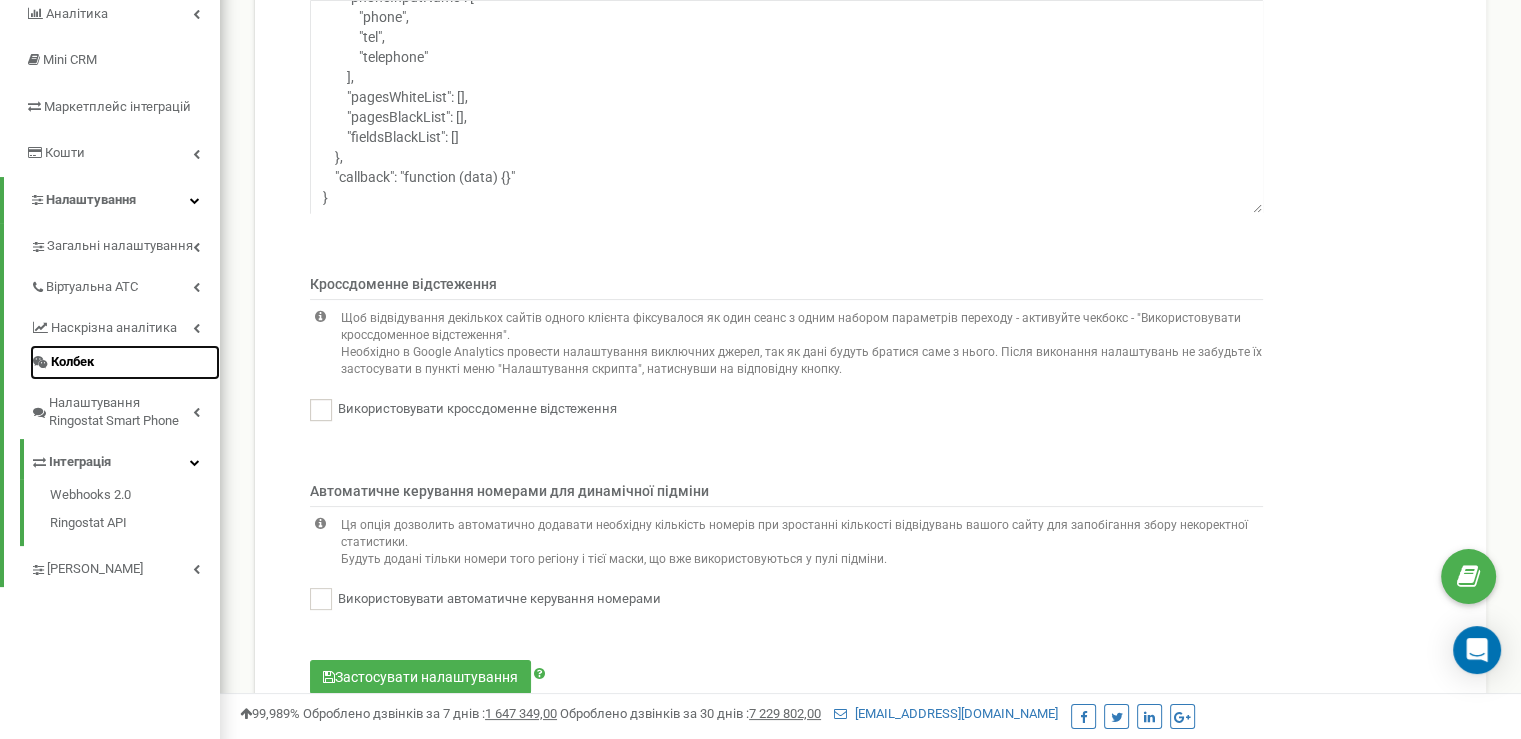 click on "Колбек" at bounding box center [125, 362] 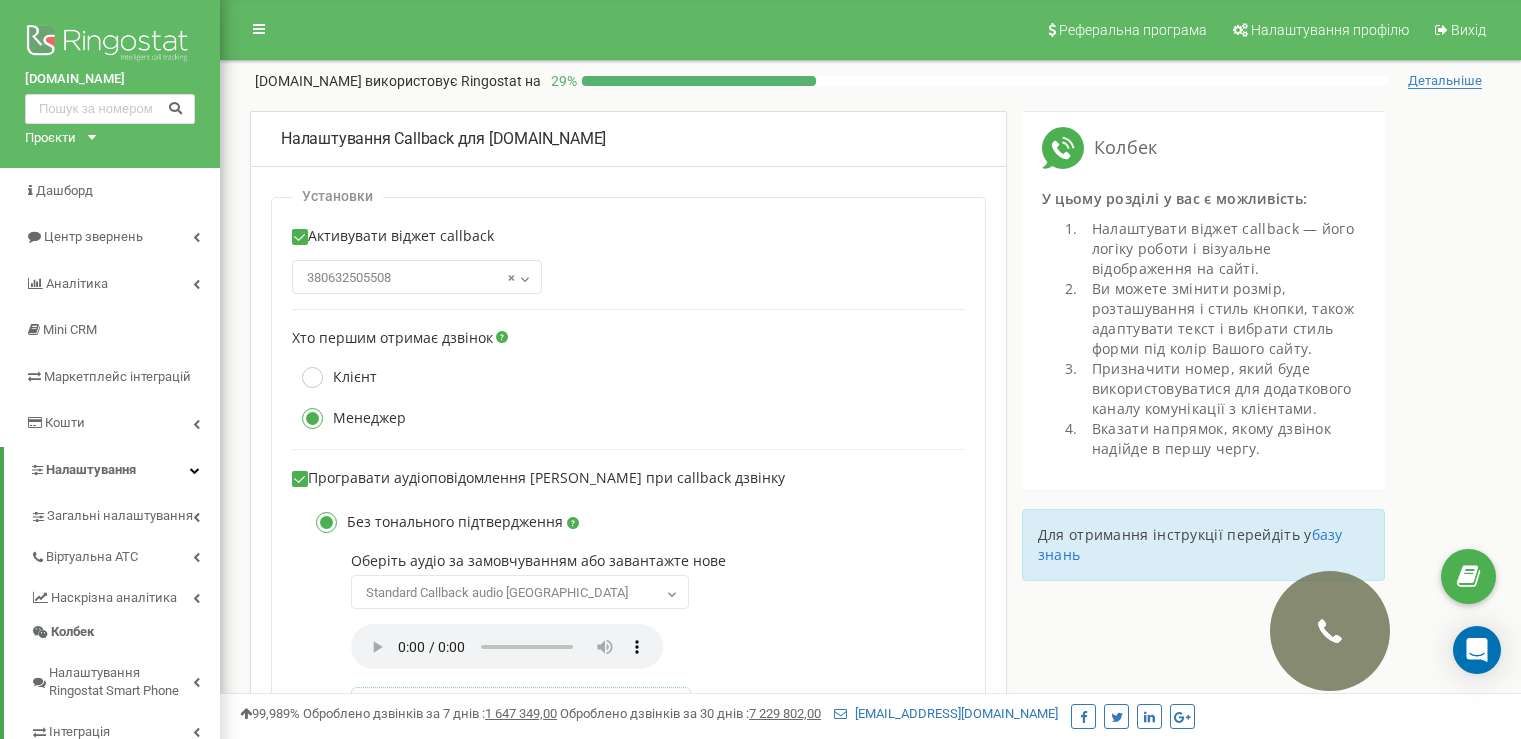 scroll, scrollTop: 0, scrollLeft: 0, axis: both 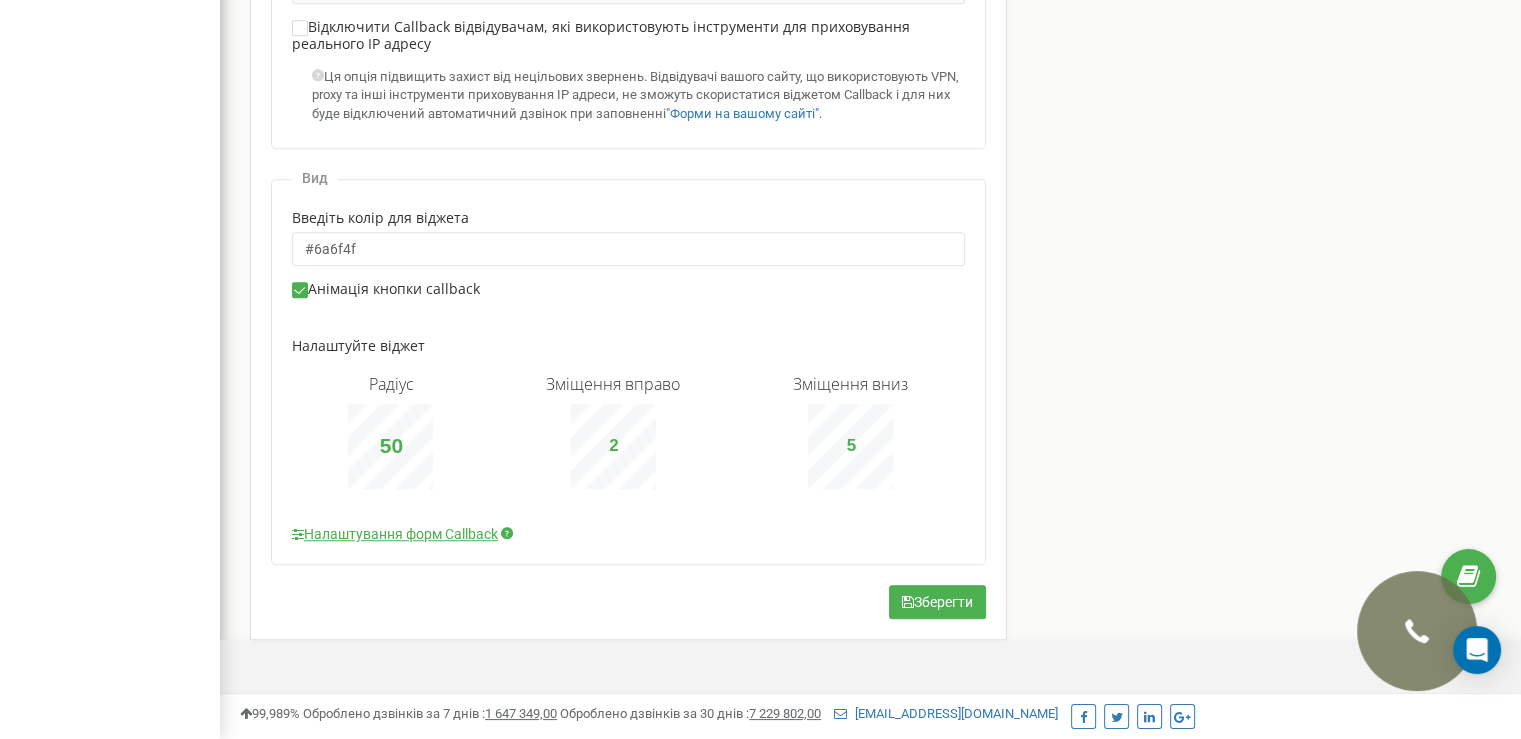 type on "1" 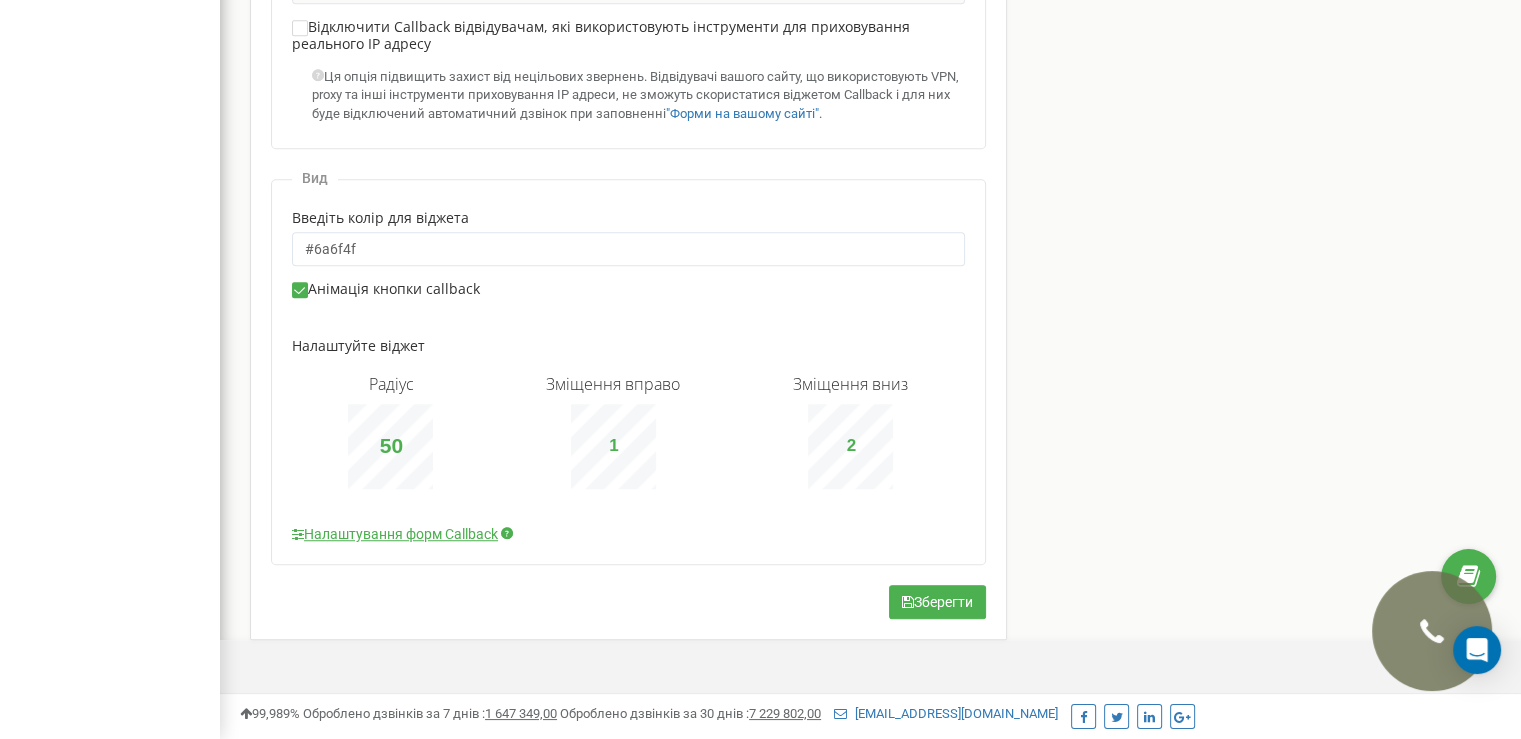 type on "1" 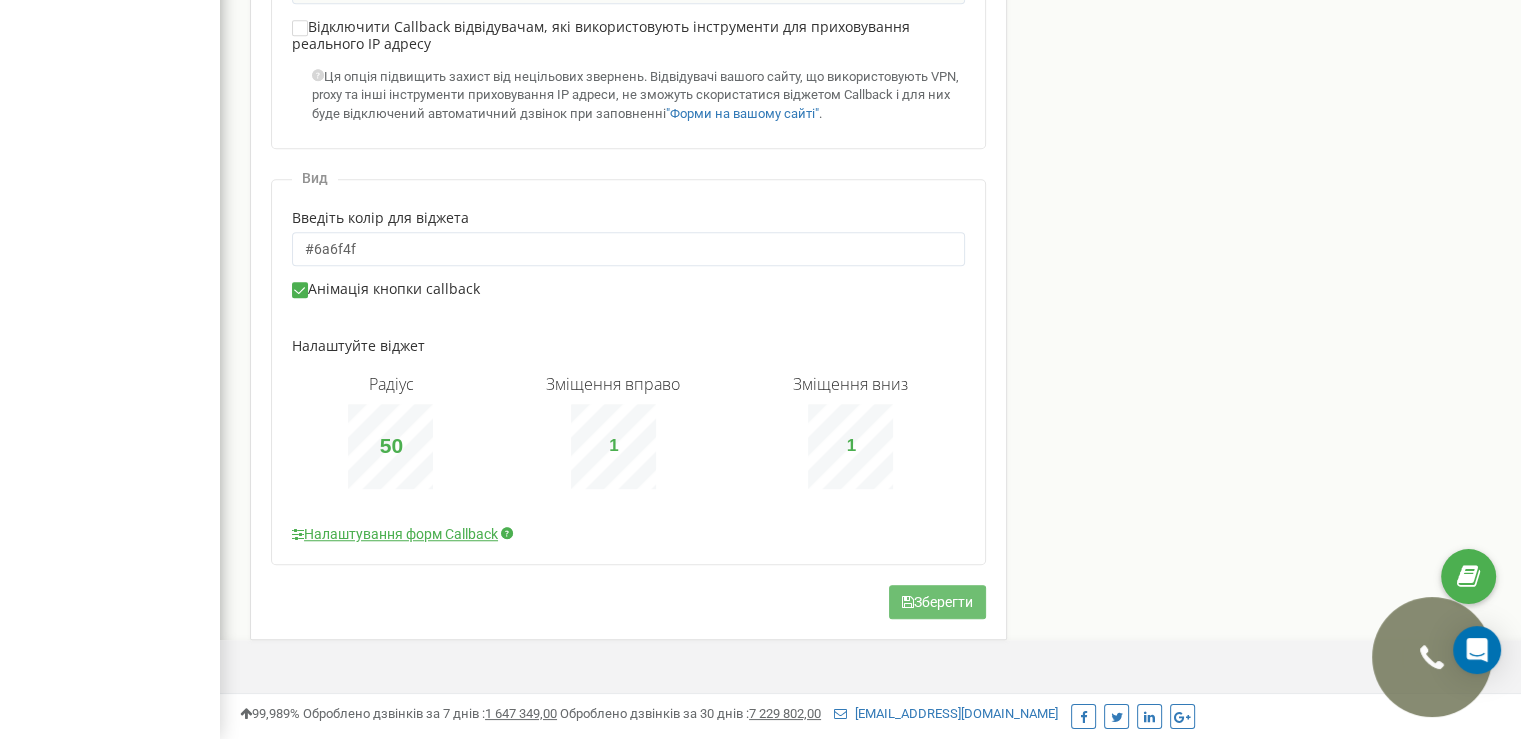 click on "Зберегти" at bounding box center [937, 602] 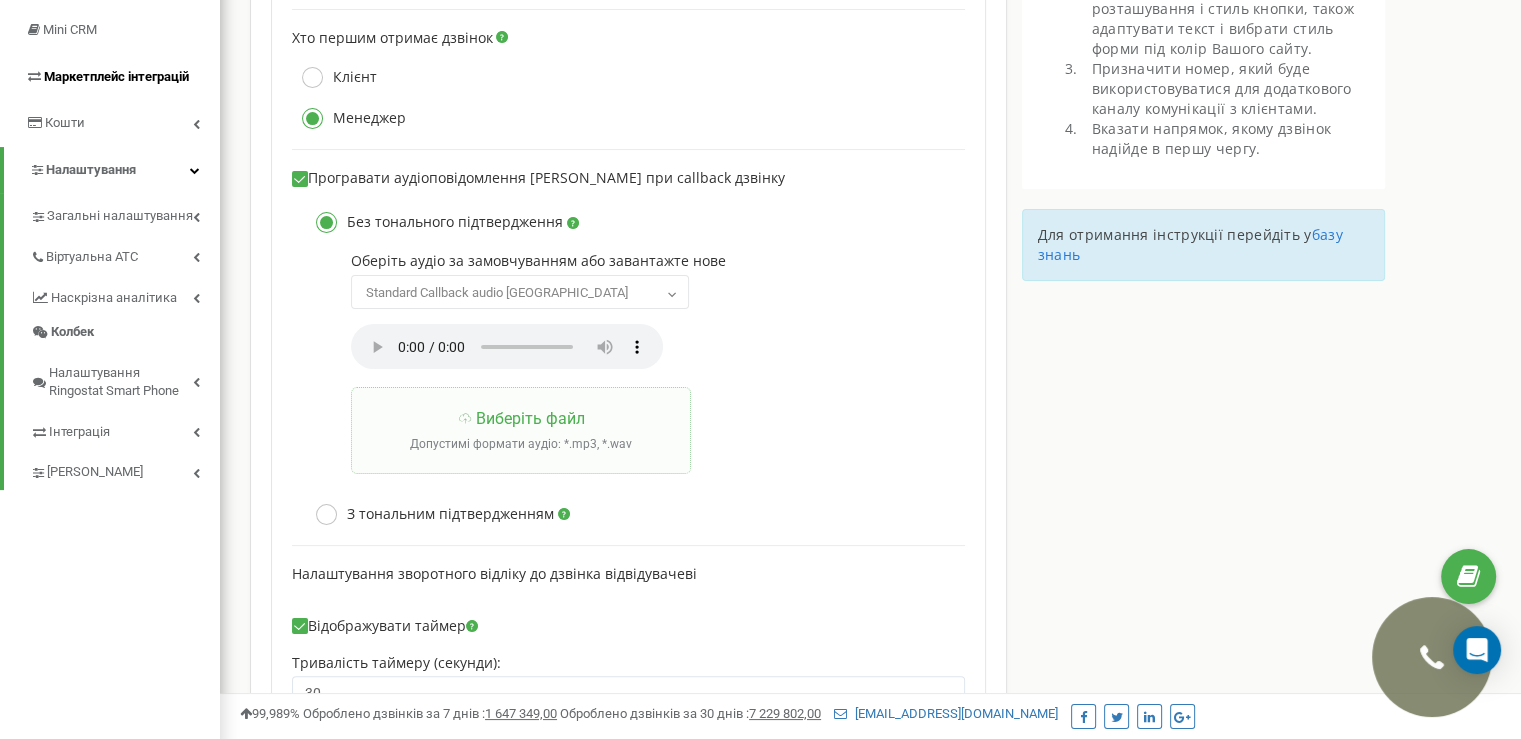 scroll, scrollTop: 400, scrollLeft: 0, axis: vertical 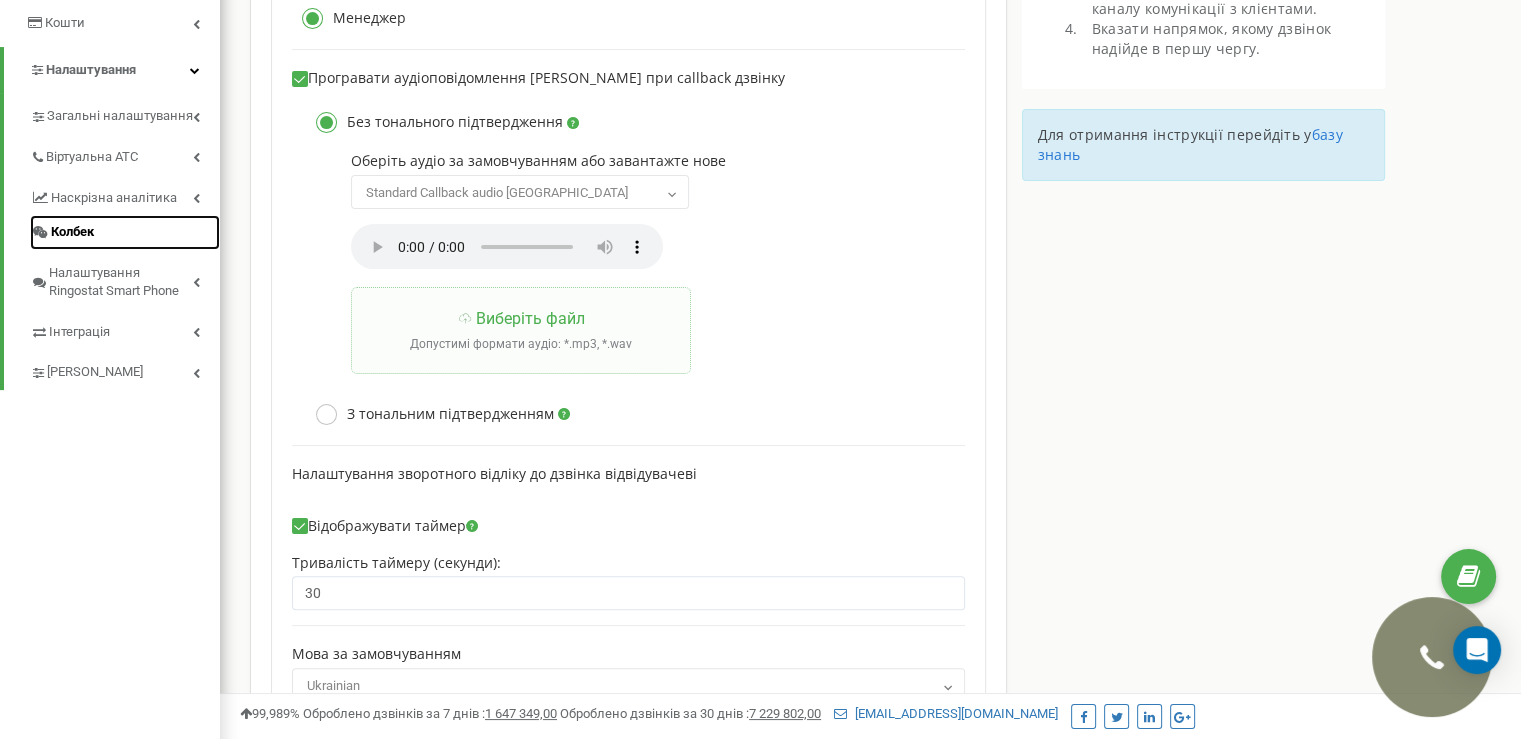 click on "Колбек" at bounding box center (125, 232) 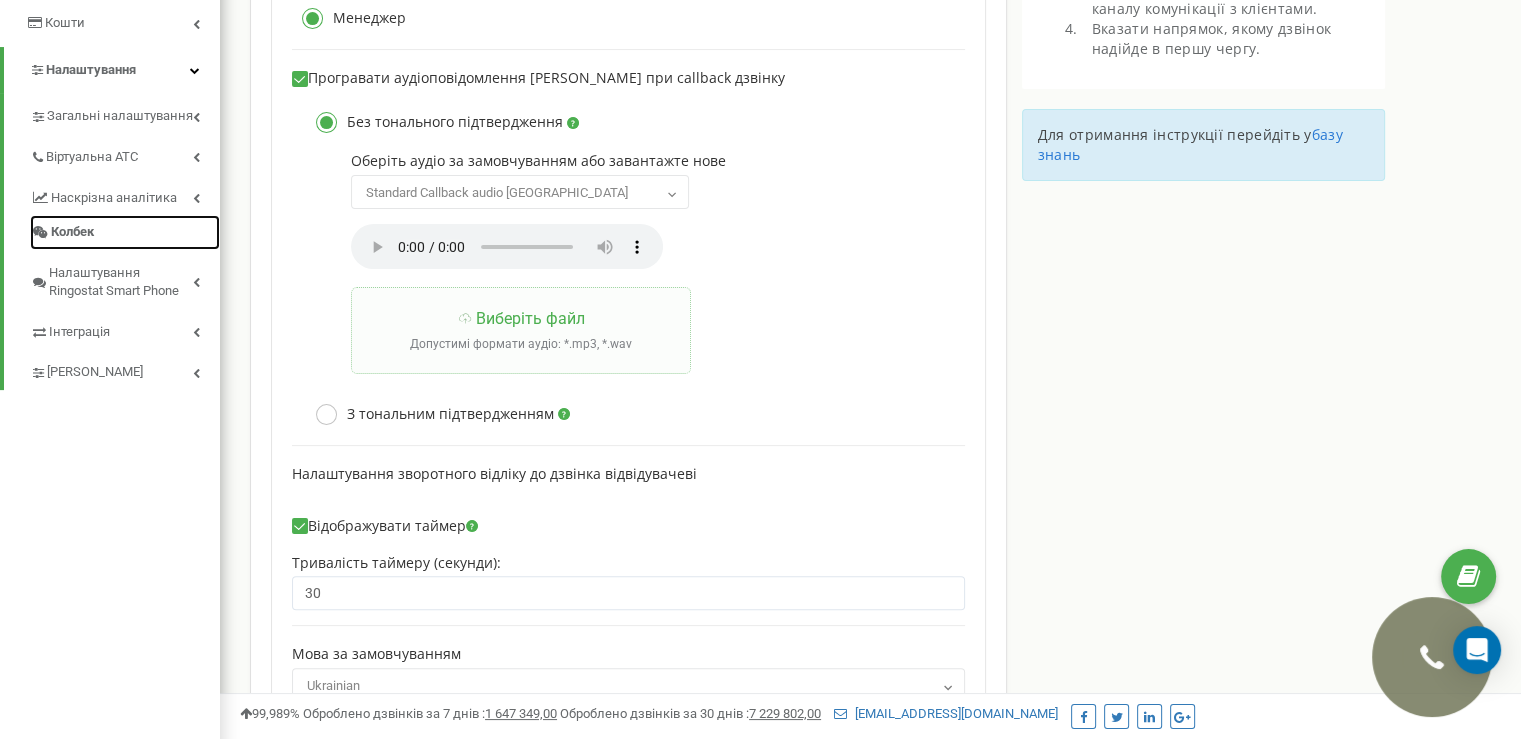 scroll, scrollTop: 0, scrollLeft: 0, axis: both 